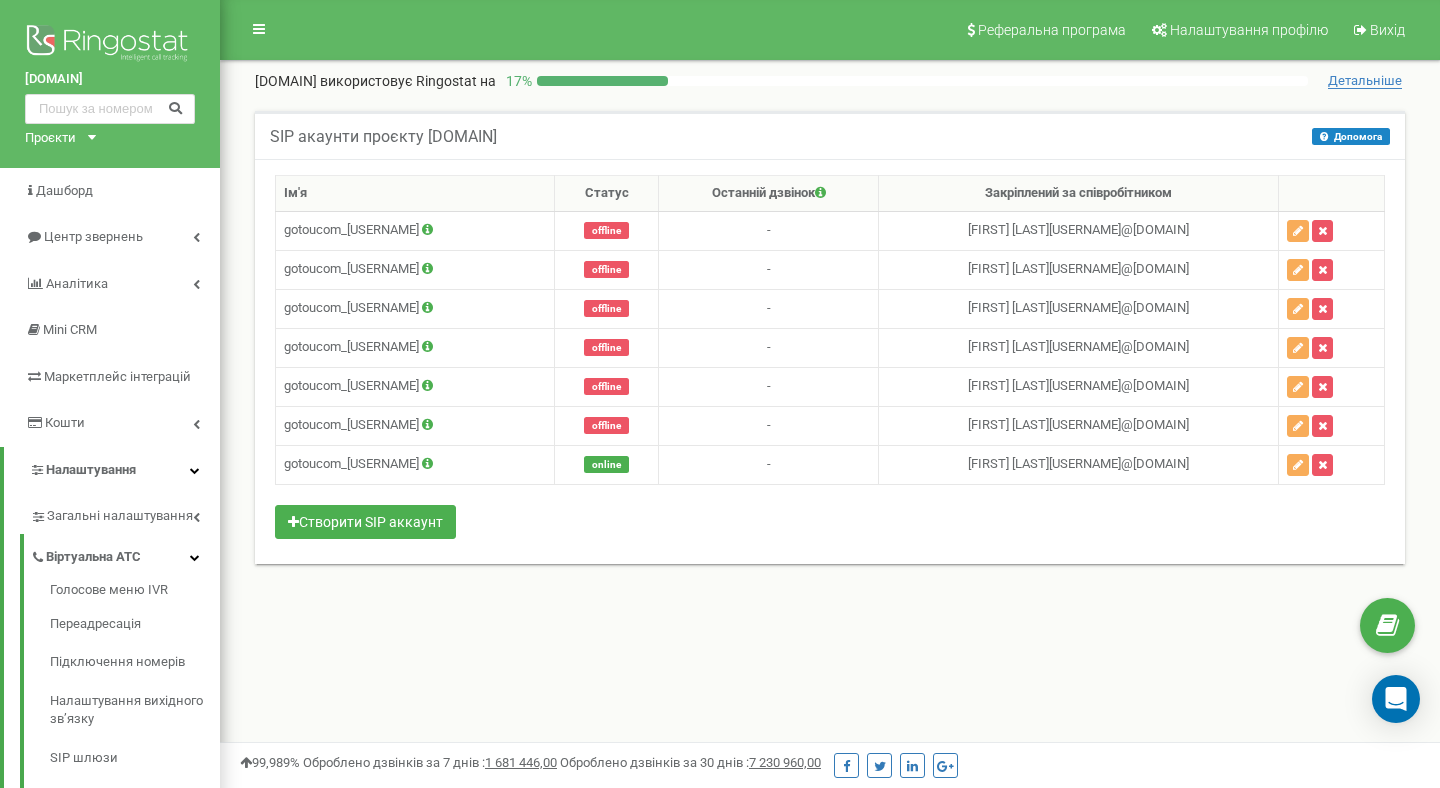 scroll, scrollTop: 0, scrollLeft: 0, axis: both 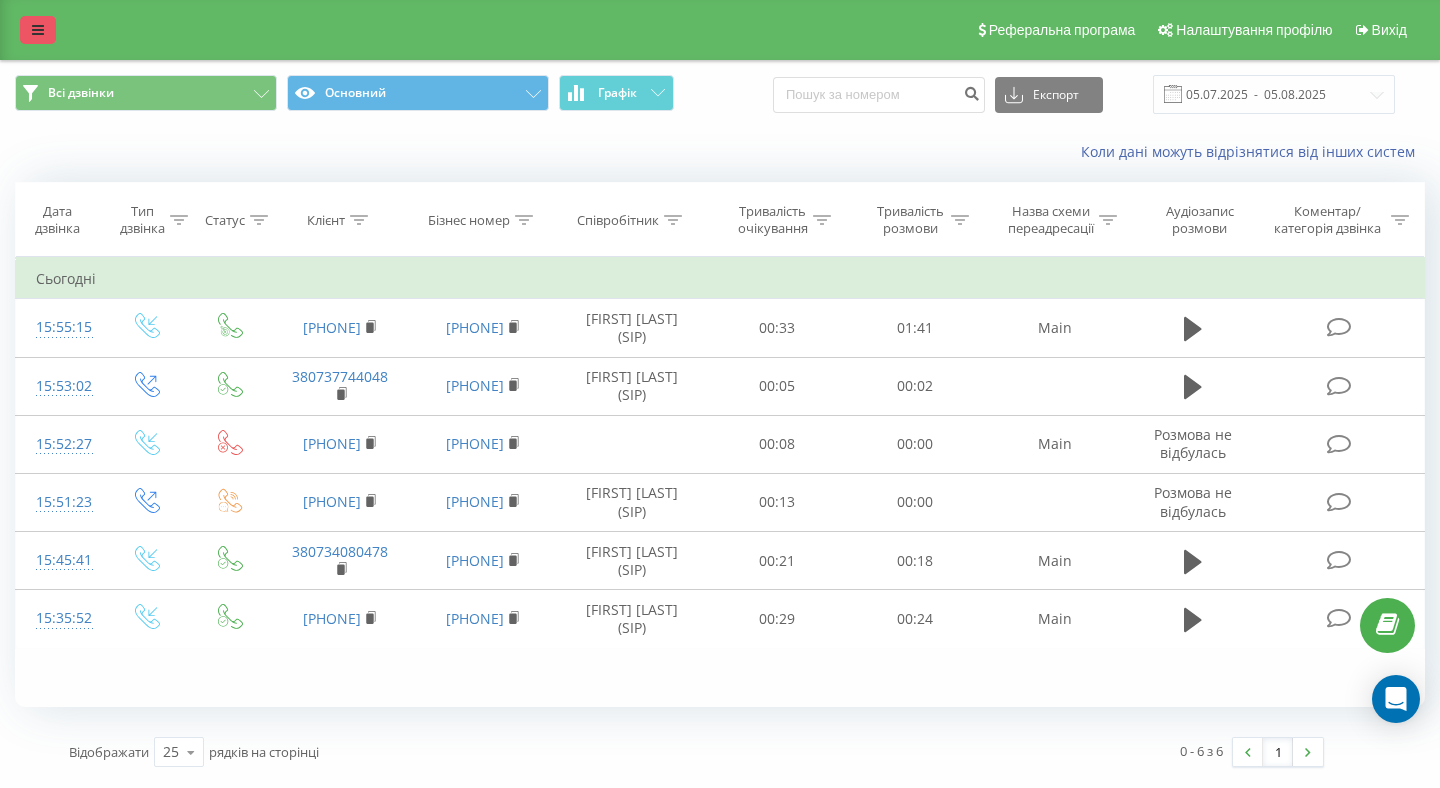 click at bounding box center [38, 30] 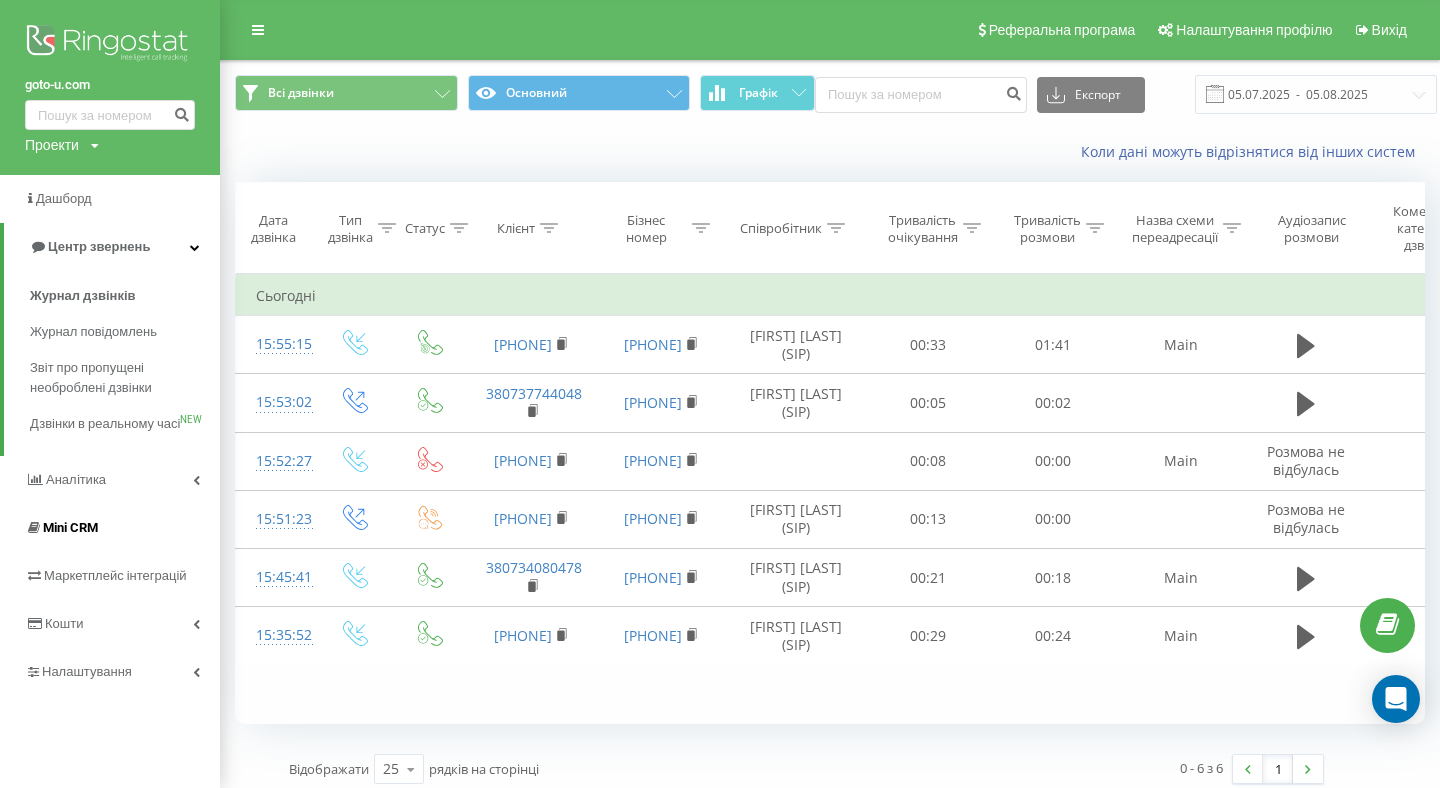 click on "Mini CRM" at bounding box center [110, 528] 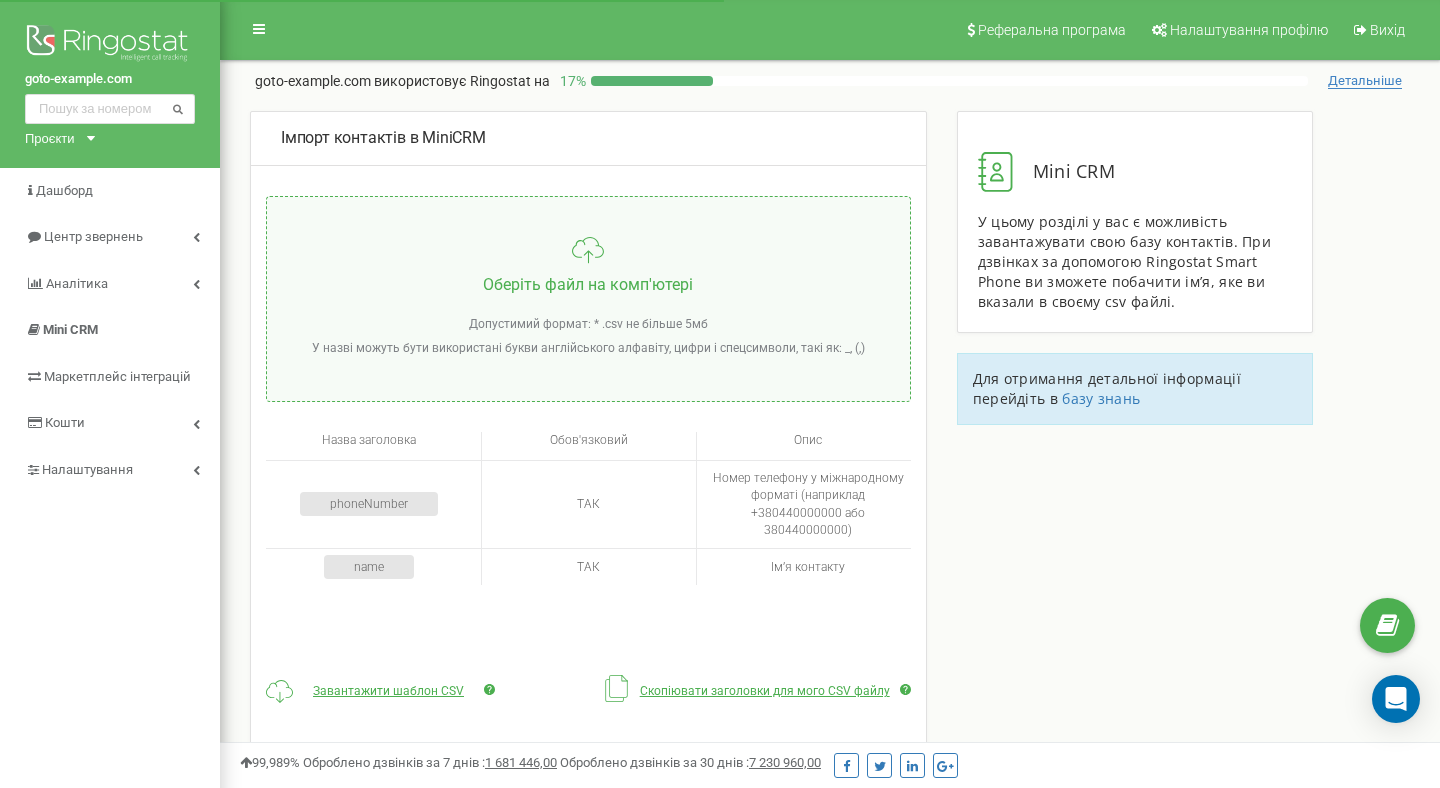 scroll, scrollTop: 0, scrollLeft: 0, axis: both 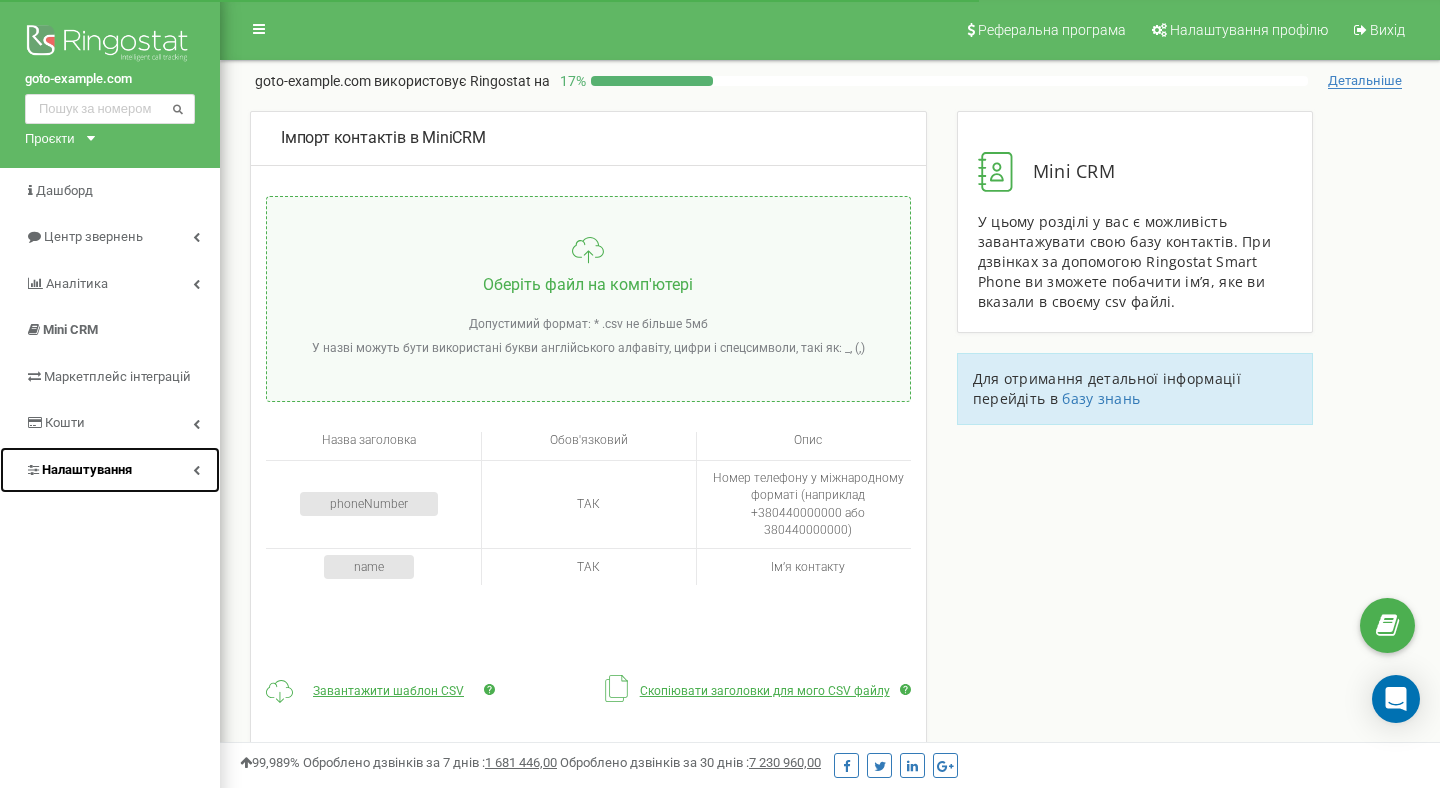 click on "Налаштування" at bounding box center (87, 469) 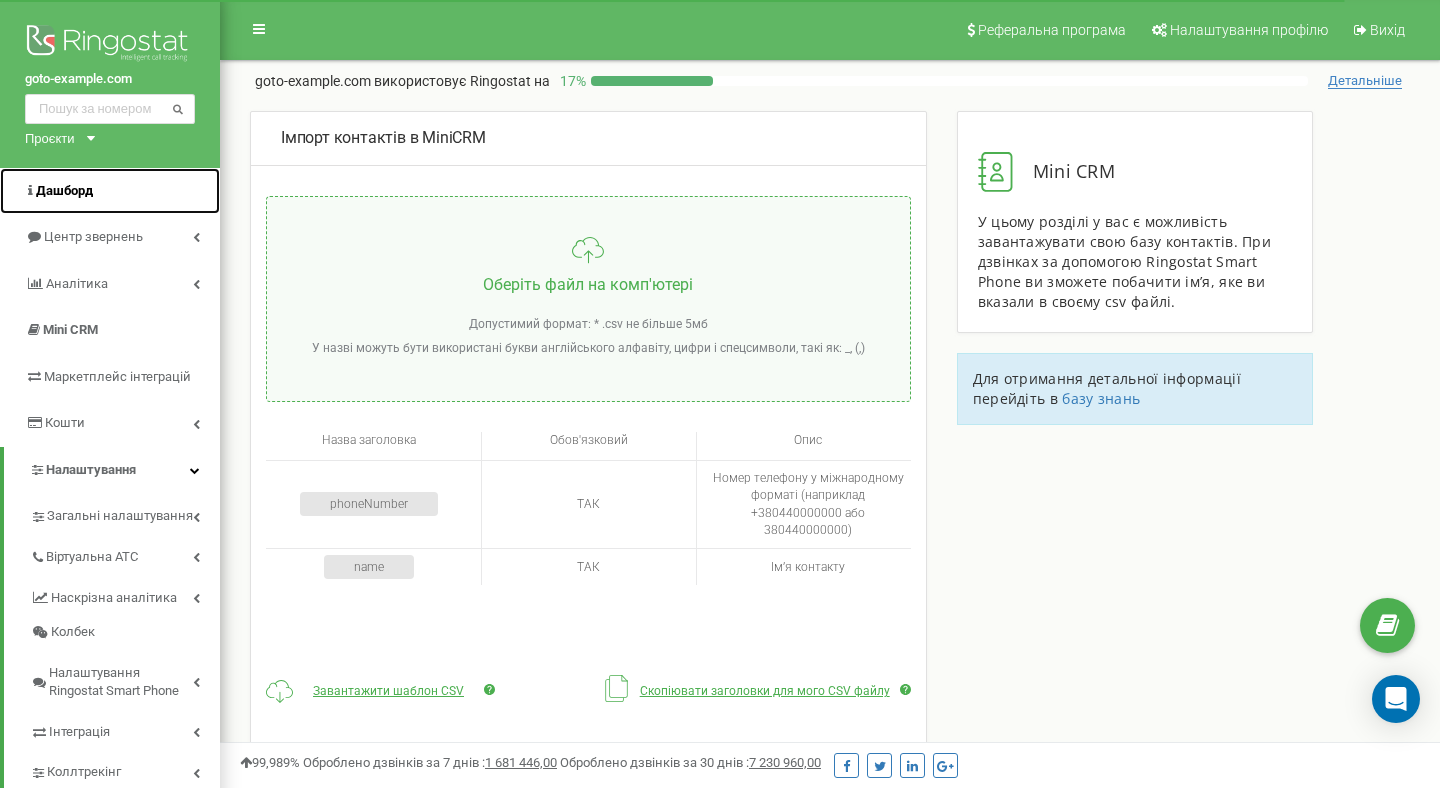 click on "Дашборд" at bounding box center [110, 191] 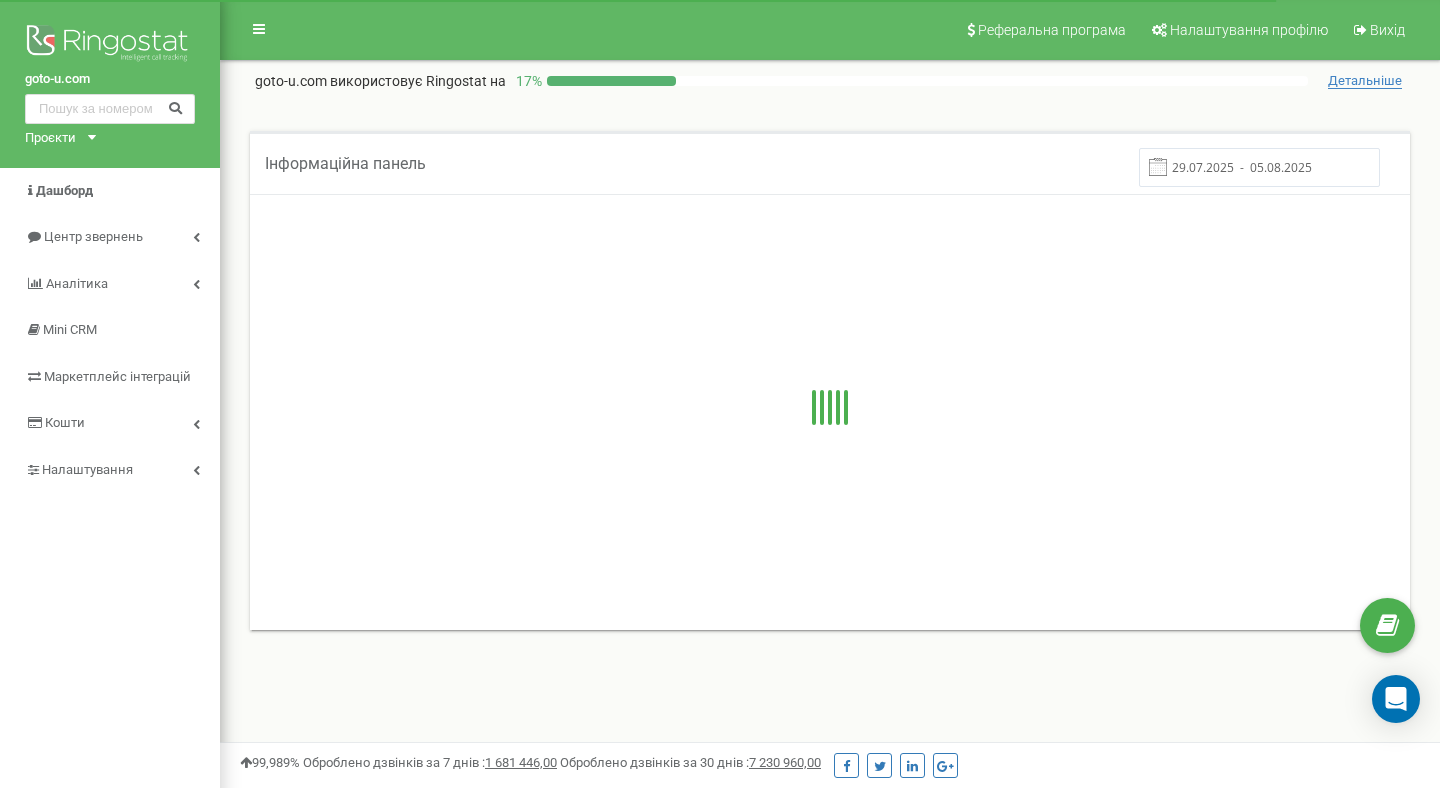 scroll, scrollTop: 0, scrollLeft: 0, axis: both 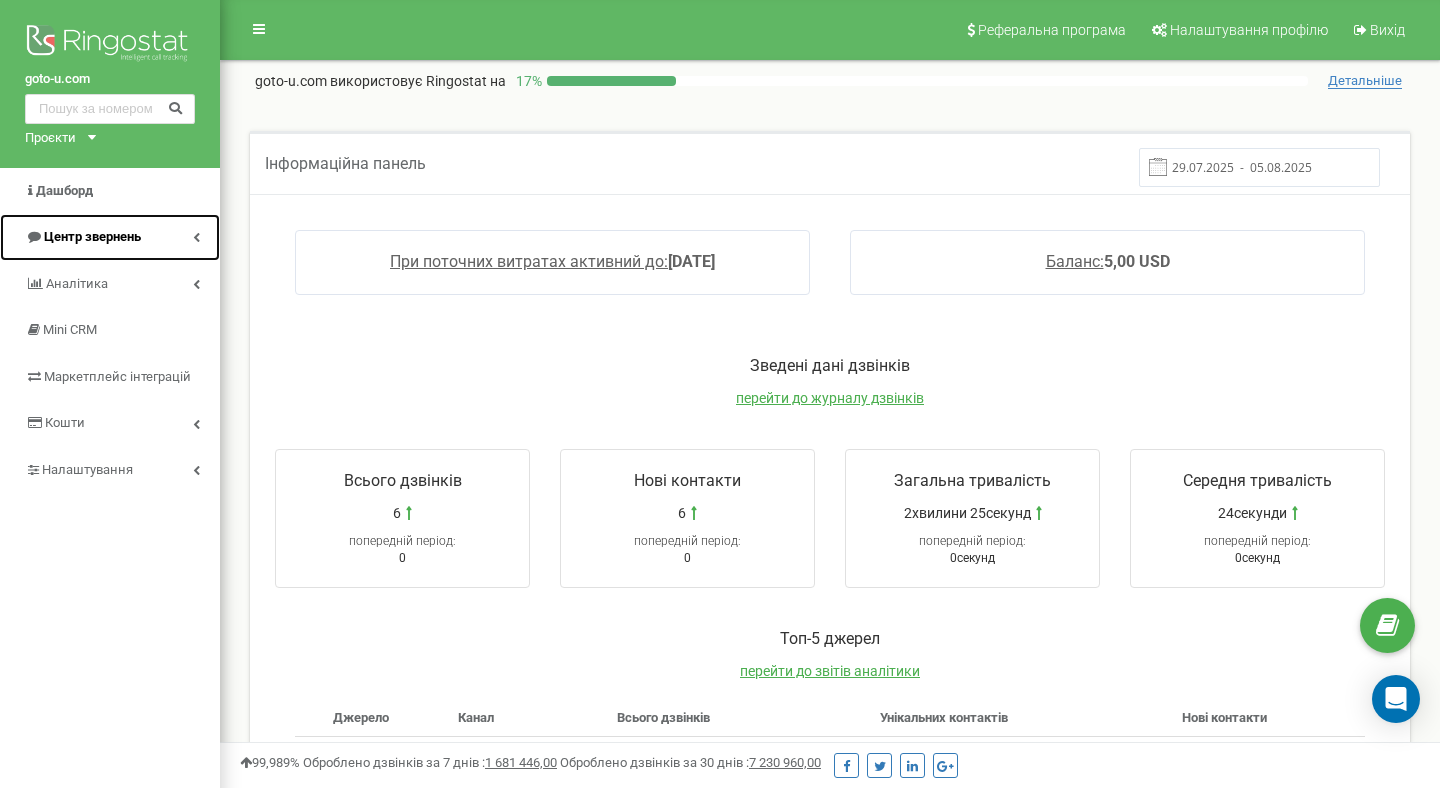 click on "Центр звернень" at bounding box center [110, 237] 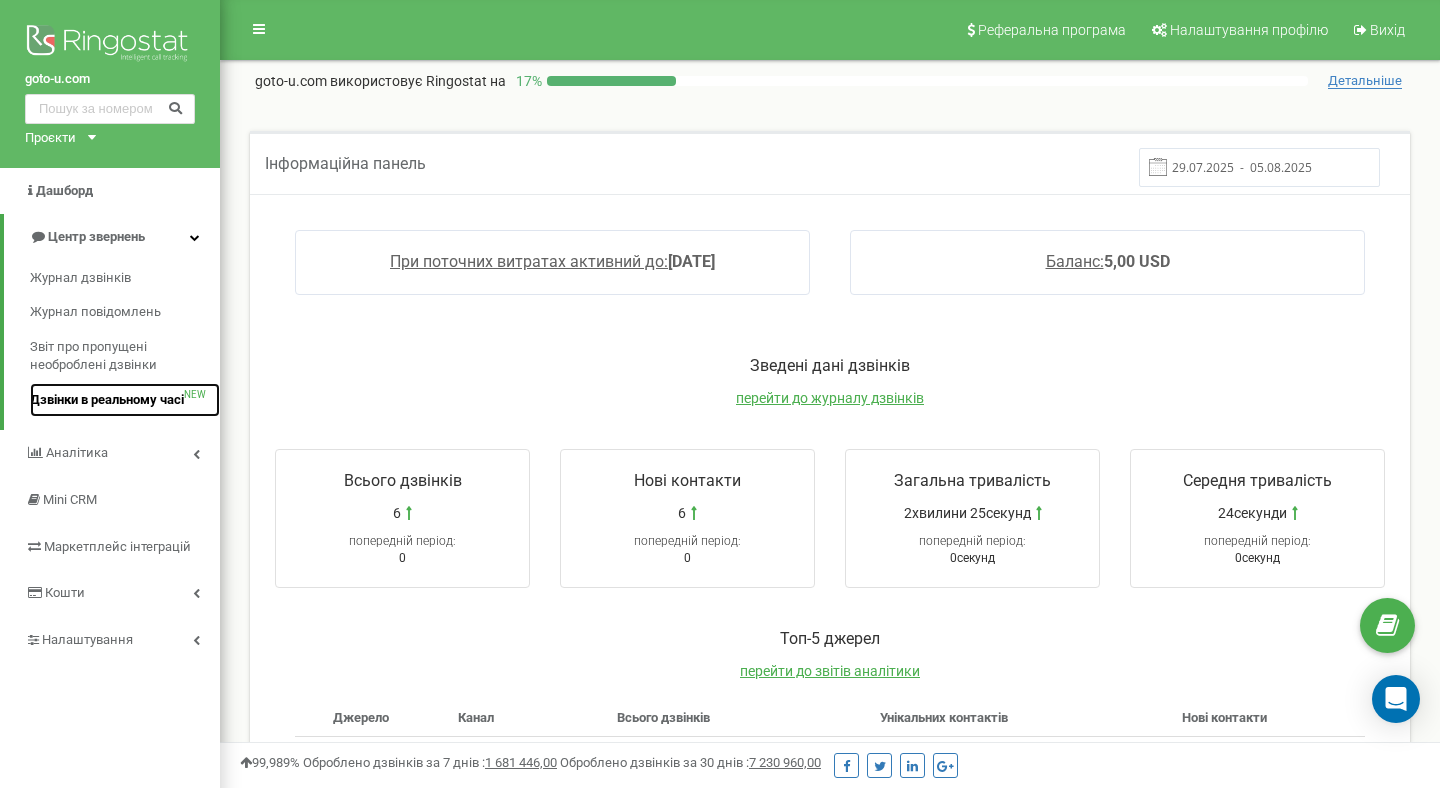 click on "Дзвінки в реальному часі" at bounding box center [107, 400] 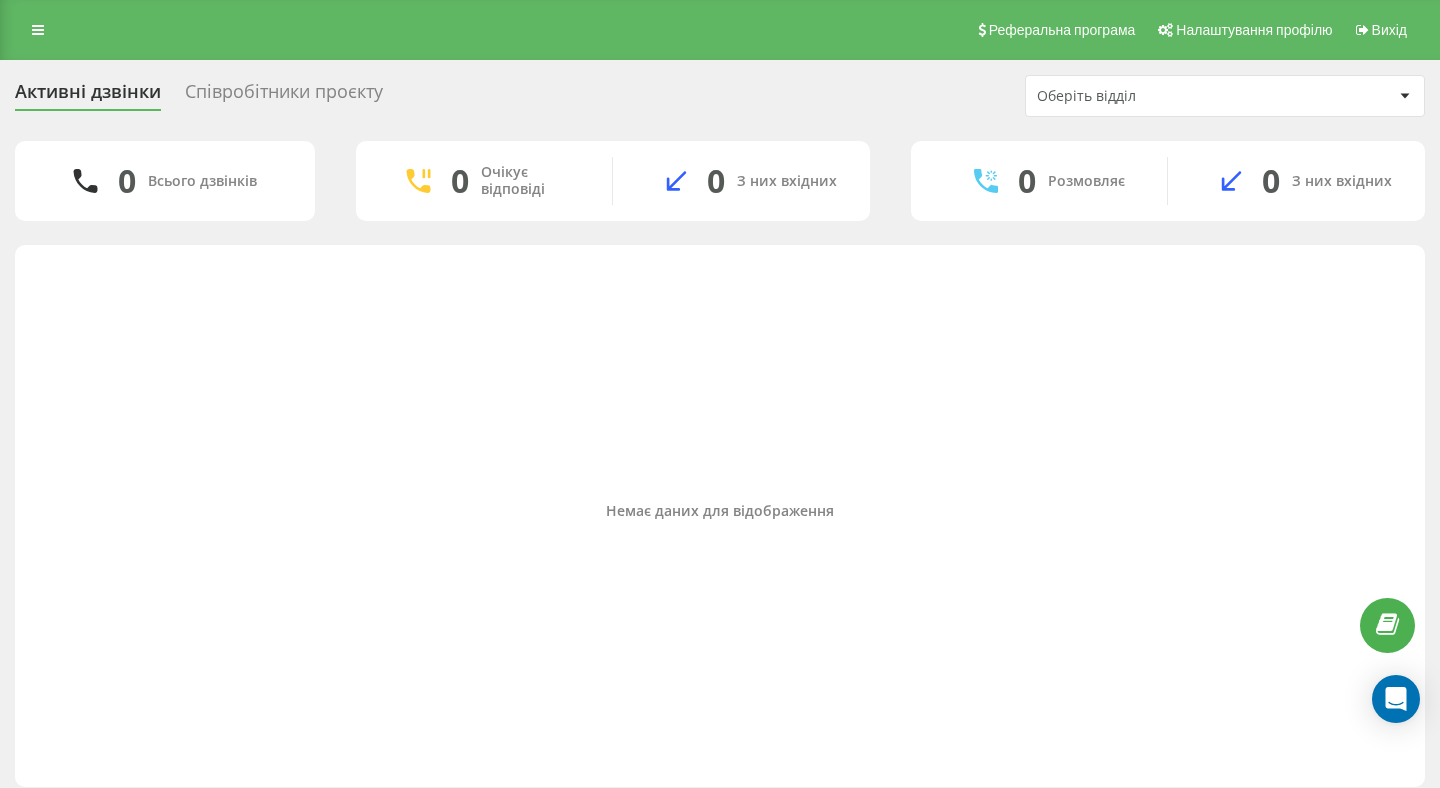 scroll, scrollTop: 0, scrollLeft: 0, axis: both 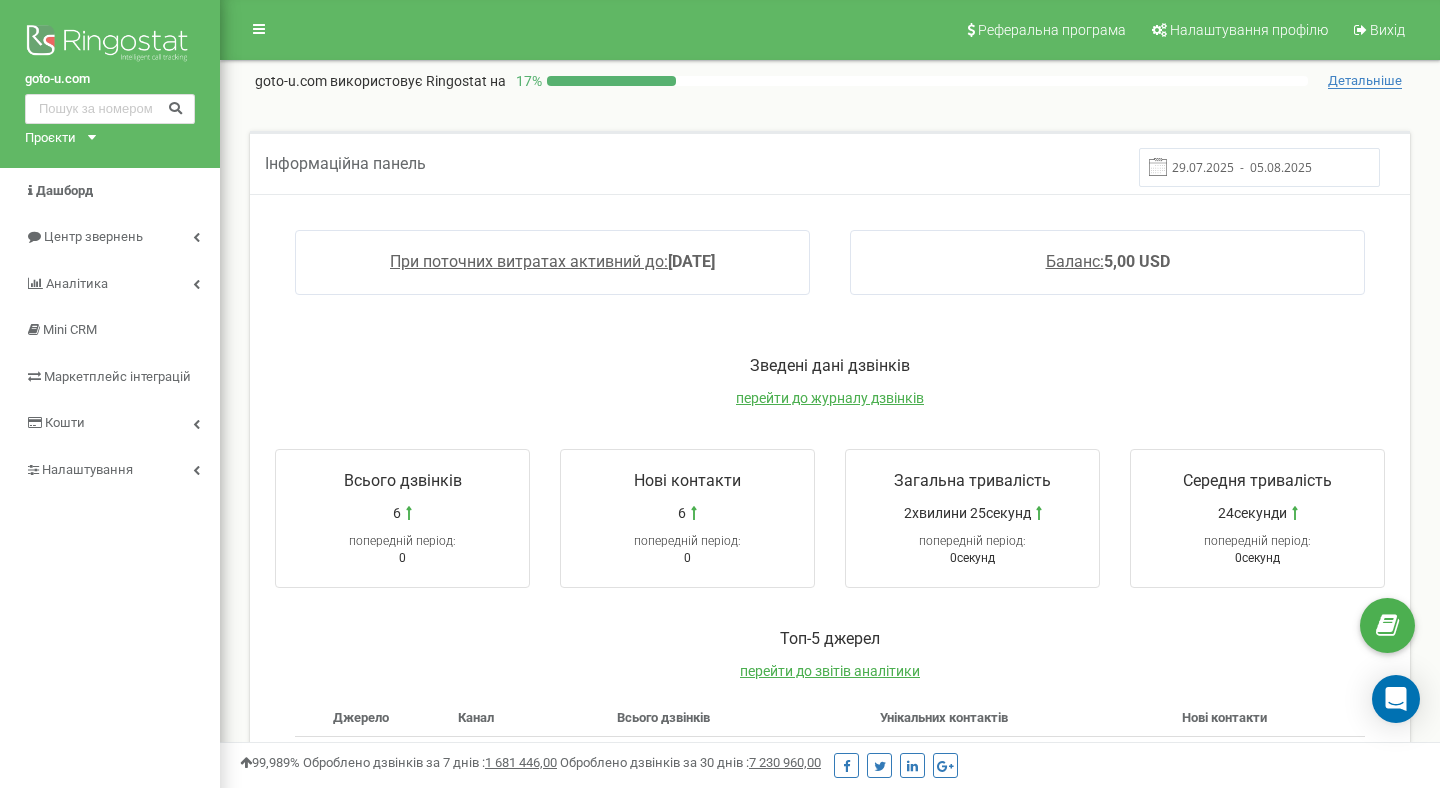 click 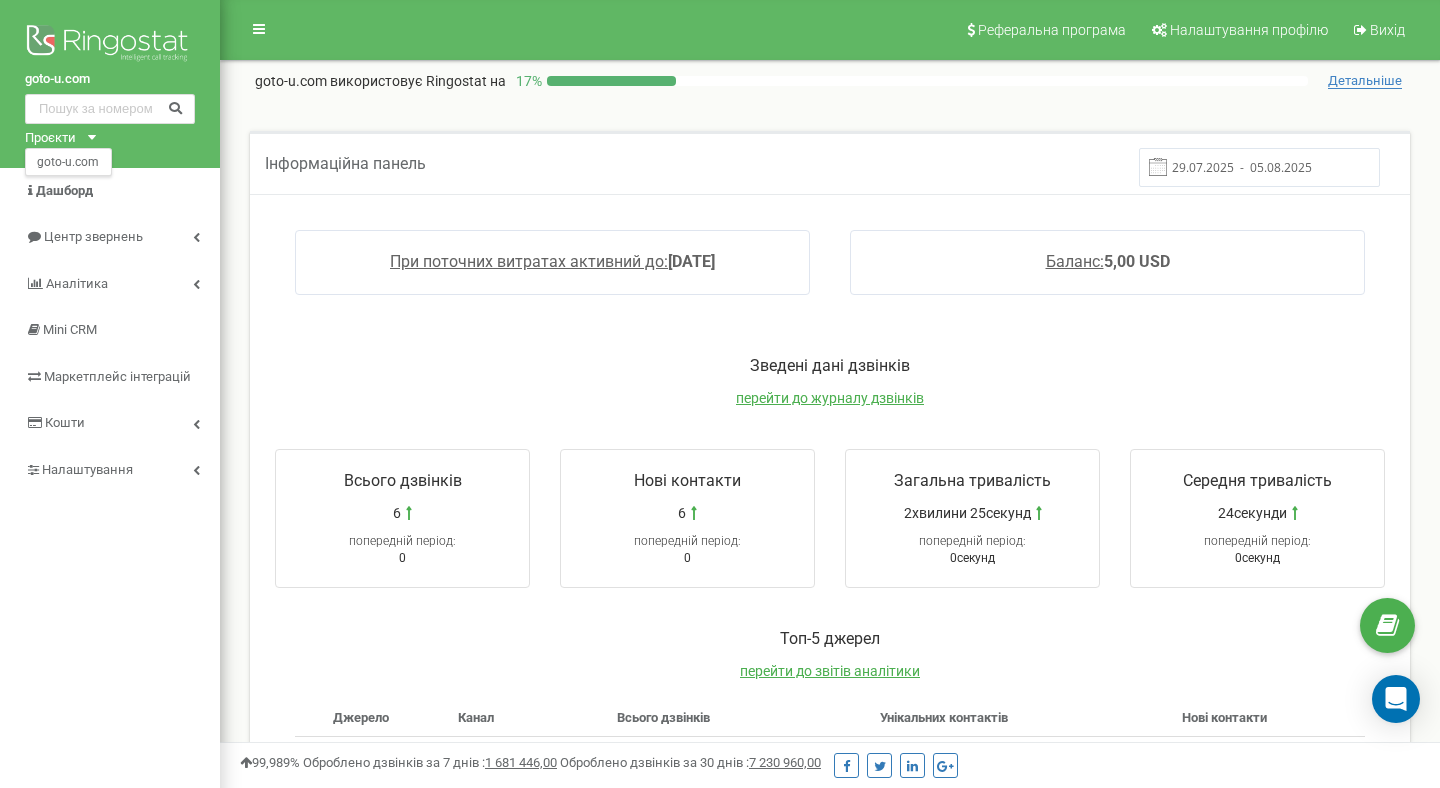 click 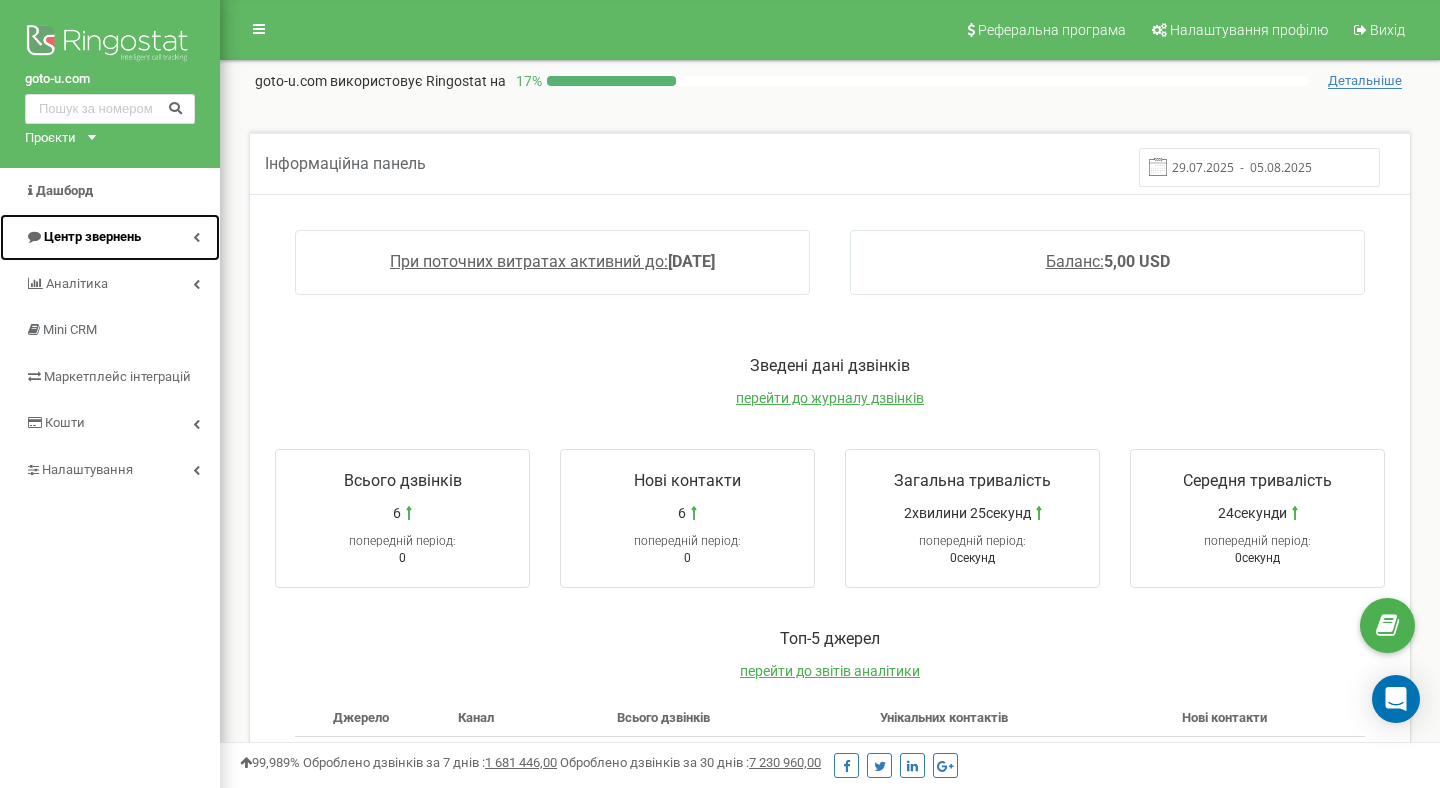 click on "Центр звернень" at bounding box center (110, 237) 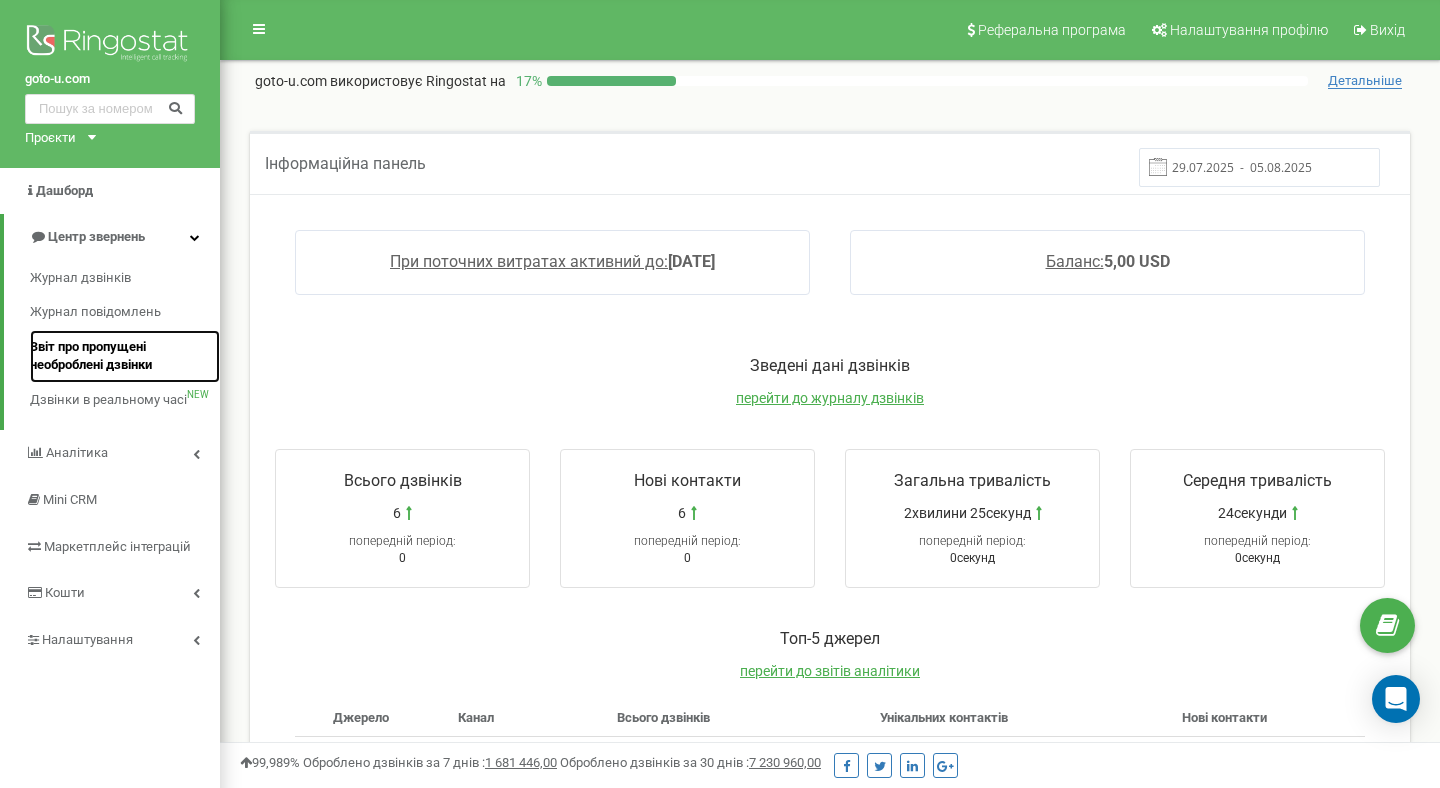 click on "Звіт про пропущені необроблені дзвінки" at bounding box center (120, 356) 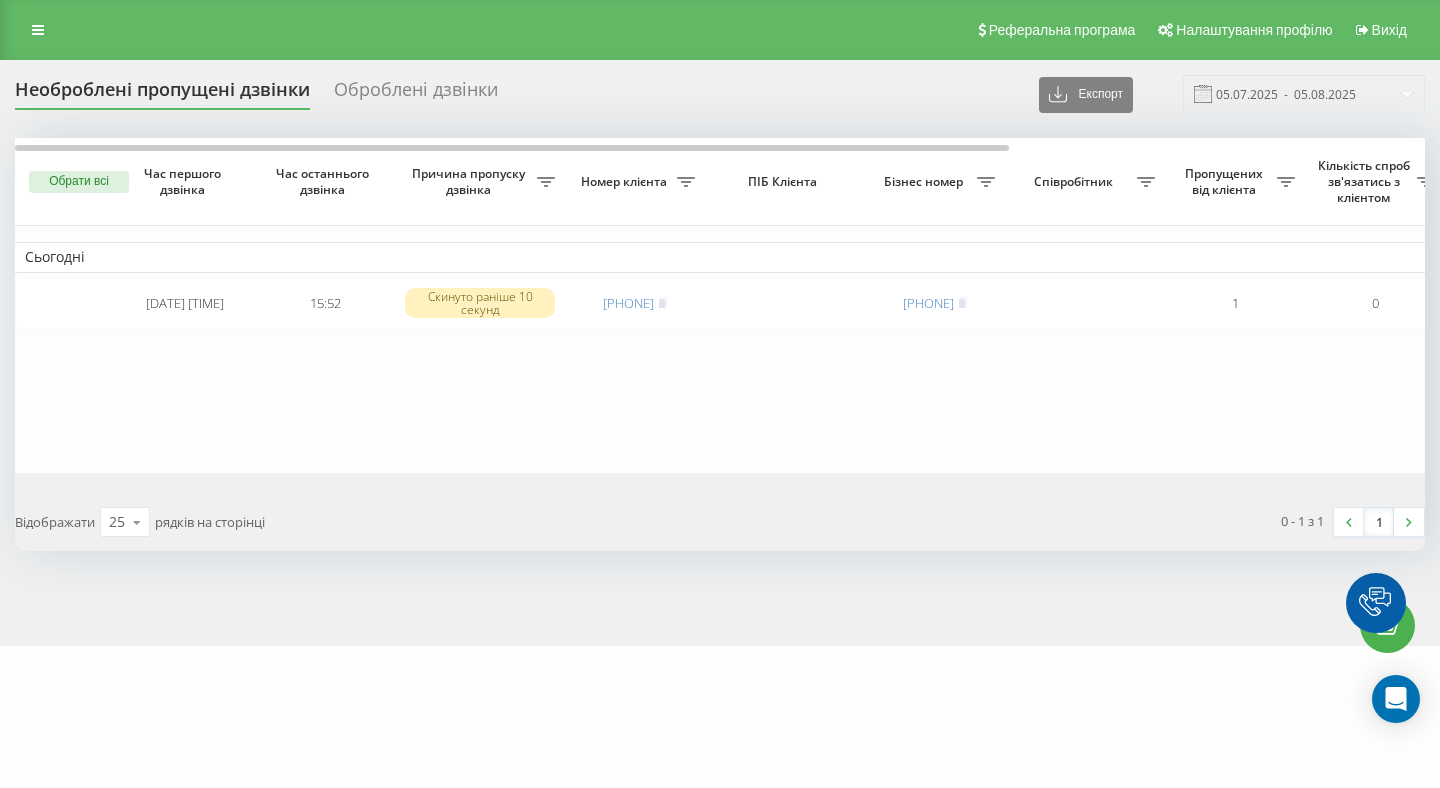 scroll, scrollTop: 0, scrollLeft: 0, axis: both 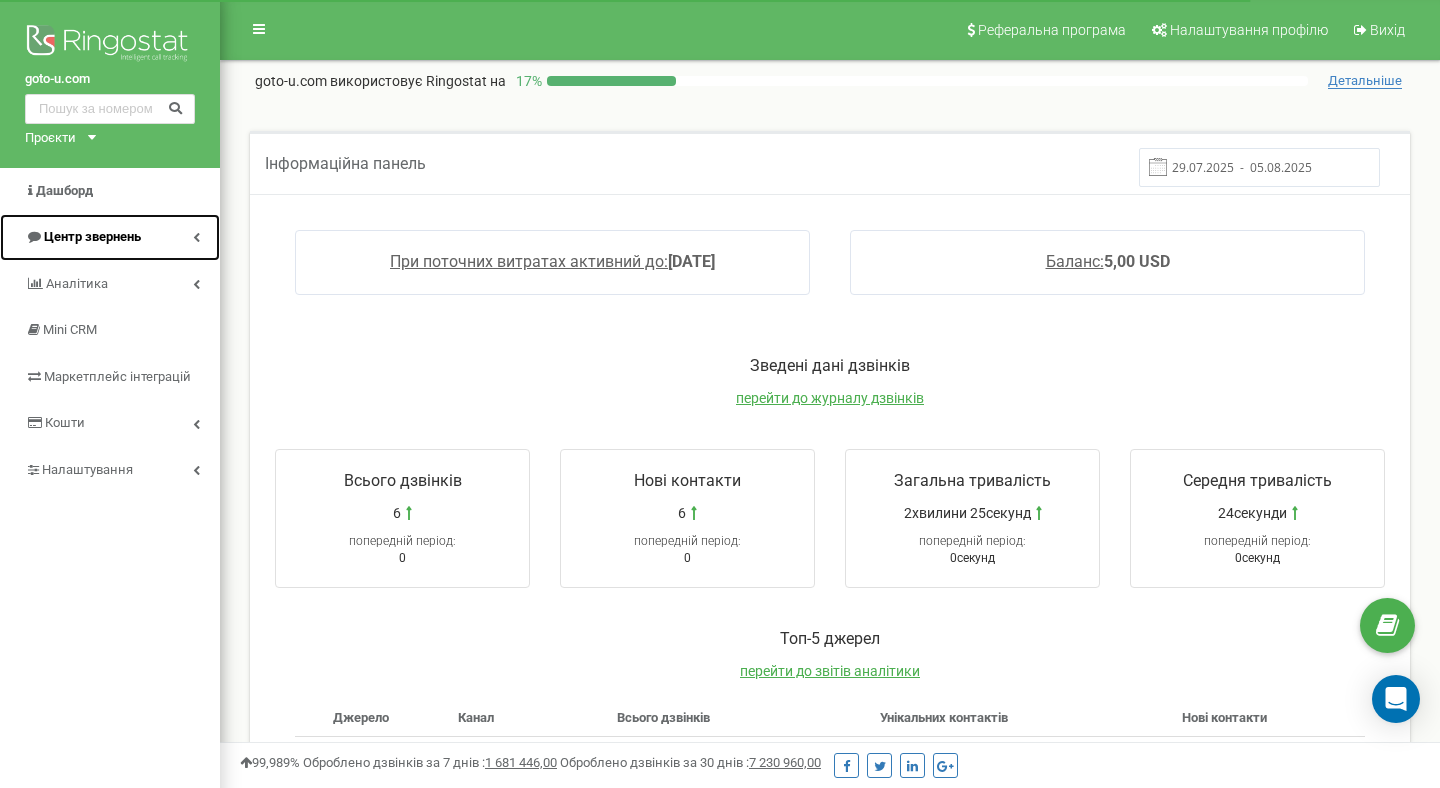 click on "Центр звернень" at bounding box center [92, 236] 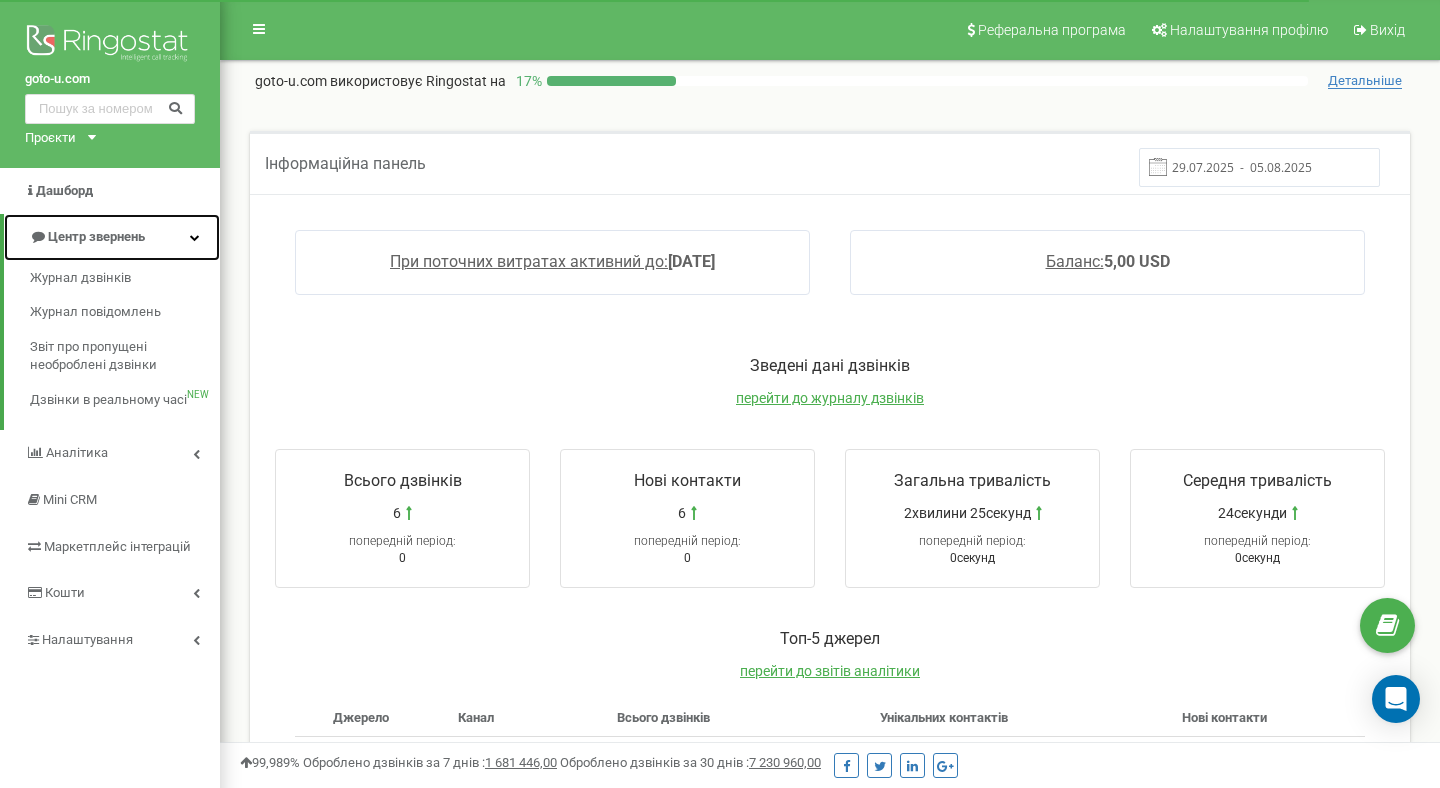 click on "Центр звернень" at bounding box center [96, 236] 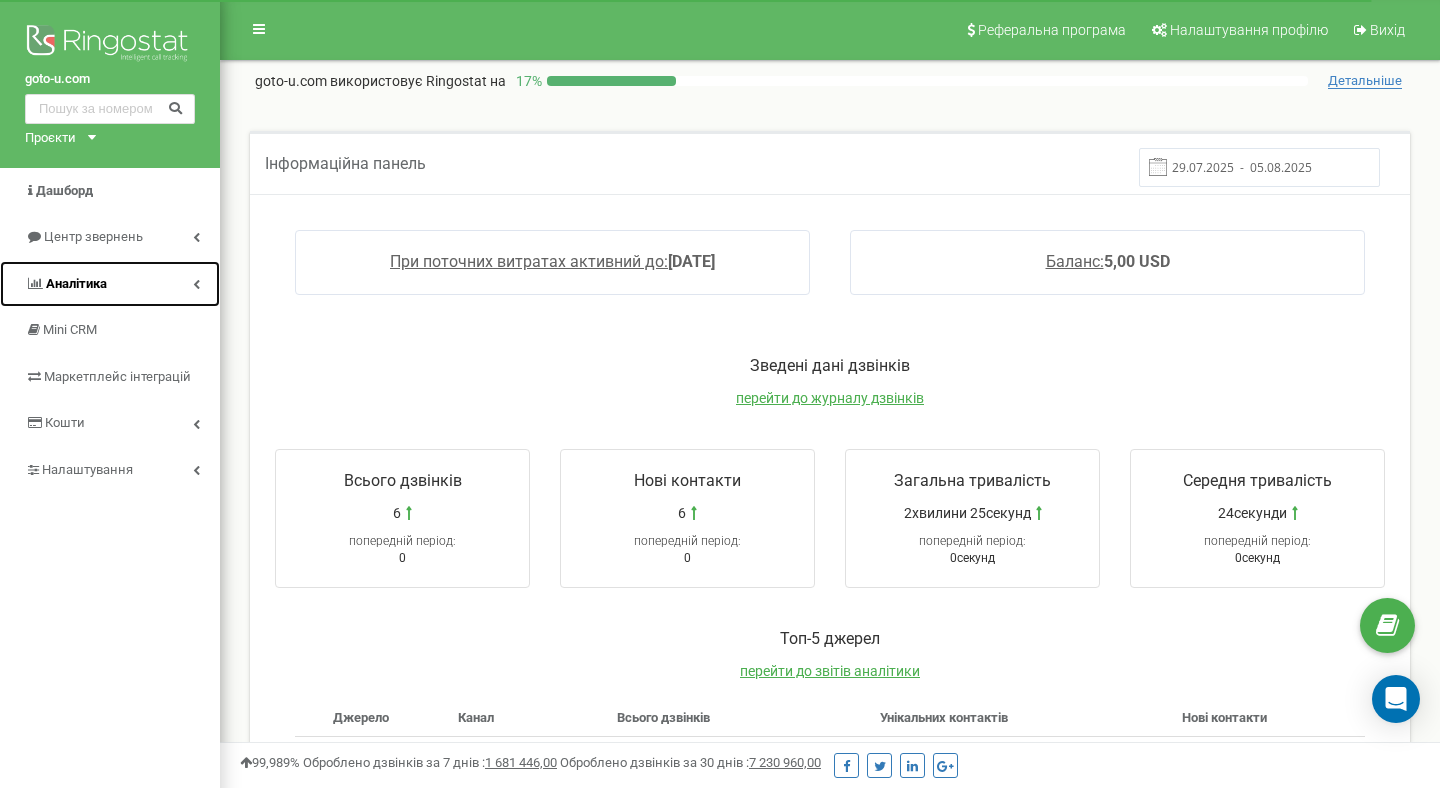 click on "Аналiтика" at bounding box center [76, 283] 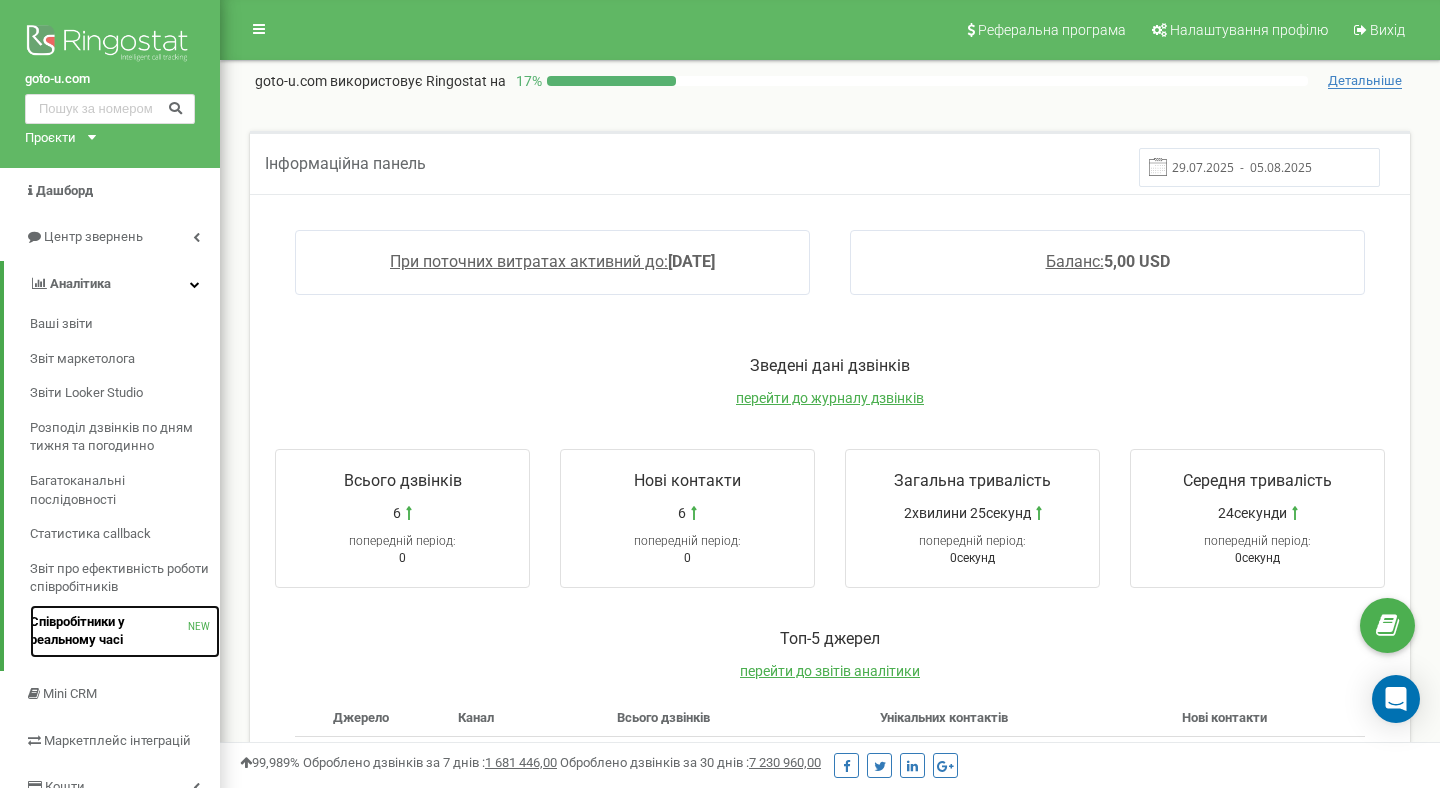 click on "Співробітники у реальному часі" at bounding box center [109, 631] 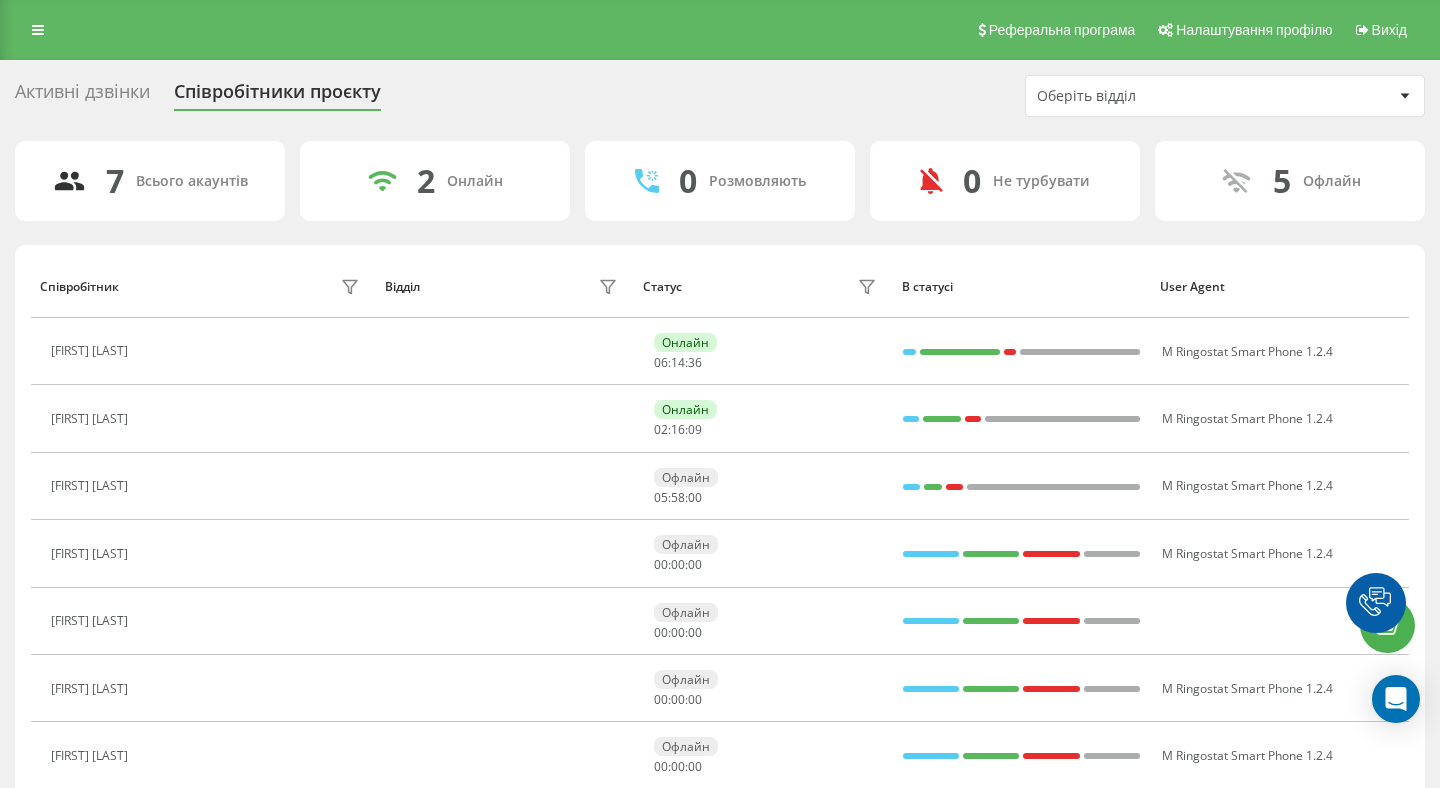 scroll, scrollTop: 0, scrollLeft: 0, axis: both 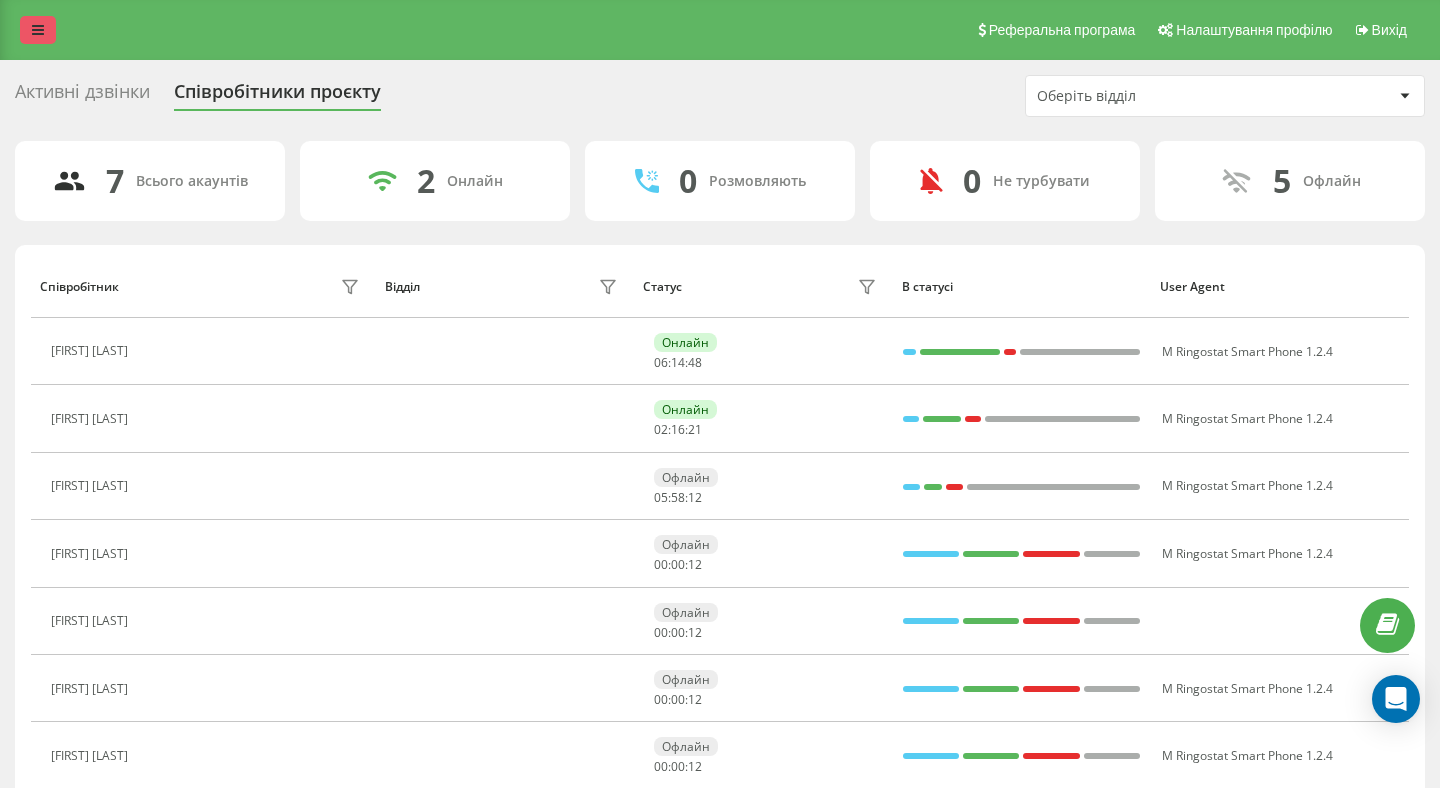 click at bounding box center (38, 30) 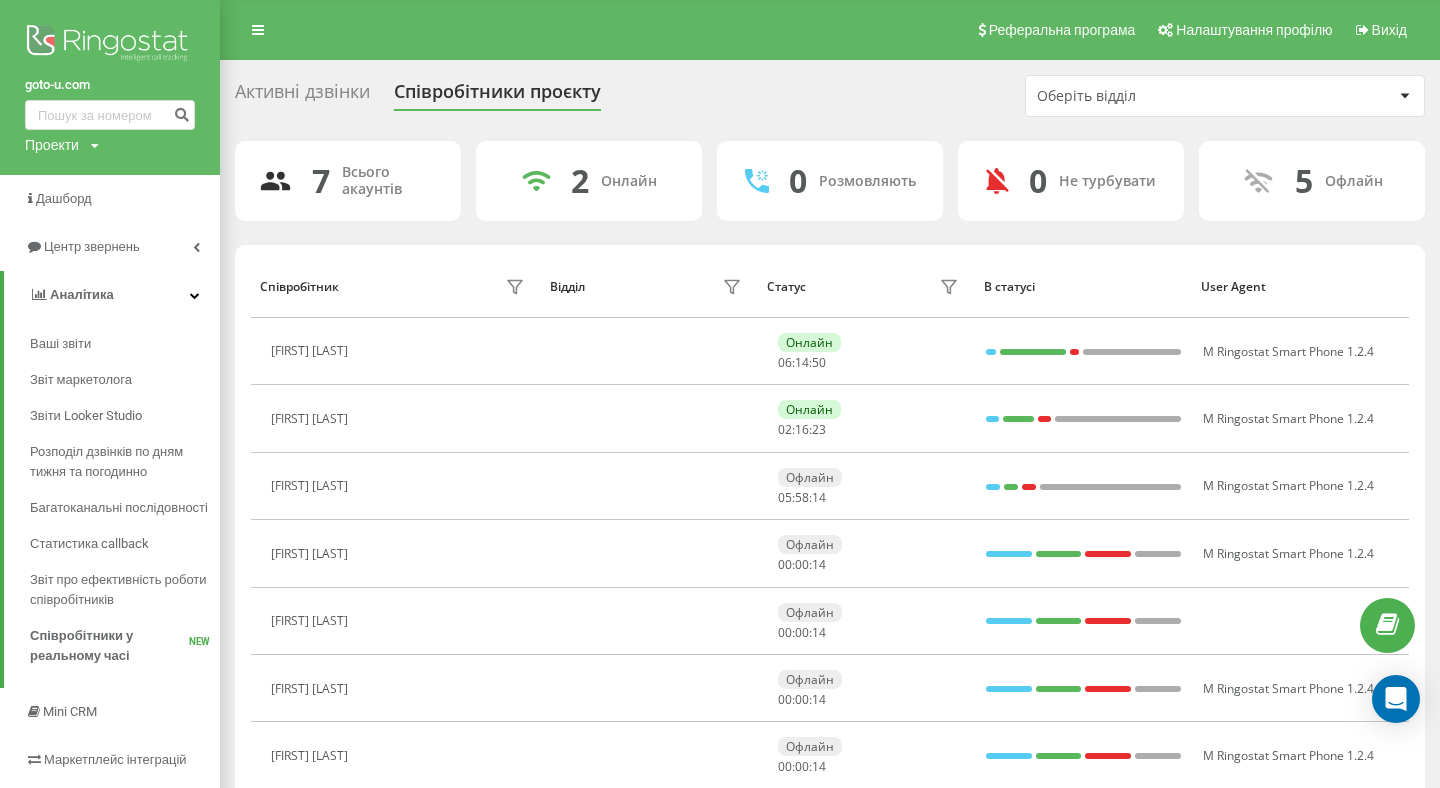 click at bounding box center [110, 45] 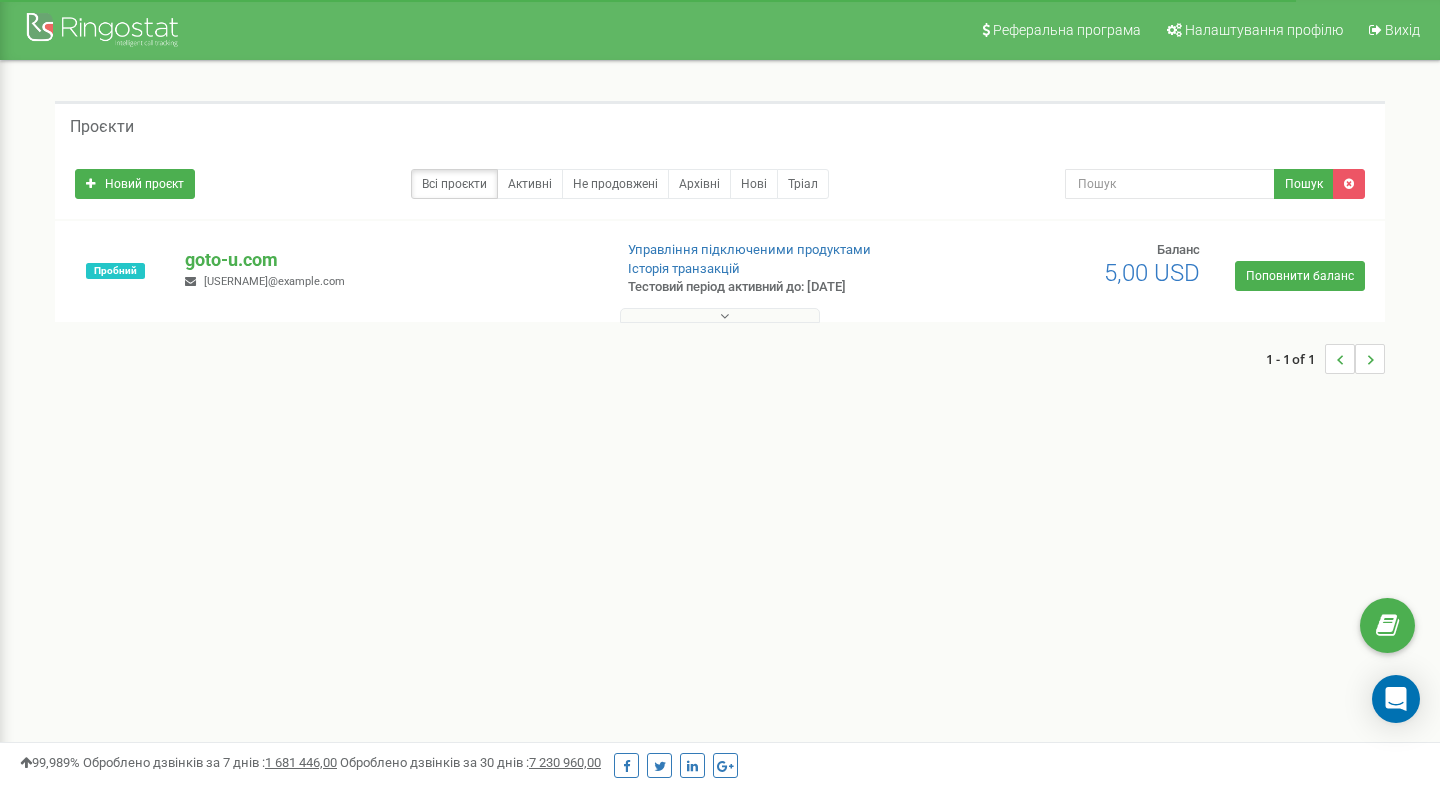 scroll, scrollTop: 0, scrollLeft: 0, axis: both 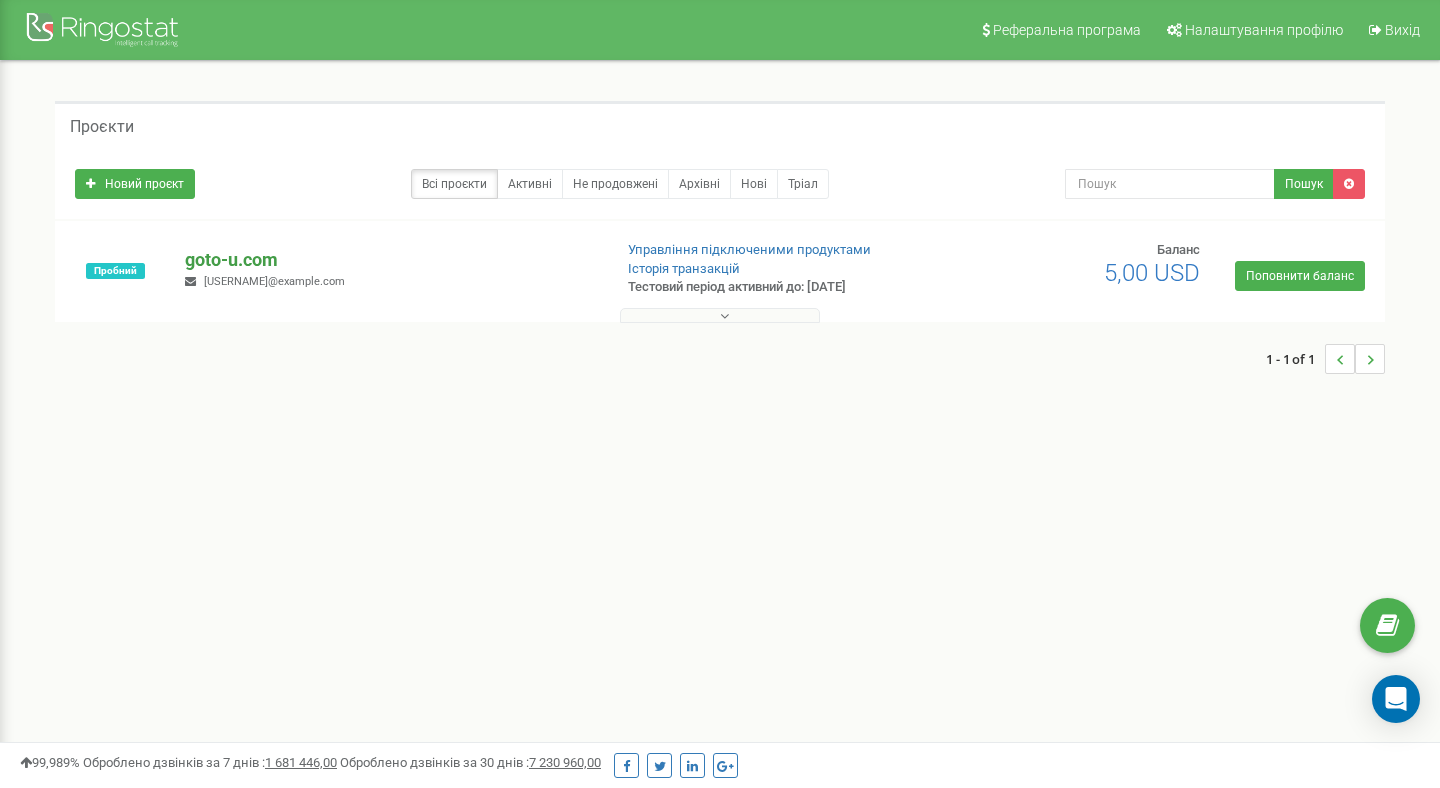 click on "goto-u.com" at bounding box center (390, 260) 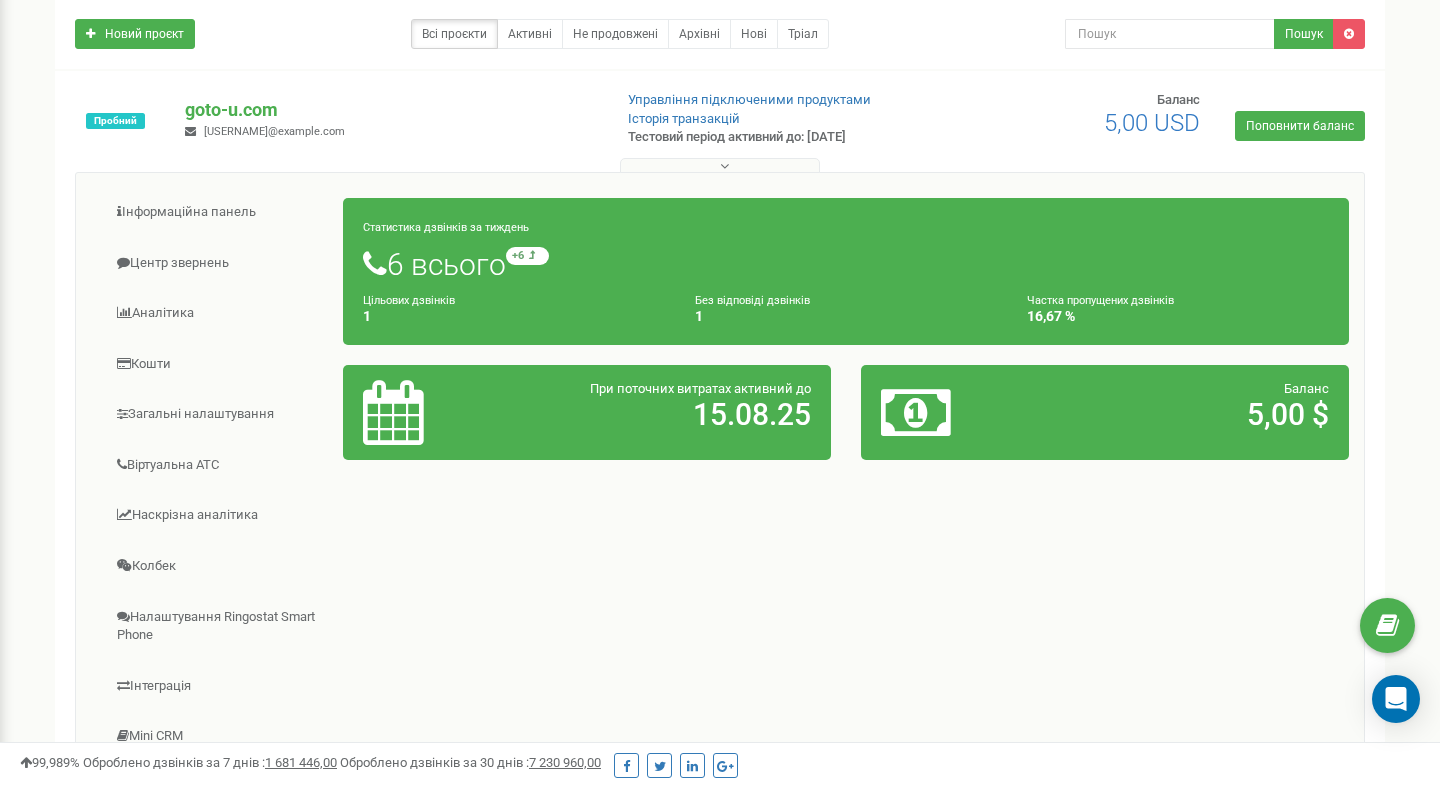 scroll, scrollTop: 0, scrollLeft: 0, axis: both 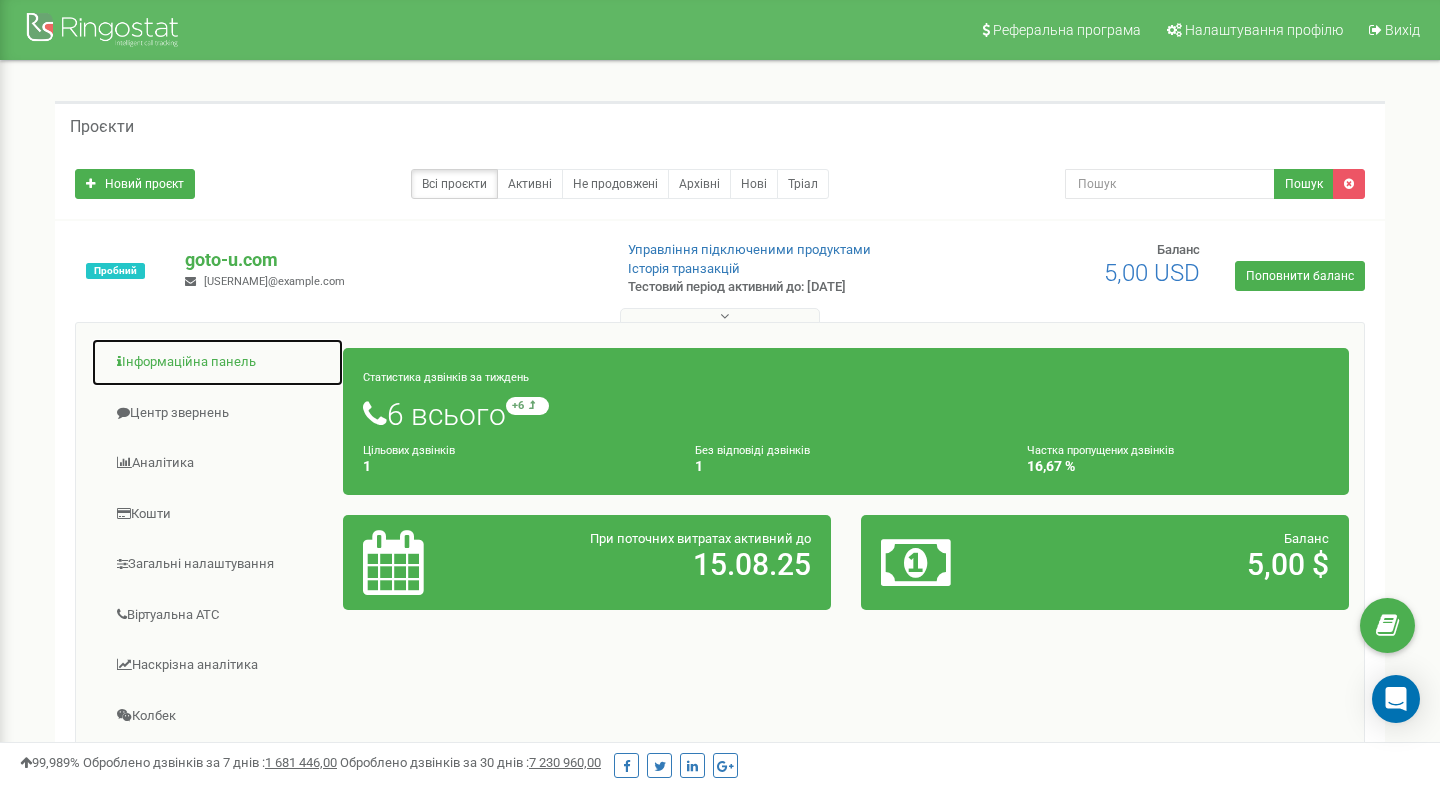 click on "Інформаційна панель" at bounding box center (217, 362) 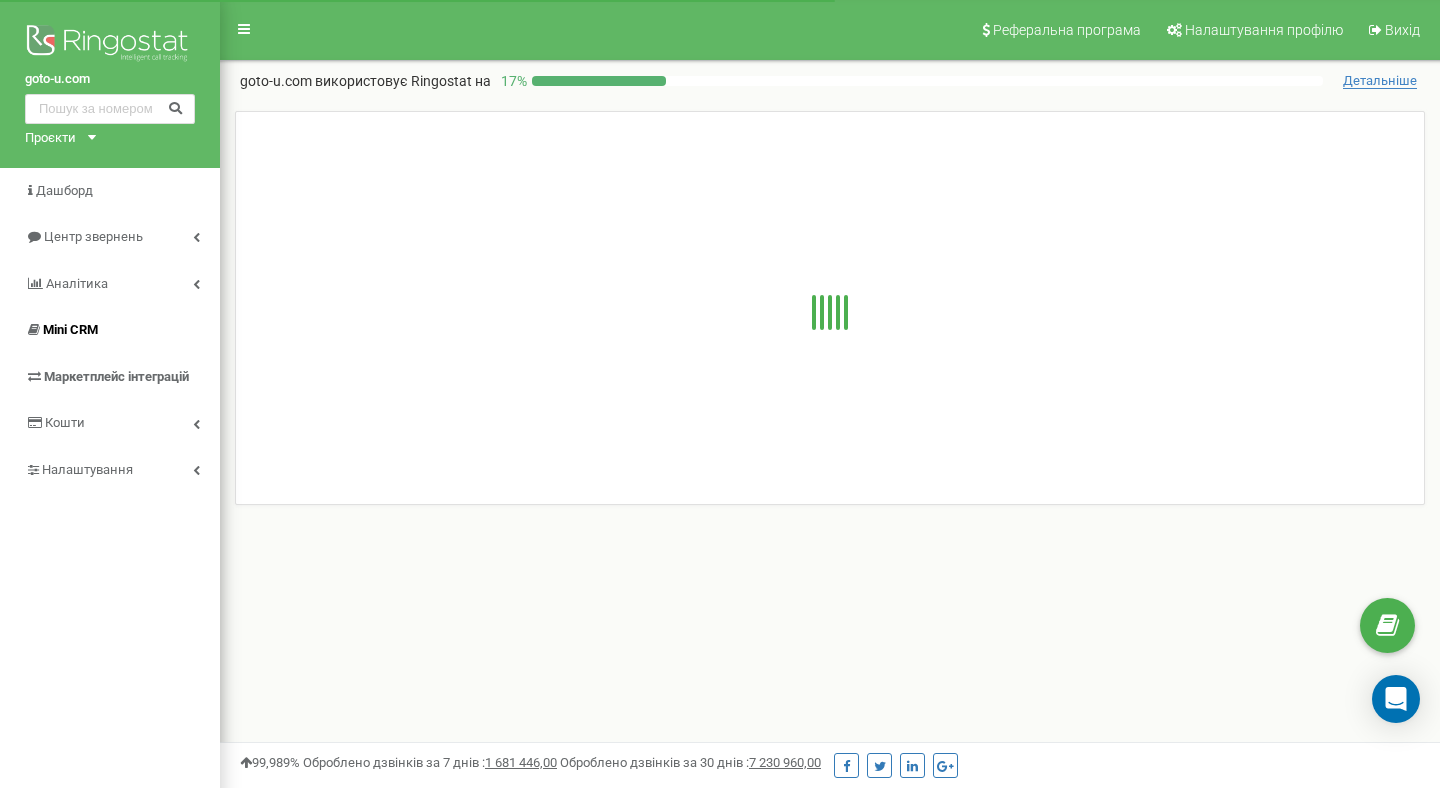 scroll, scrollTop: 0, scrollLeft: 0, axis: both 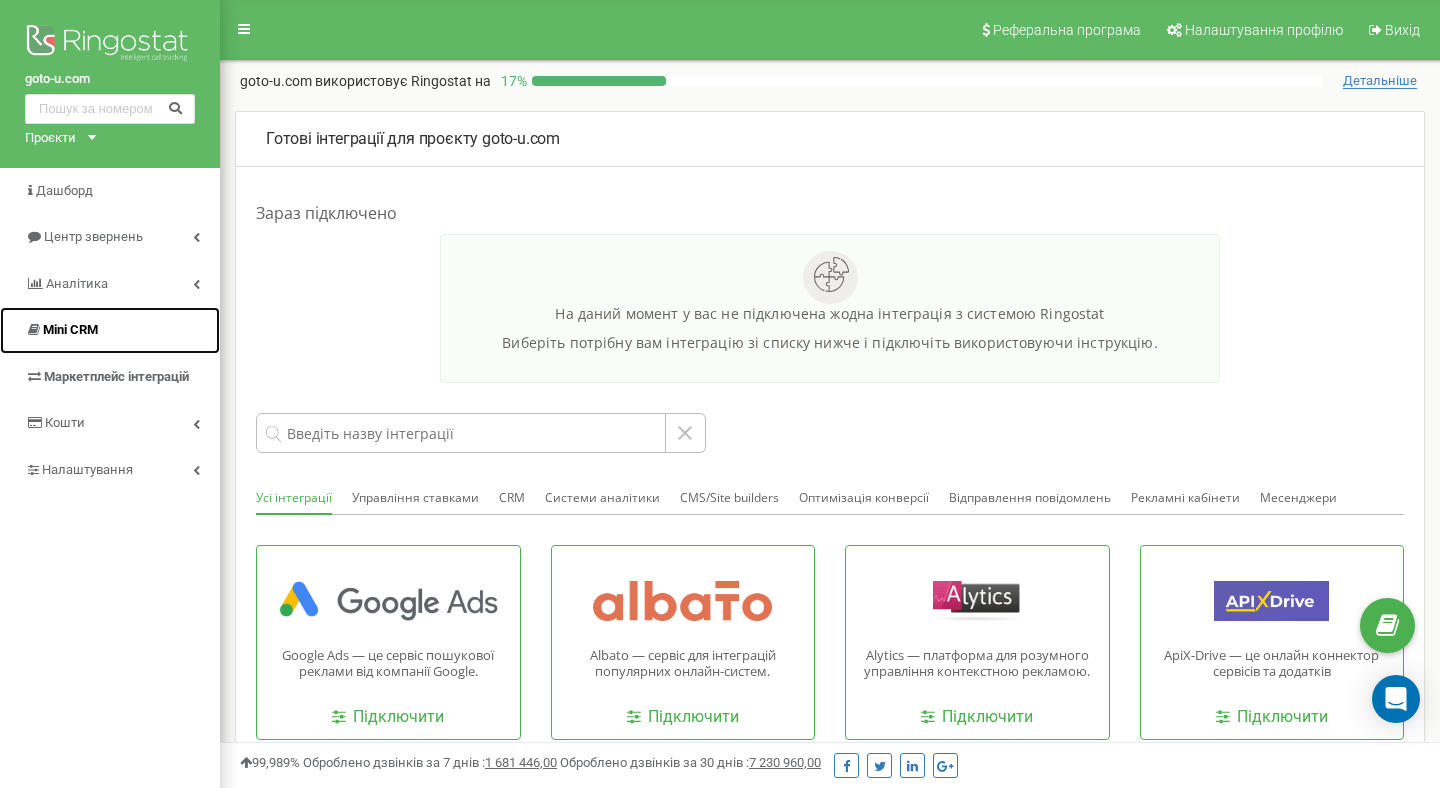 click on "Mini CRM" at bounding box center (70, 329) 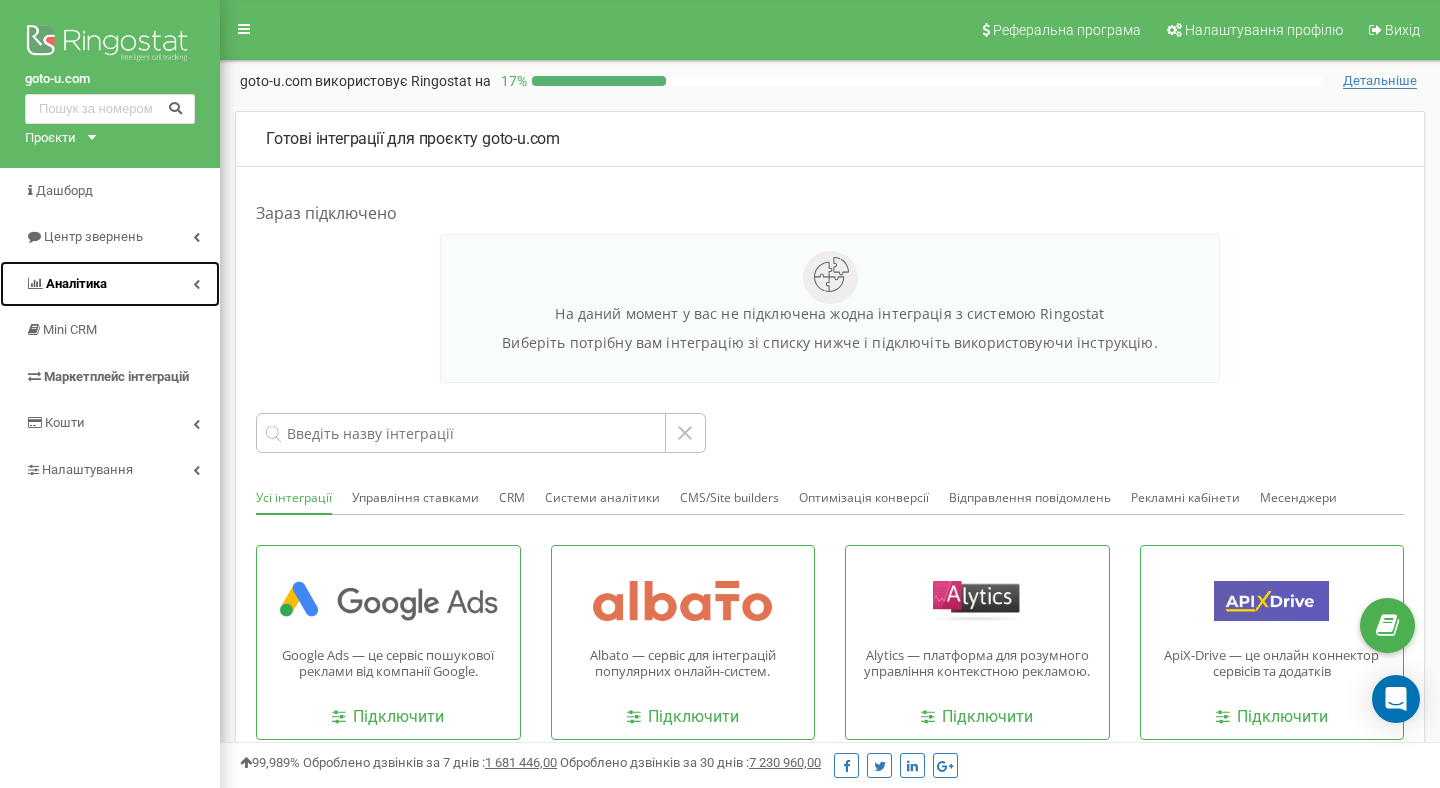 click on "Аналiтика" at bounding box center (76, 283) 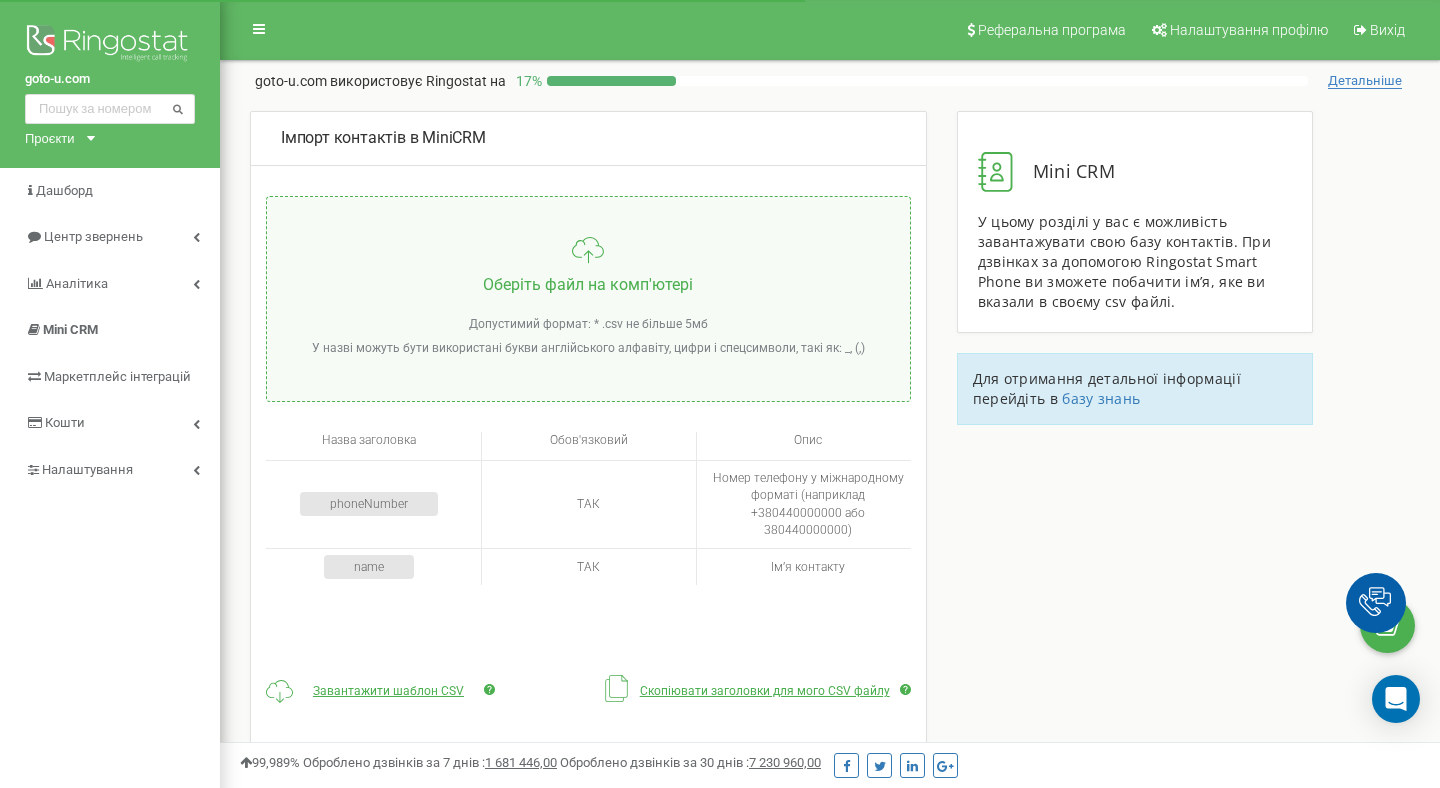 scroll, scrollTop: 0, scrollLeft: 0, axis: both 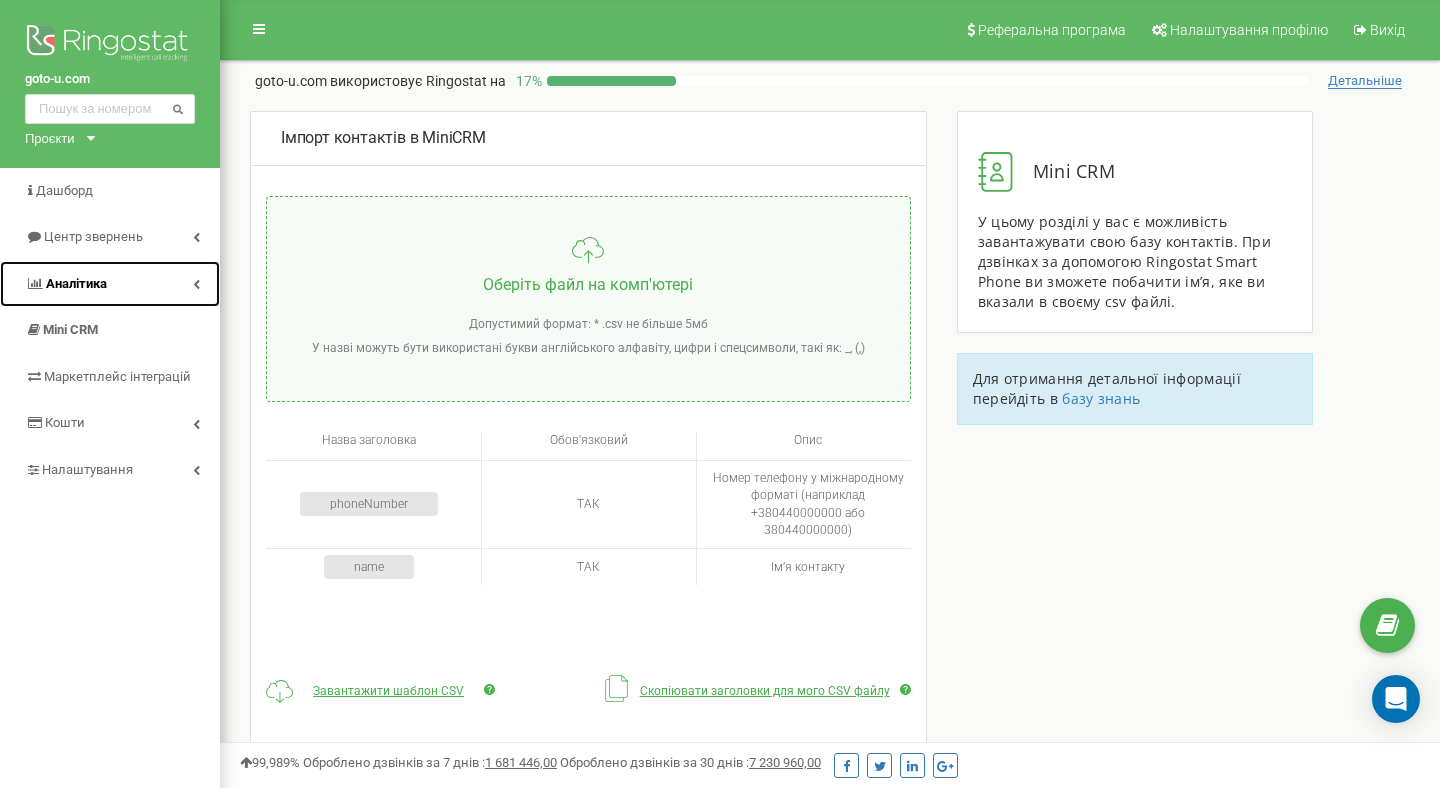 click at bounding box center (196, 284) 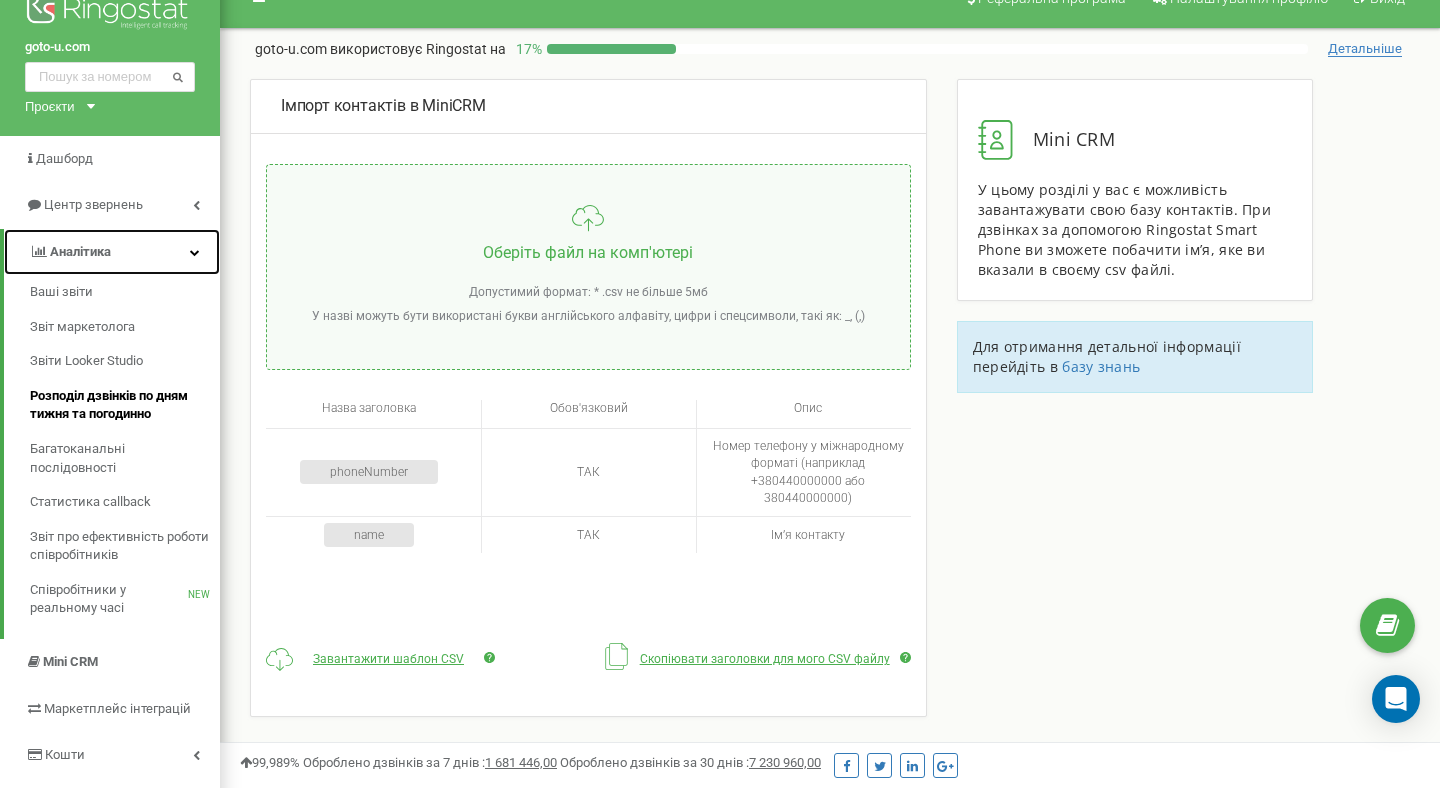scroll, scrollTop: 0, scrollLeft: 0, axis: both 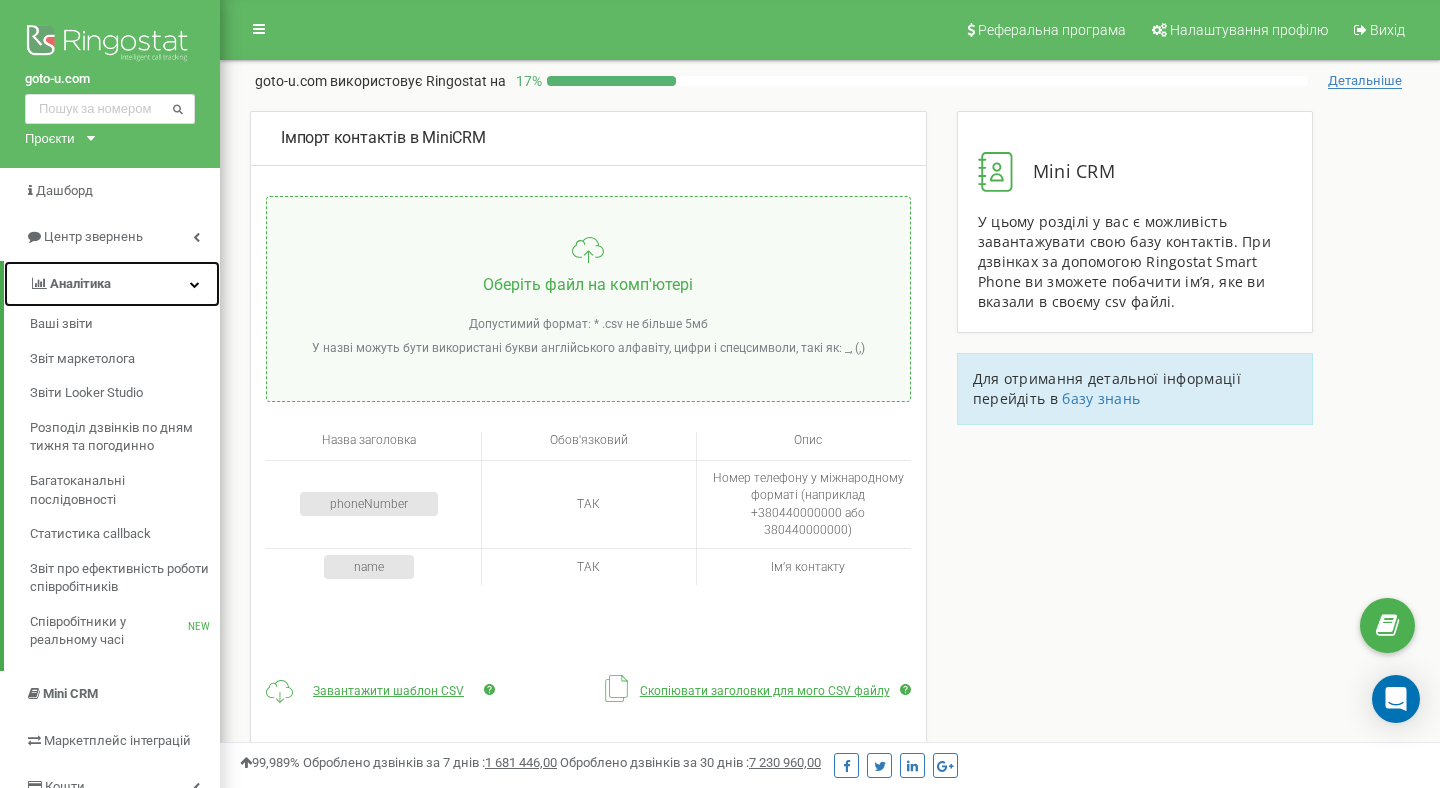 click at bounding box center [195, 284] 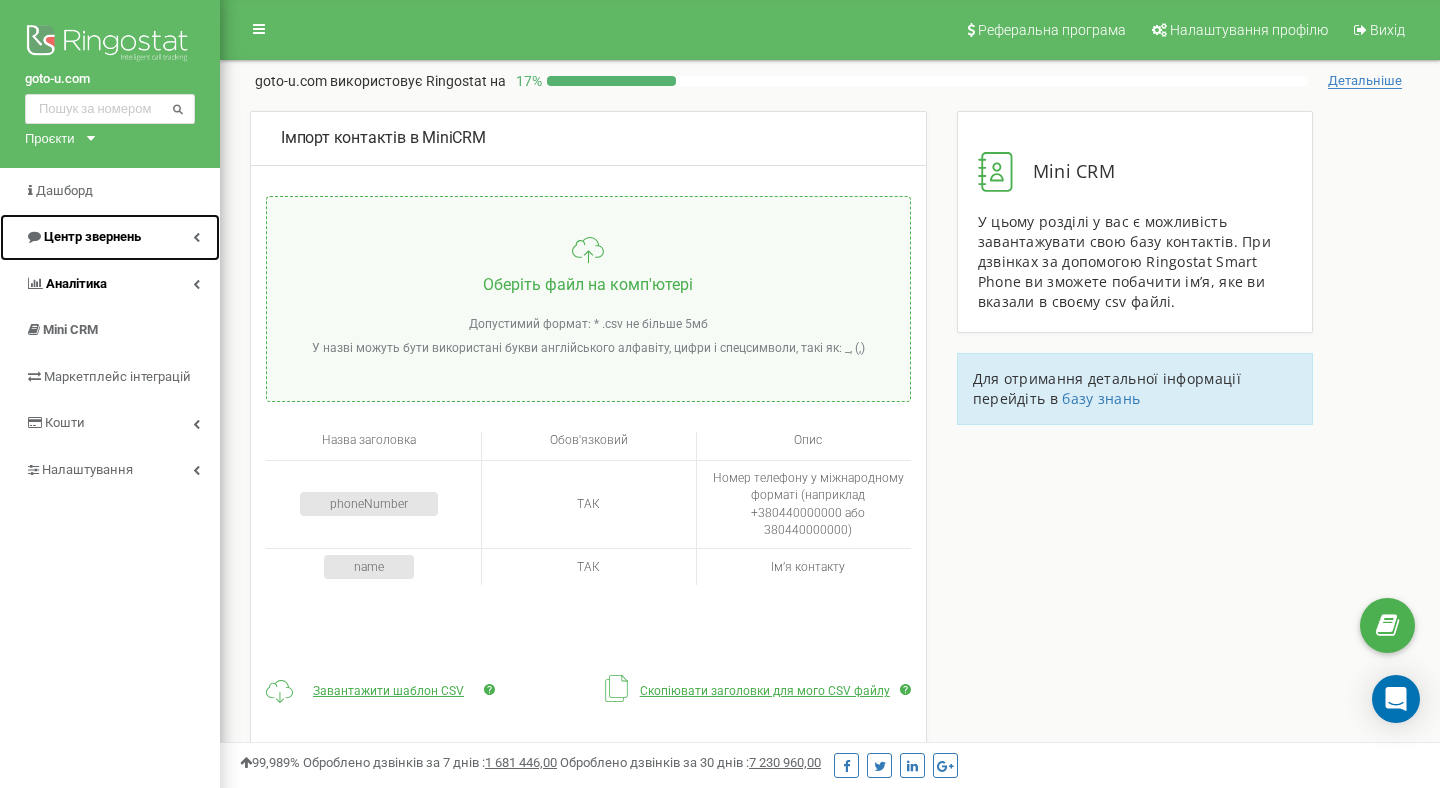 click at bounding box center [196, 237] 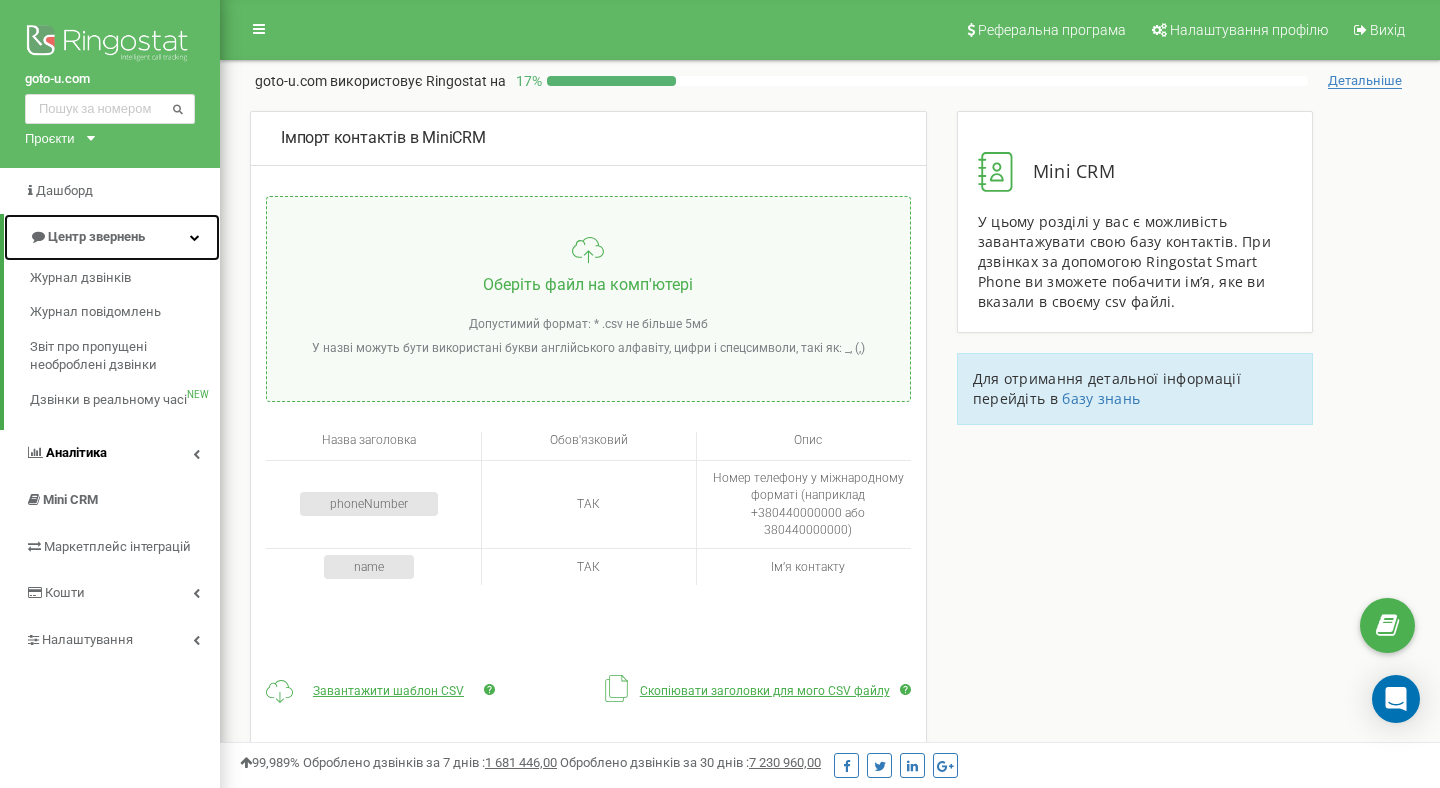 click on "Центр звернень" at bounding box center (112, 237) 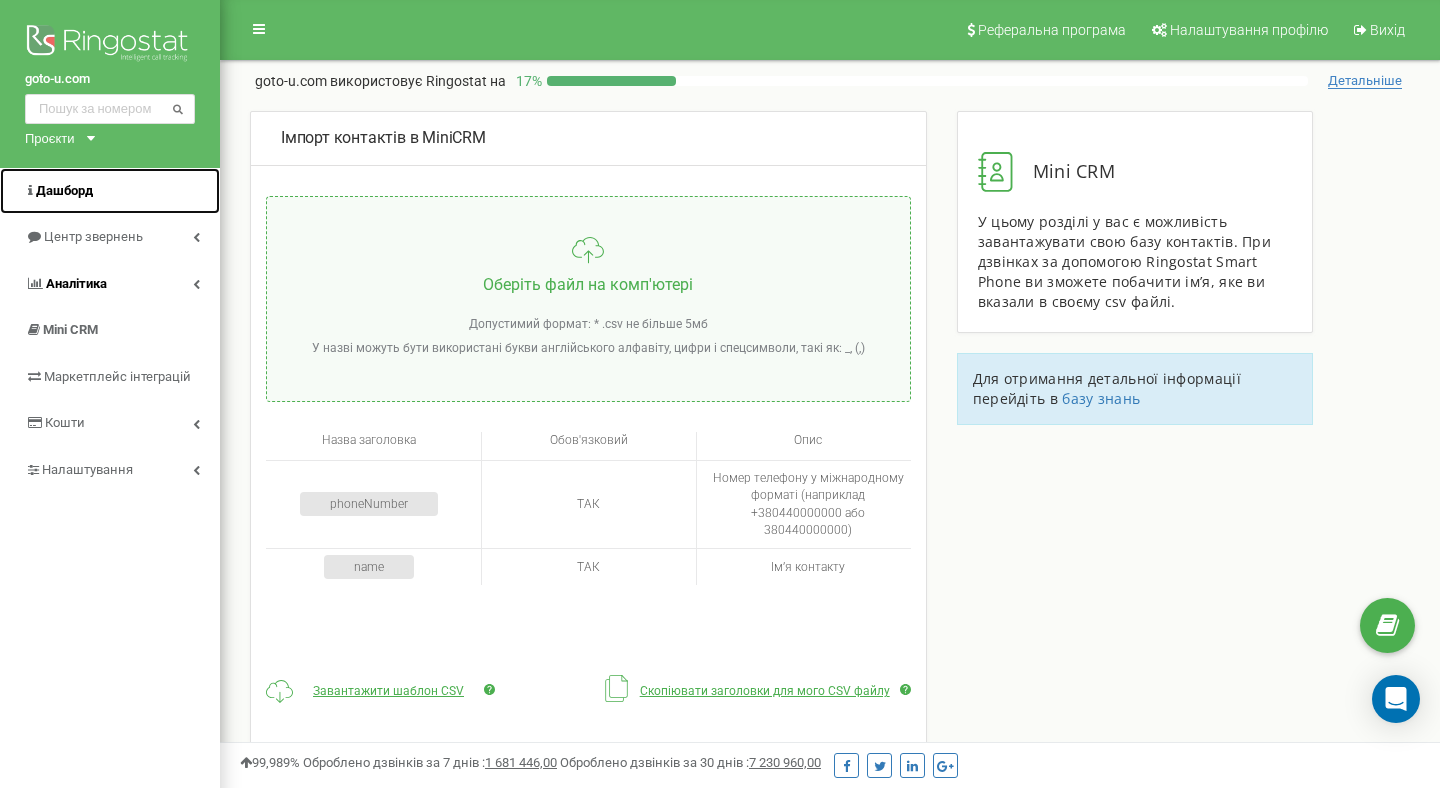 click on "Дашборд" at bounding box center [110, 191] 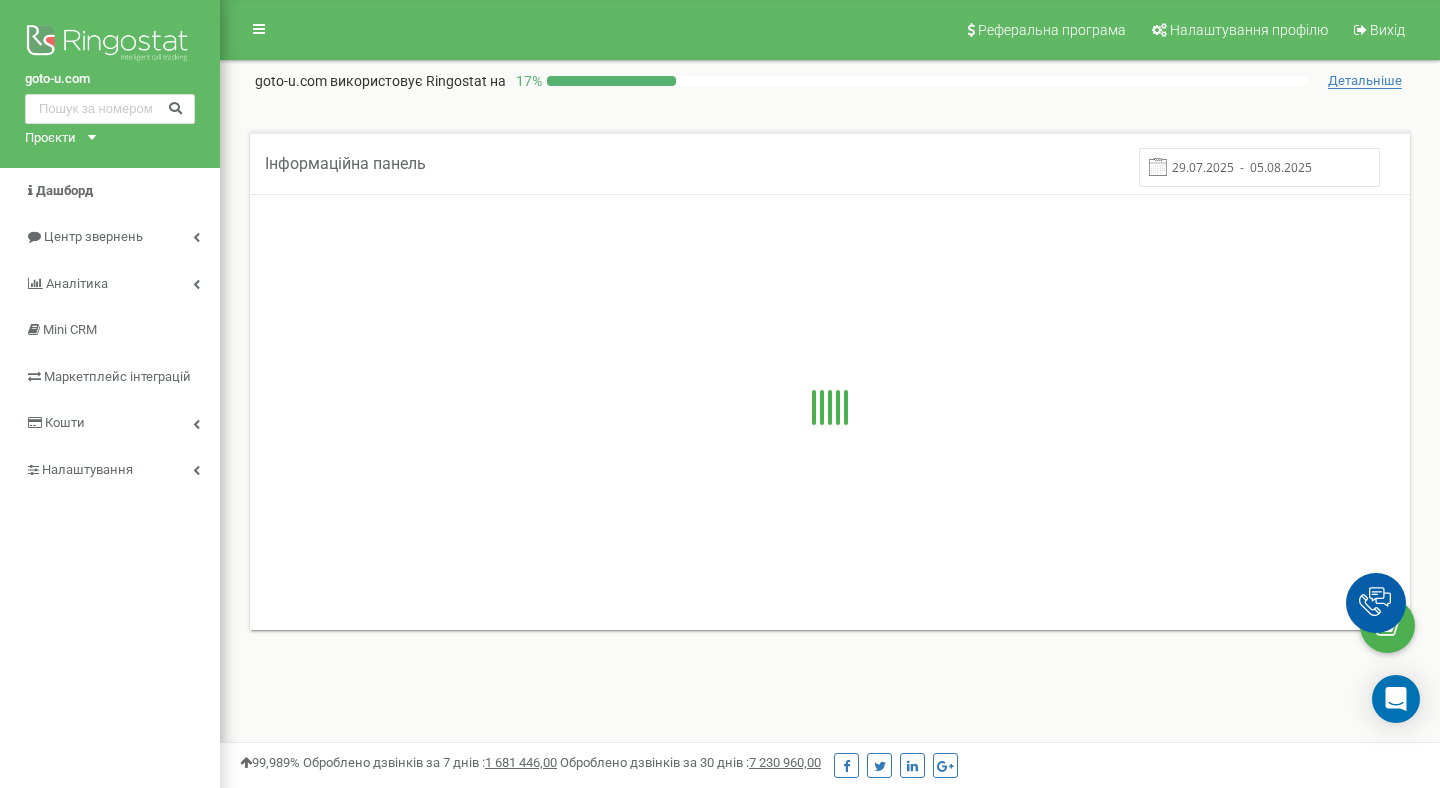 scroll, scrollTop: 0, scrollLeft: 0, axis: both 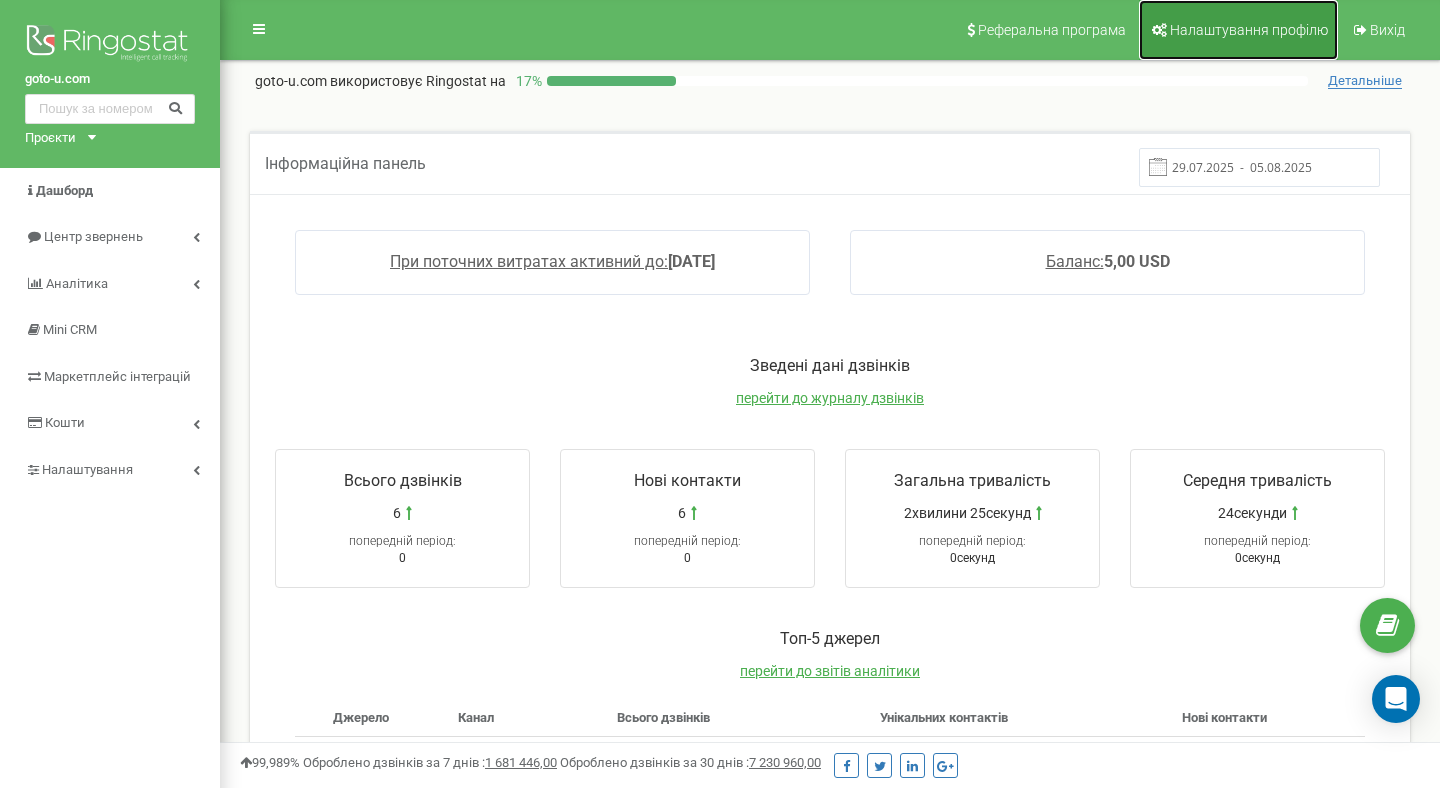 click on "Налаштування профілю" at bounding box center (1238, 30) 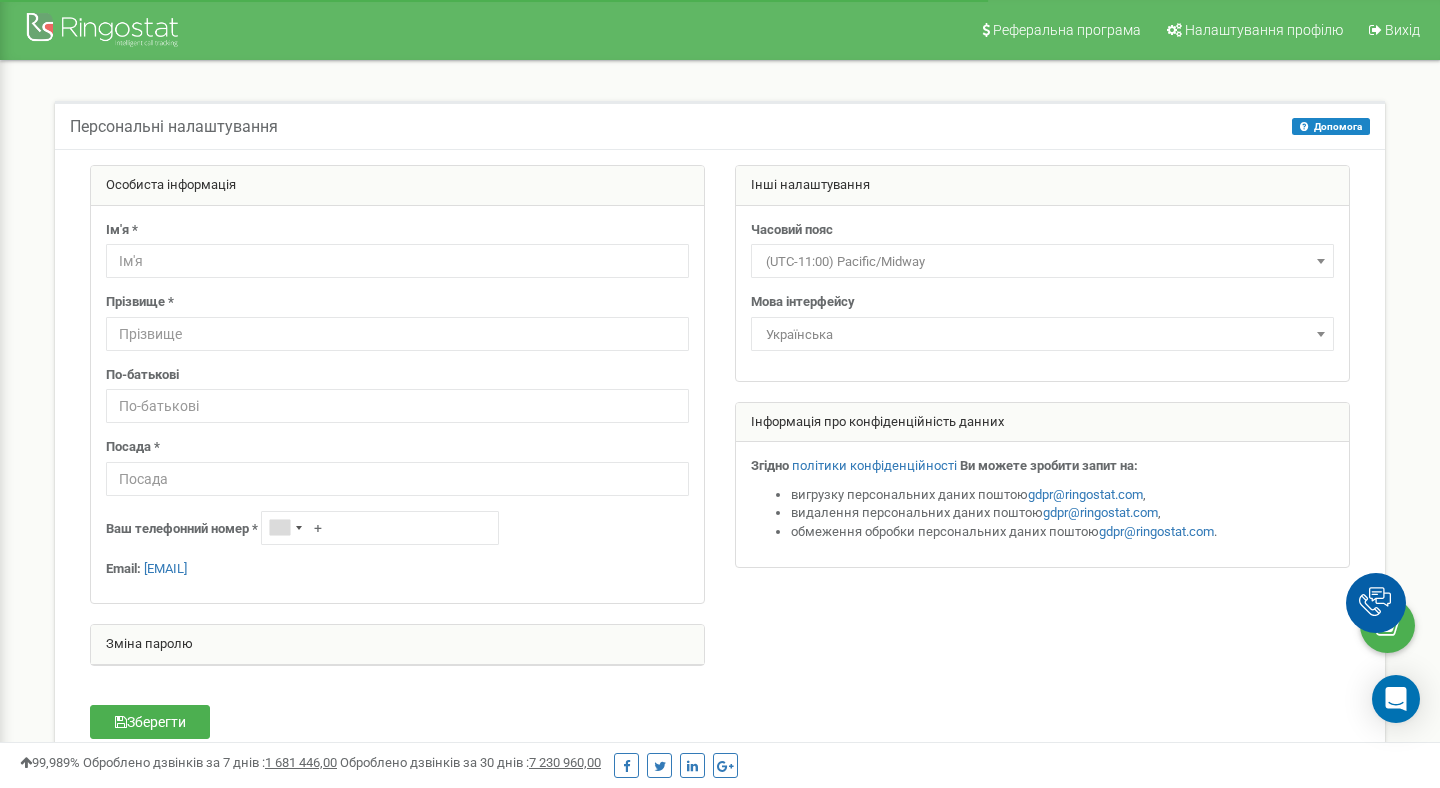 scroll, scrollTop: 0, scrollLeft: 0, axis: both 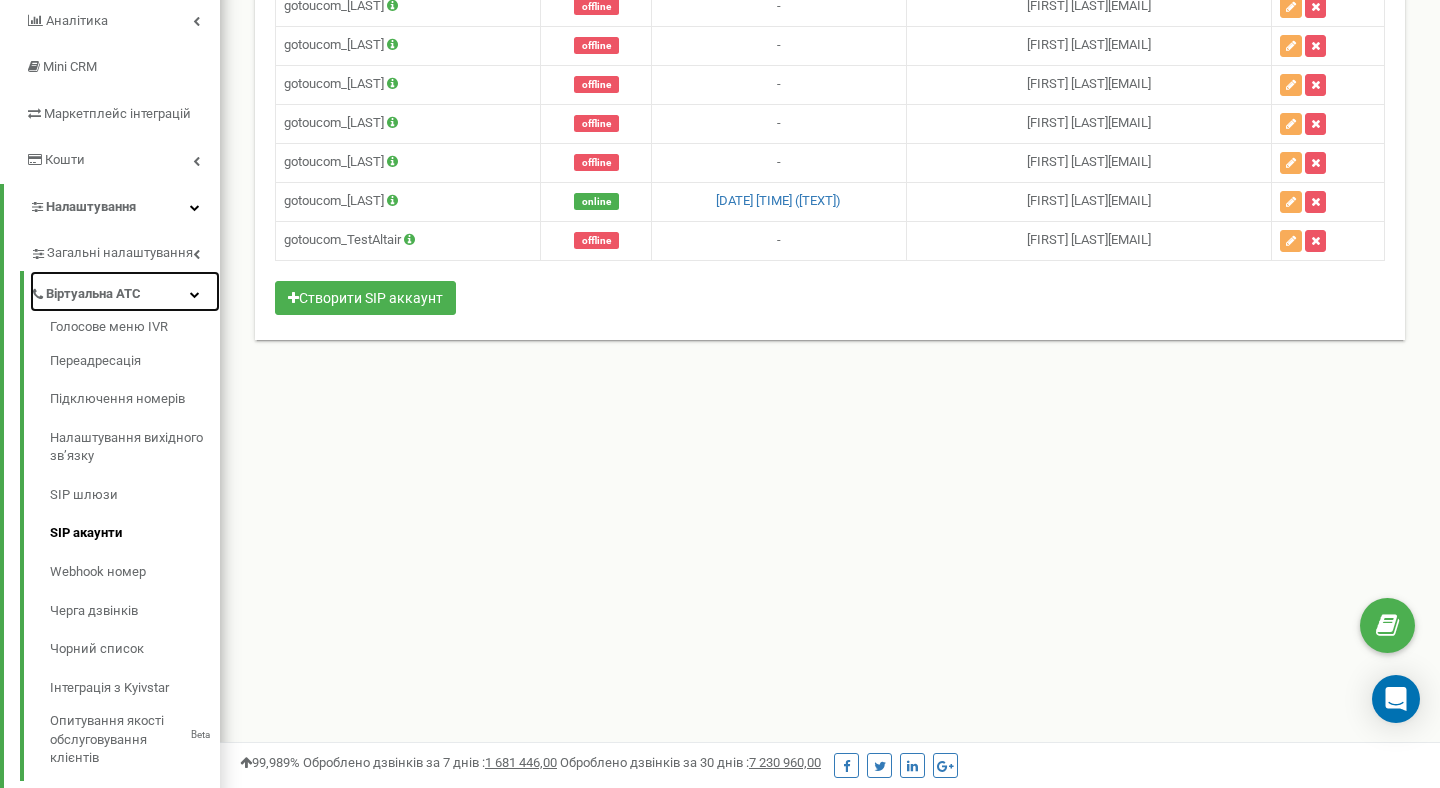 click at bounding box center (195, 294) 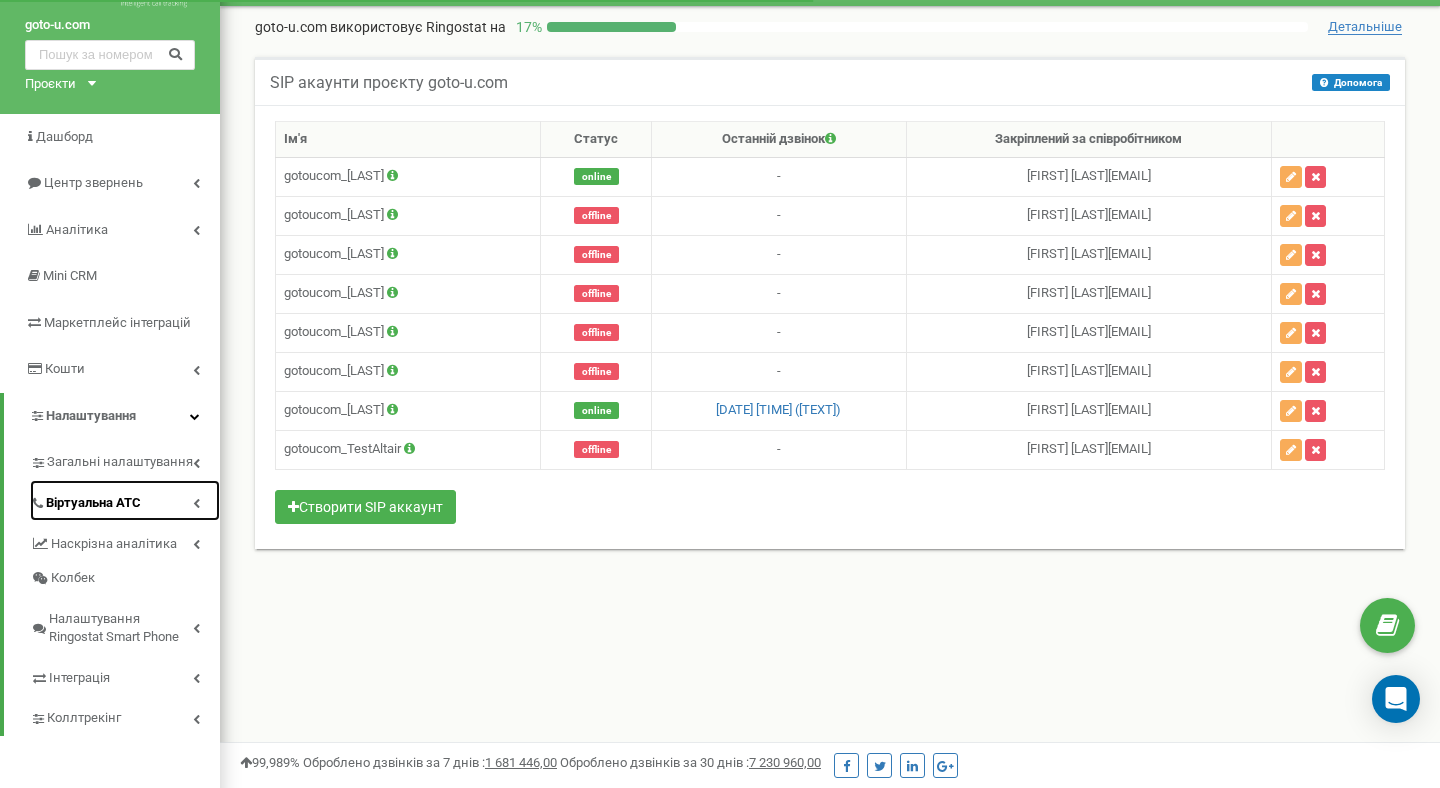 scroll, scrollTop: 52, scrollLeft: 0, axis: vertical 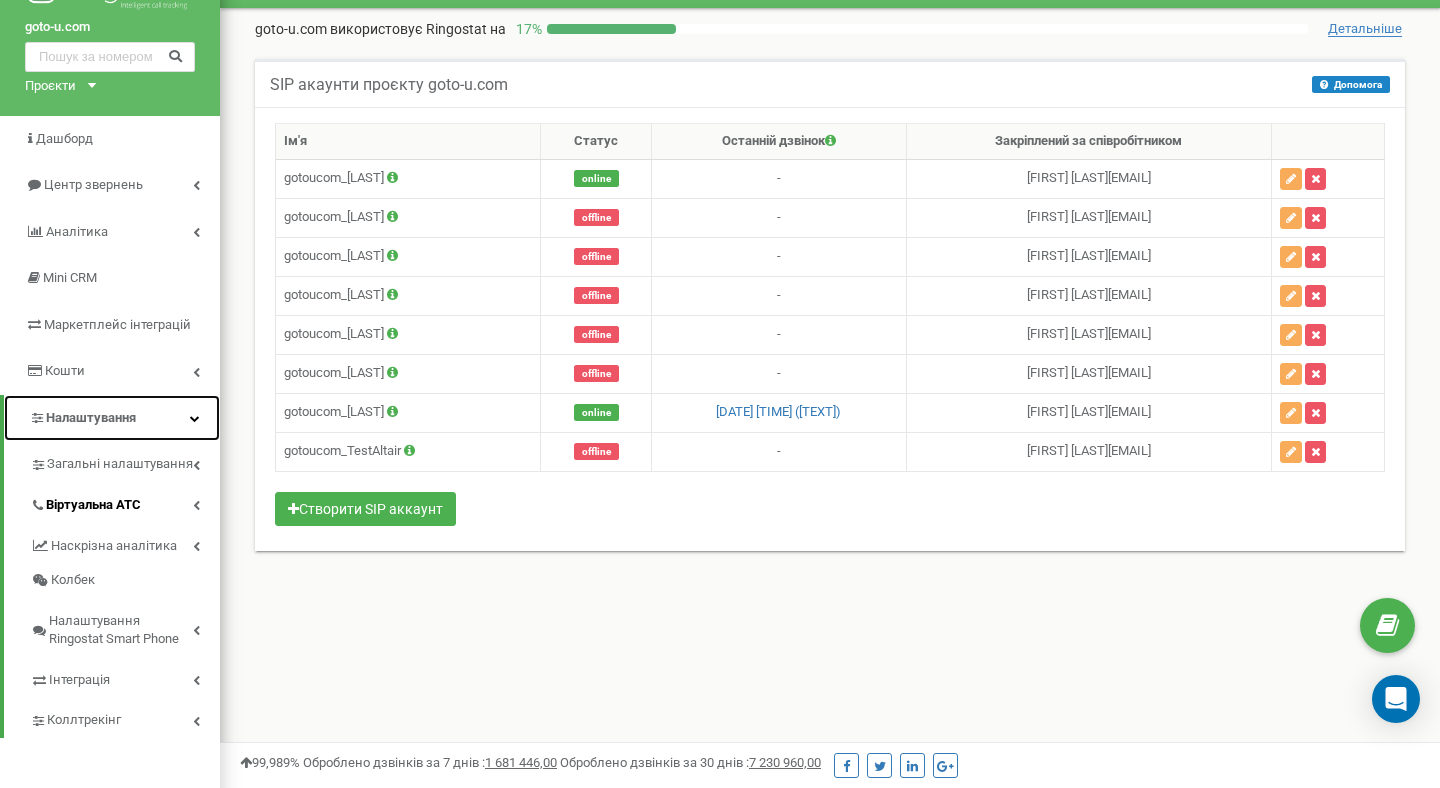 click at bounding box center (195, 418) 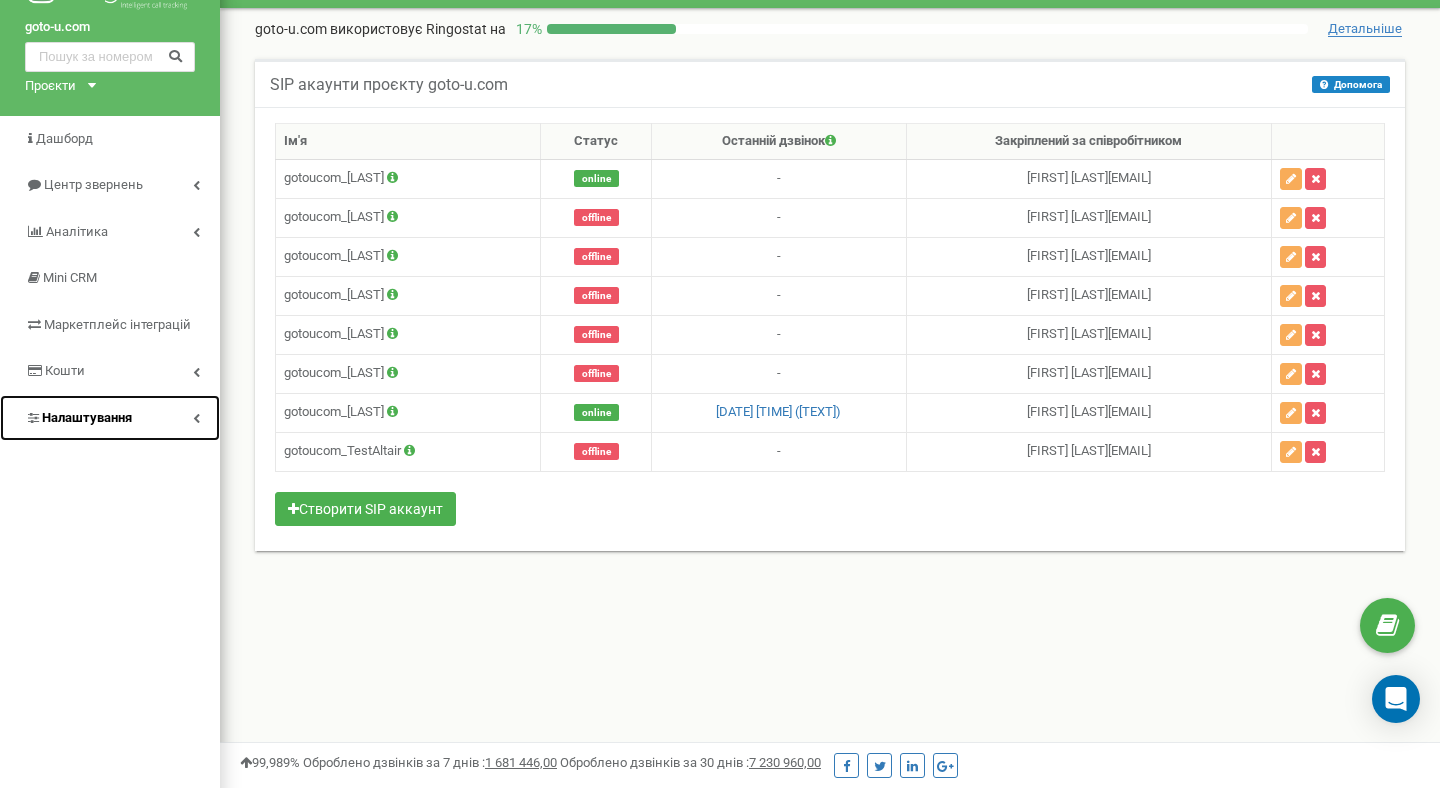 click at bounding box center [196, 418] 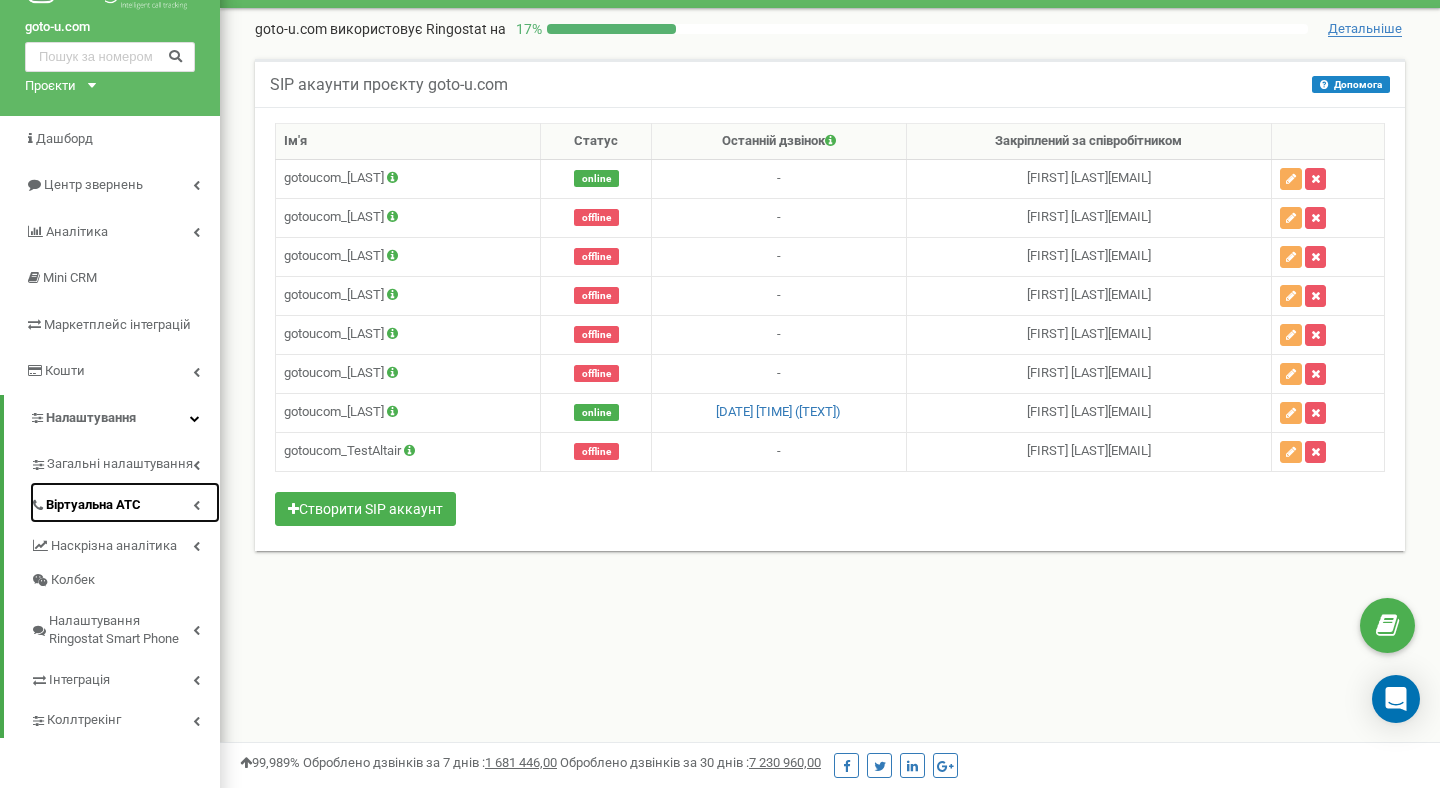 click at bounding box center (196, 505) 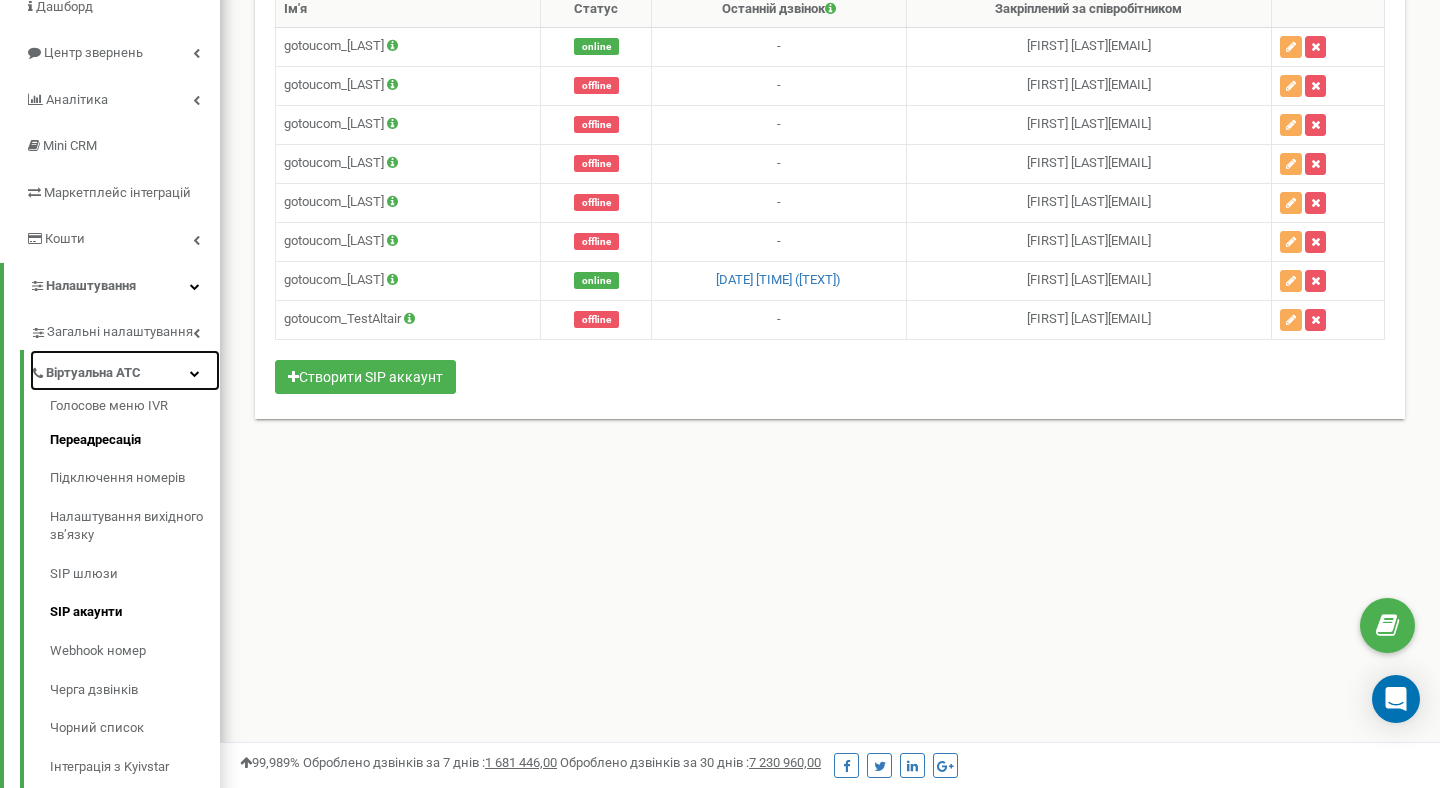 scroll, scrollTop: 209, scrollLeft: 0, axis: vertical 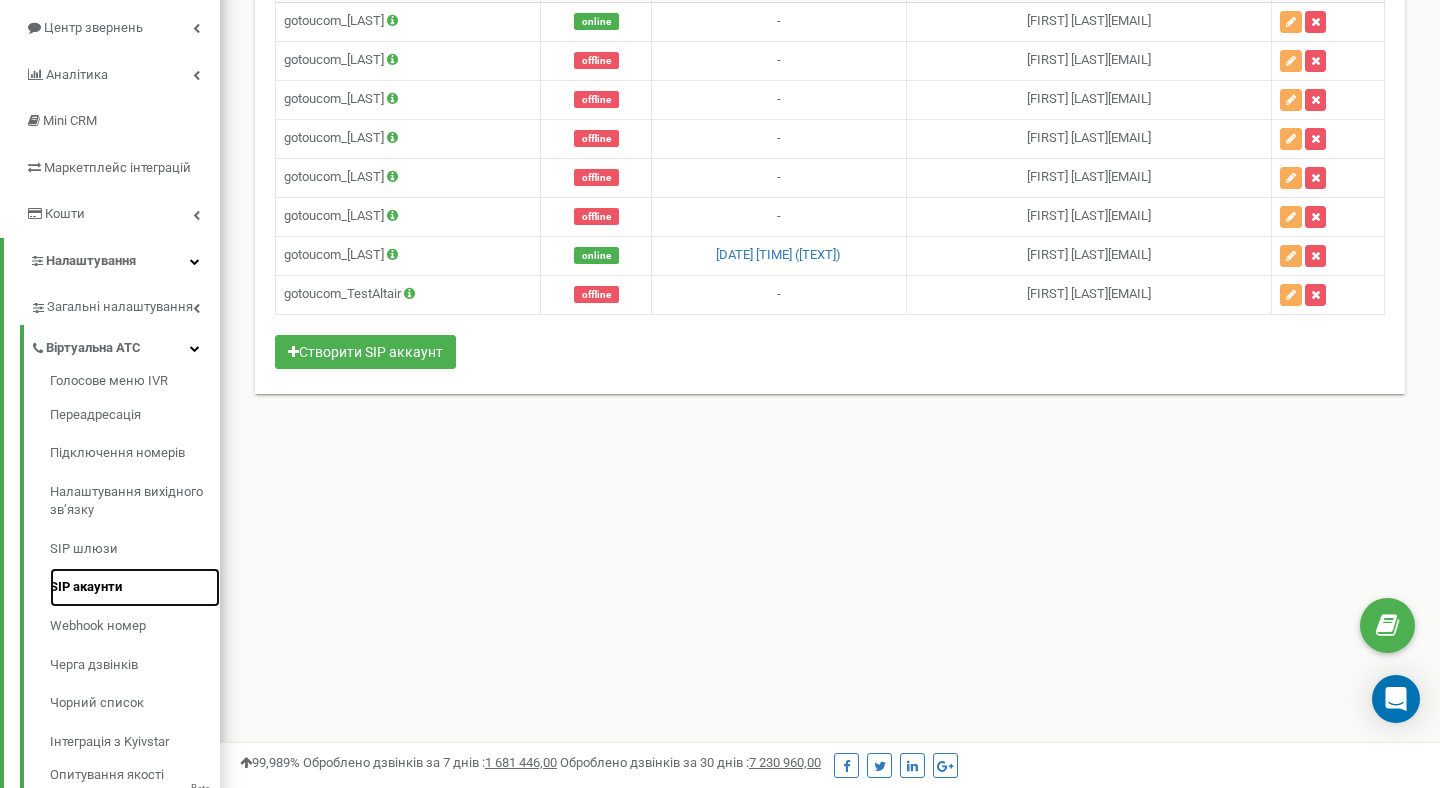 click on "SIP акаунти" at bounding box center [135, 587] 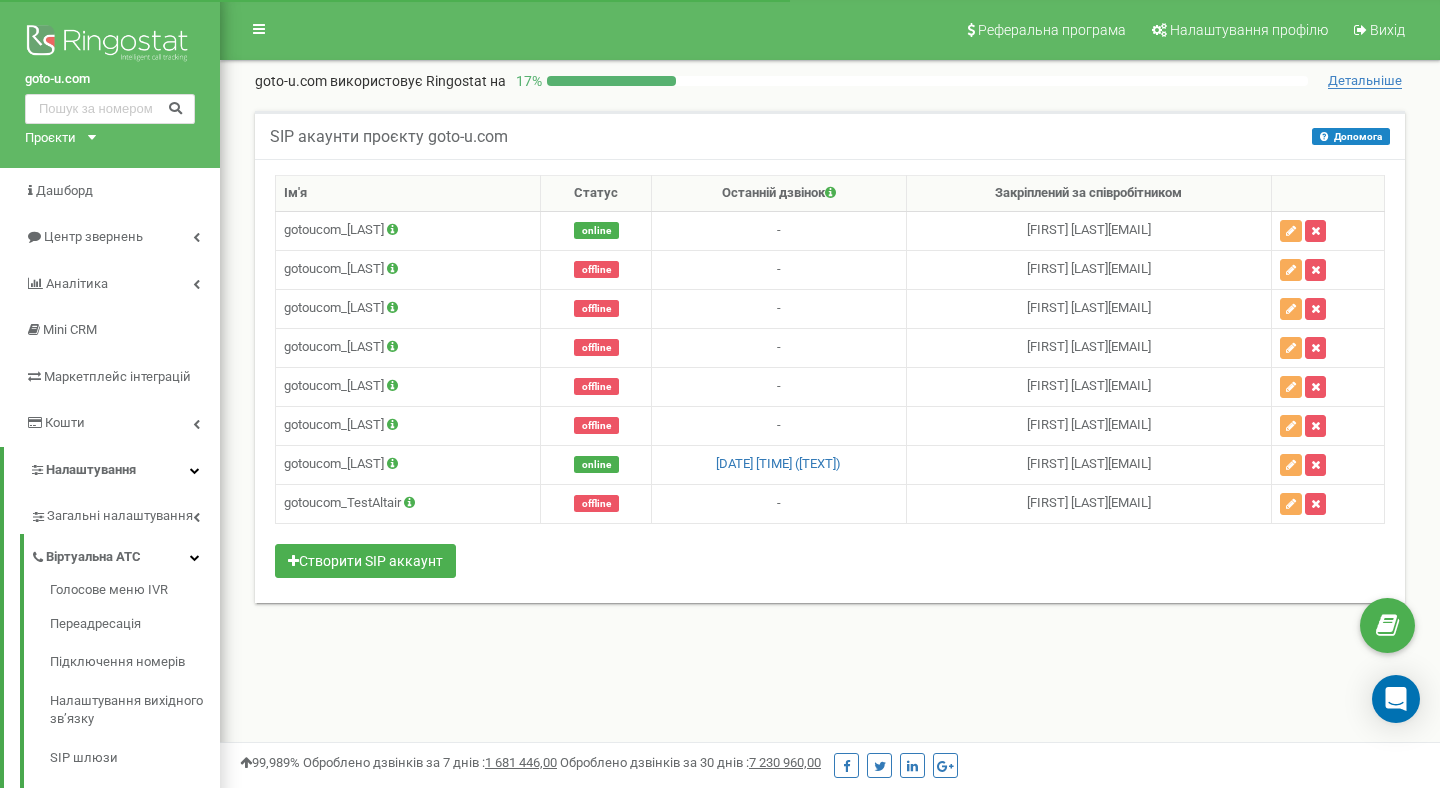 scroll, scrollTop: 0, scrollLeft: 0, axis: both 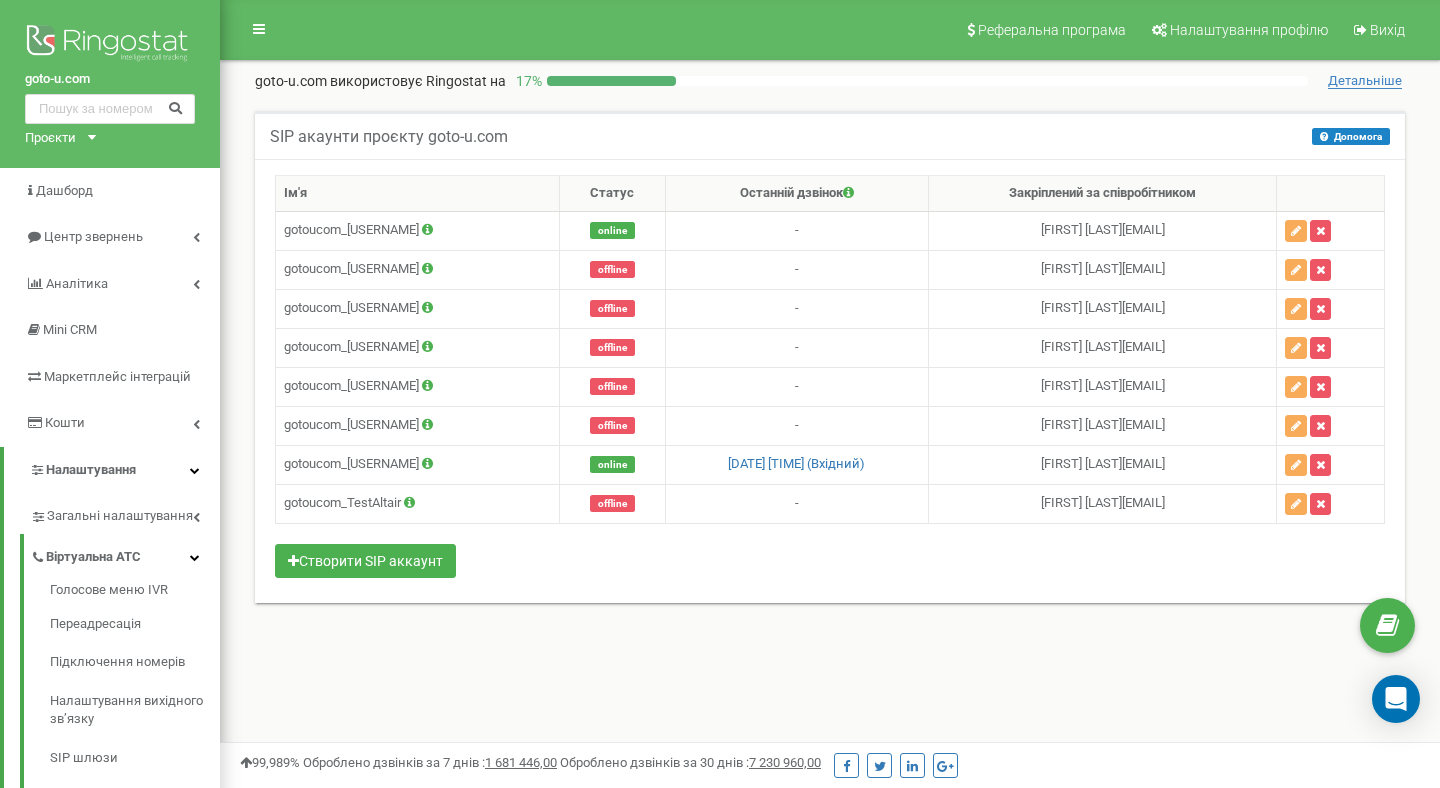 click on "Реферальна програма
Налаштування профілю
Вихід
[DOMAIN]   використовує Ringostat на  17 % Детальніше
SIP акаунти проєкту [DOMAIN]
Допомога
Допомога
Ім'я
Статус
-" at bounding box center [830, 600] 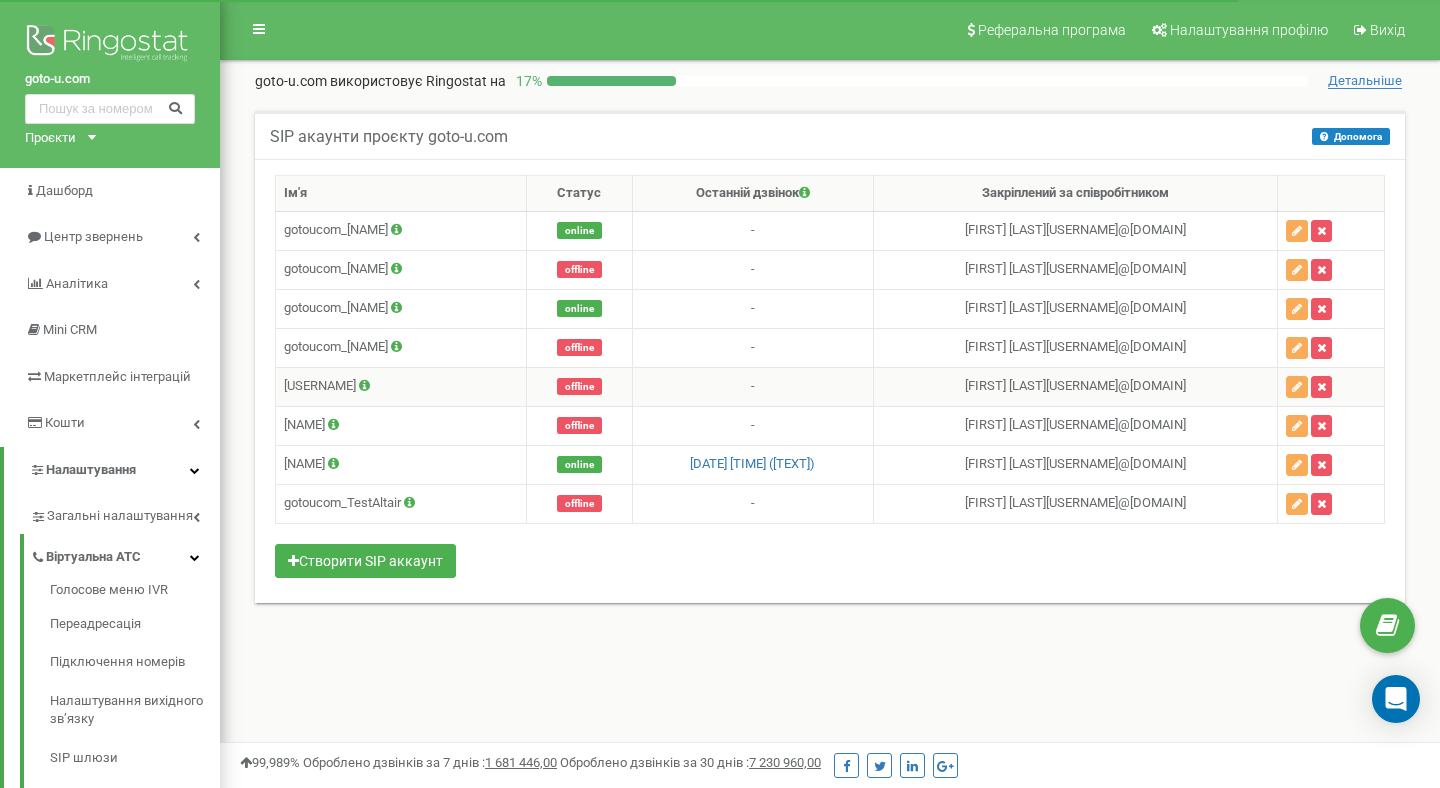scroll, scrollTop: 0, scrollLeft: 0, axis: both 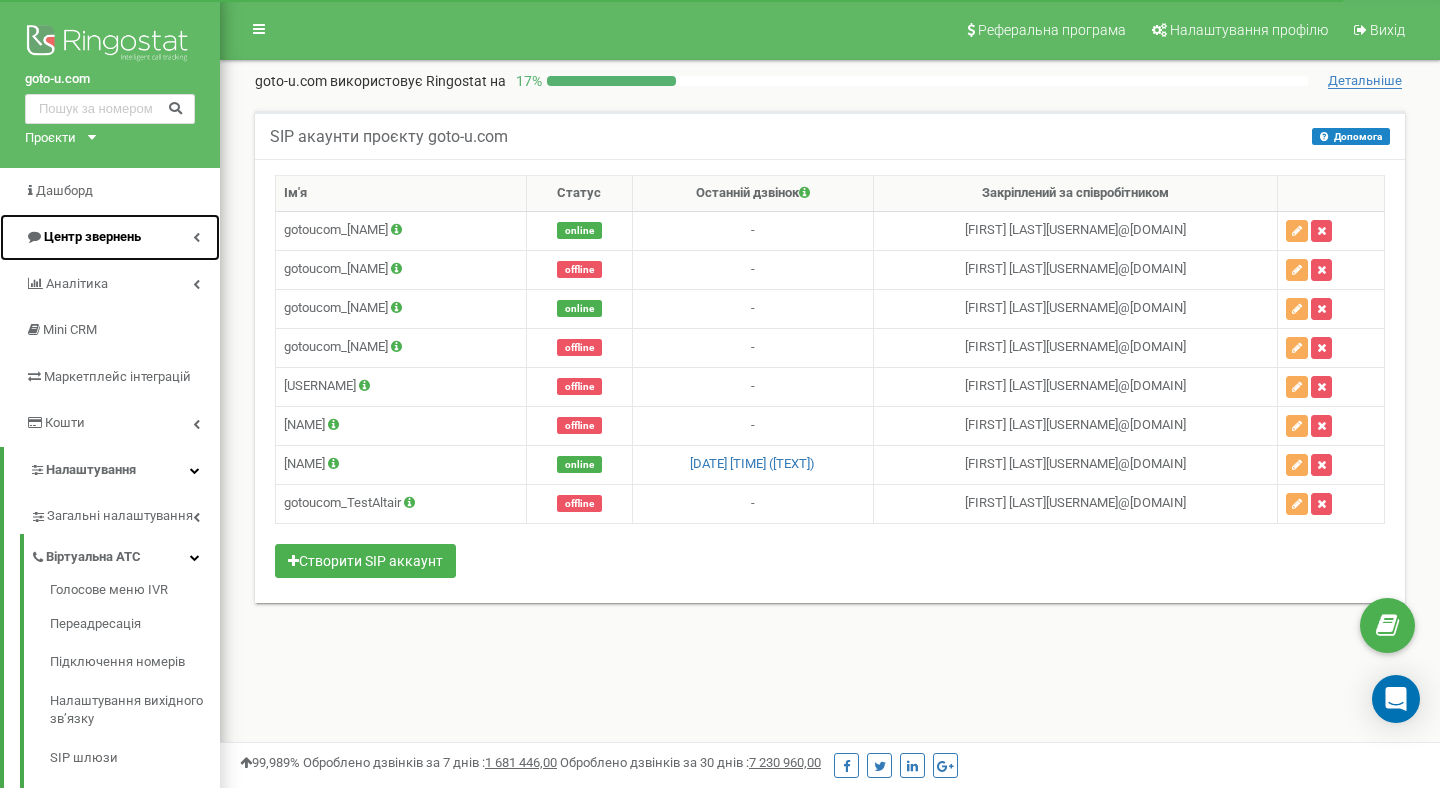 click at bounding box center (196, 237) 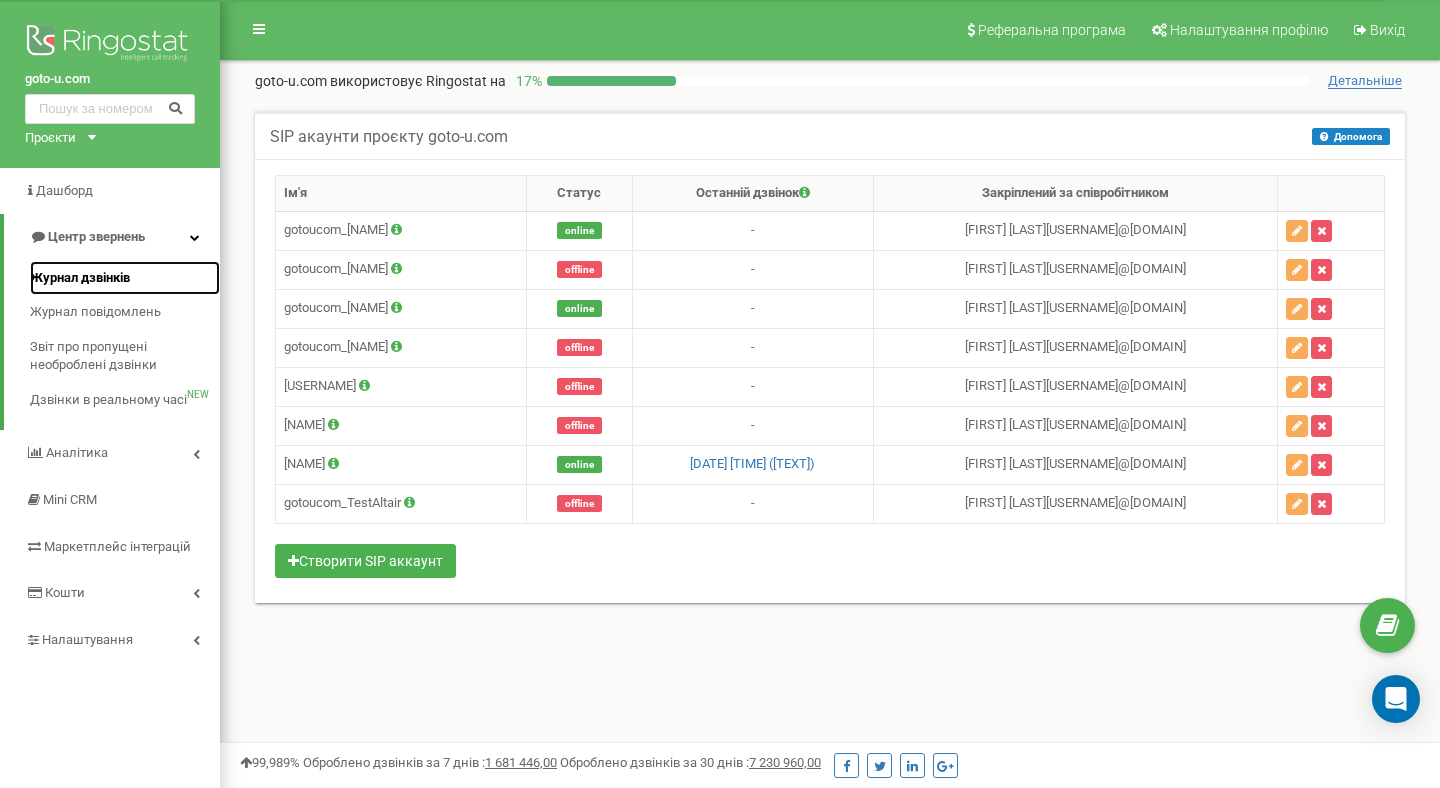 click on "Журнал дзвінків" at bounding box center (80, 278) 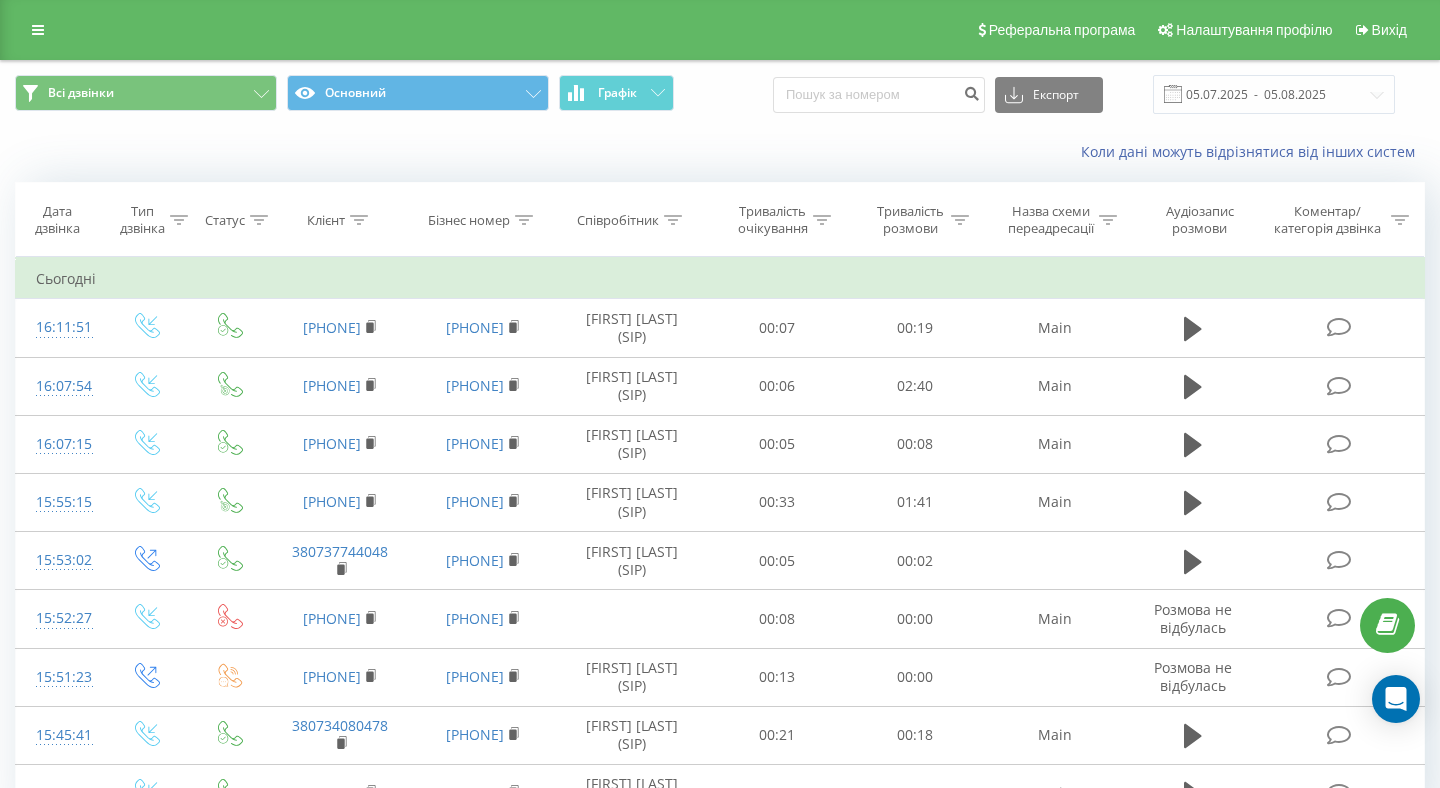 scroll, scrollTop: 0, scrollLeft: 0, axis: both 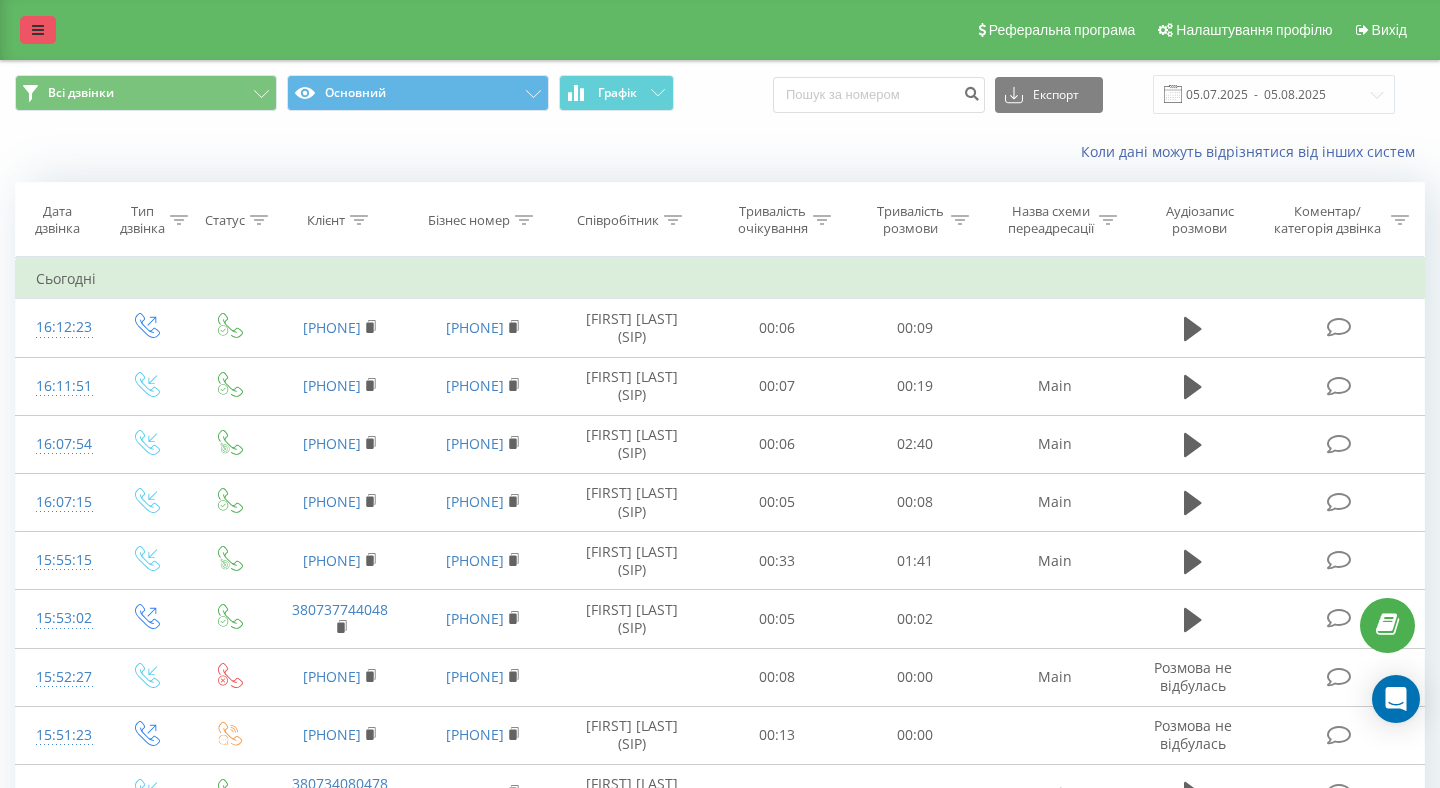 click at bounding box center (38, 30) 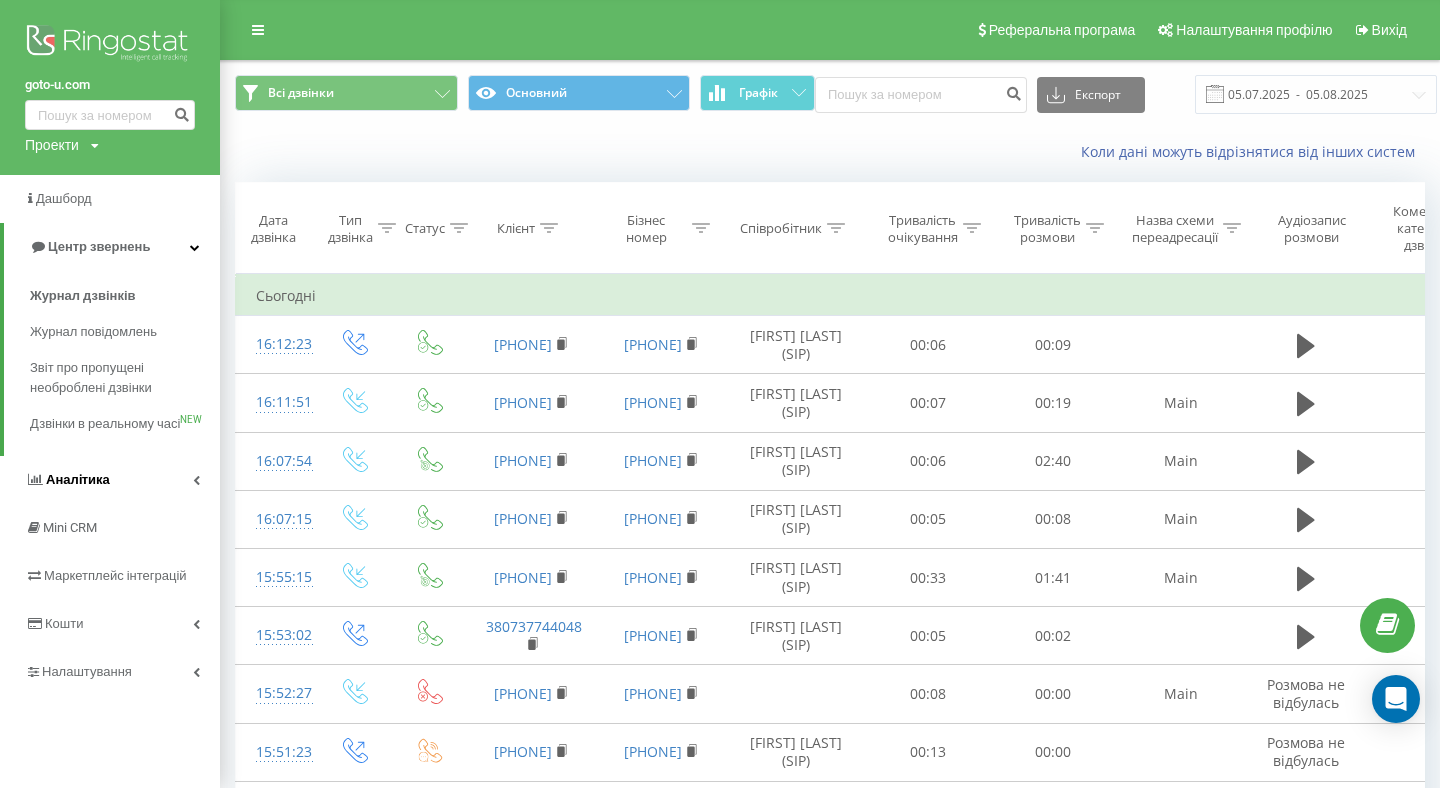 click at bounding box center [196, 480] 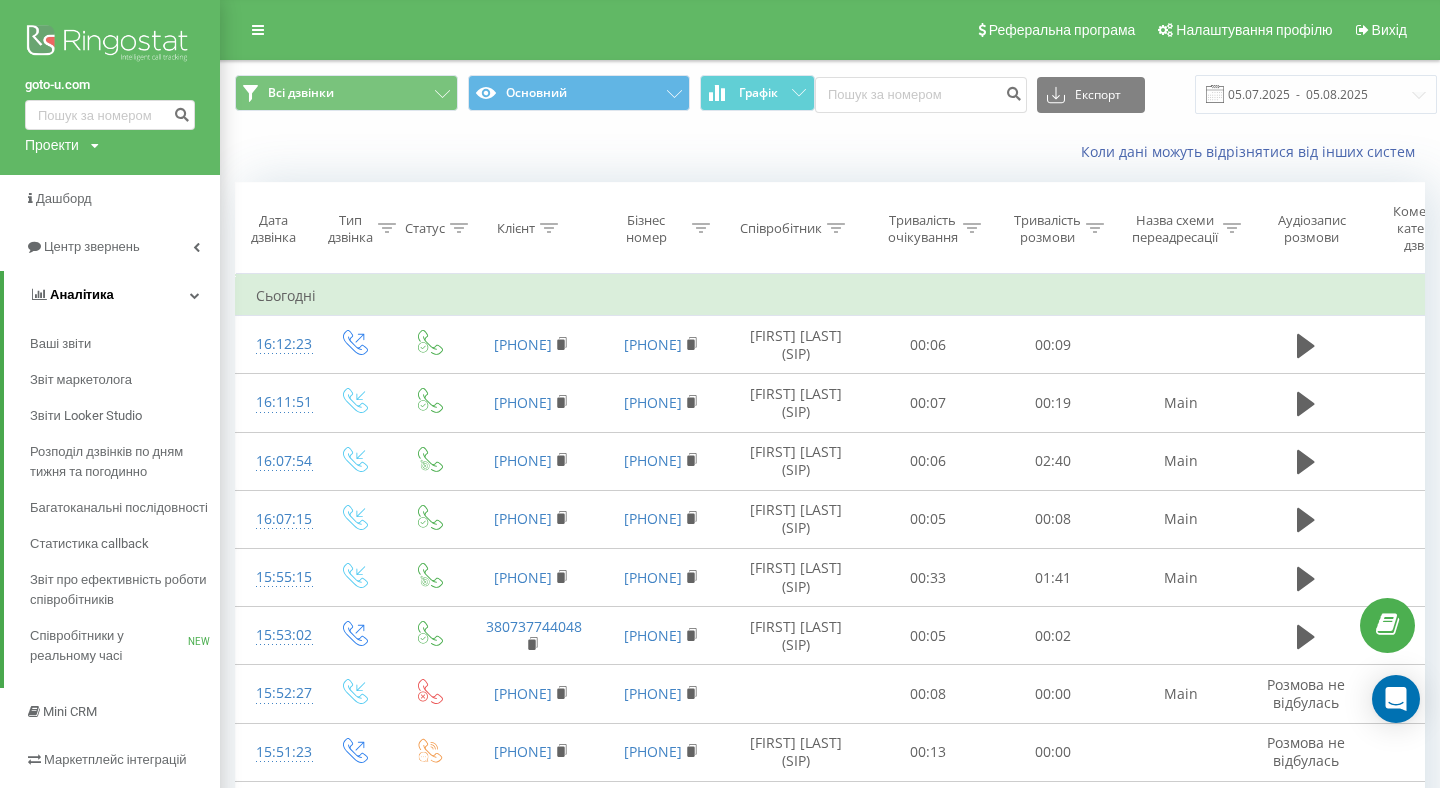 click at bounding box center (195, 295) 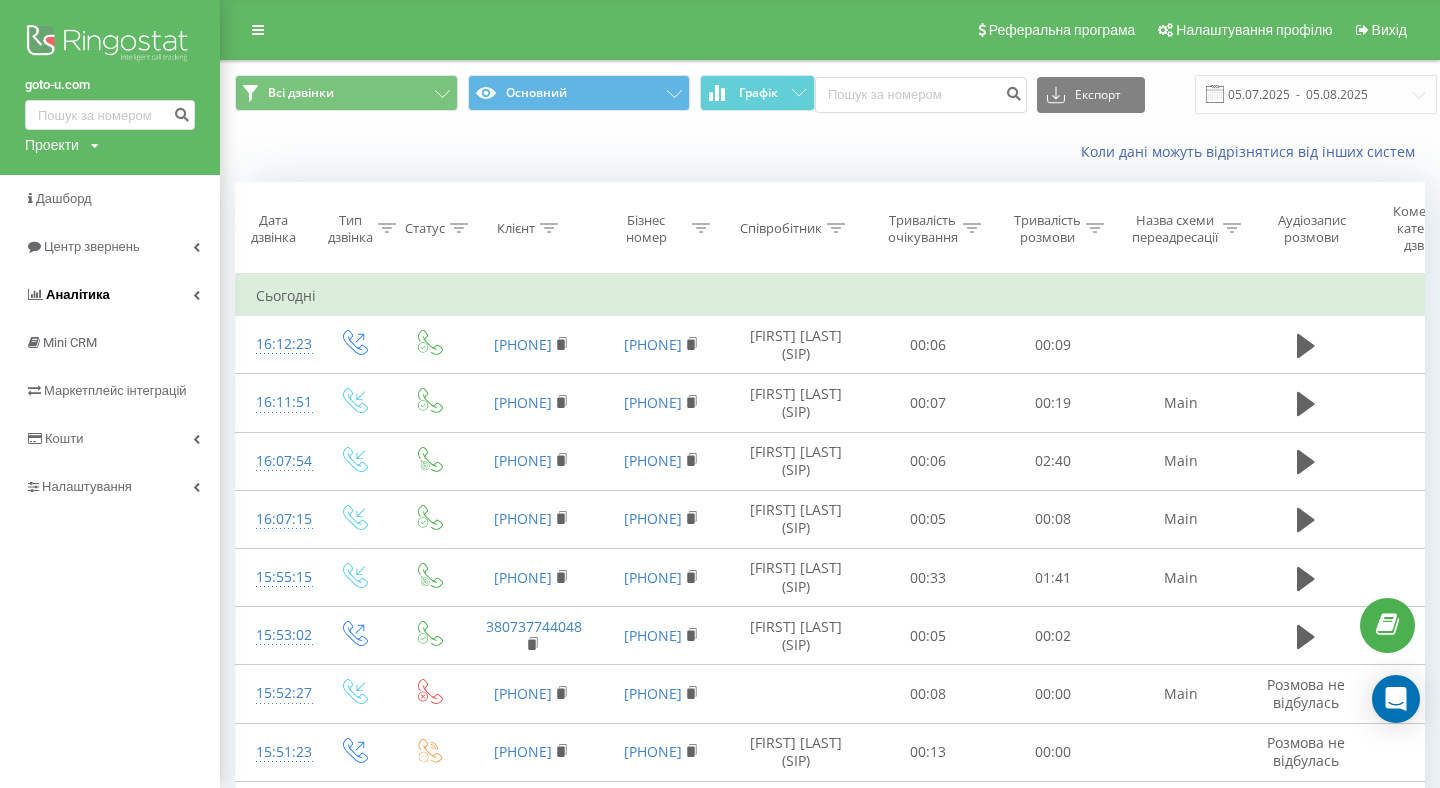 click at bounding box center [196, 295] 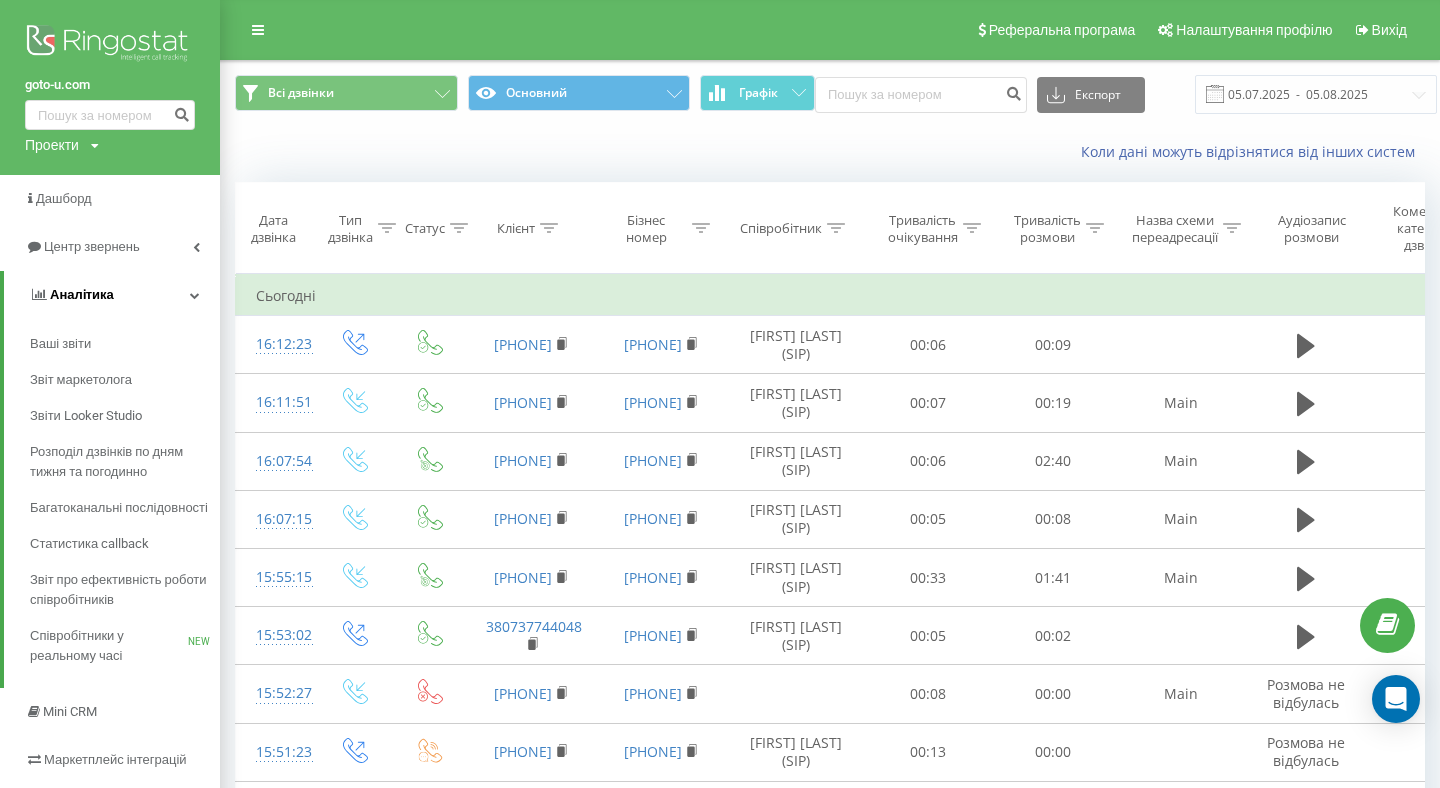 click at bounding box center [195, 295] 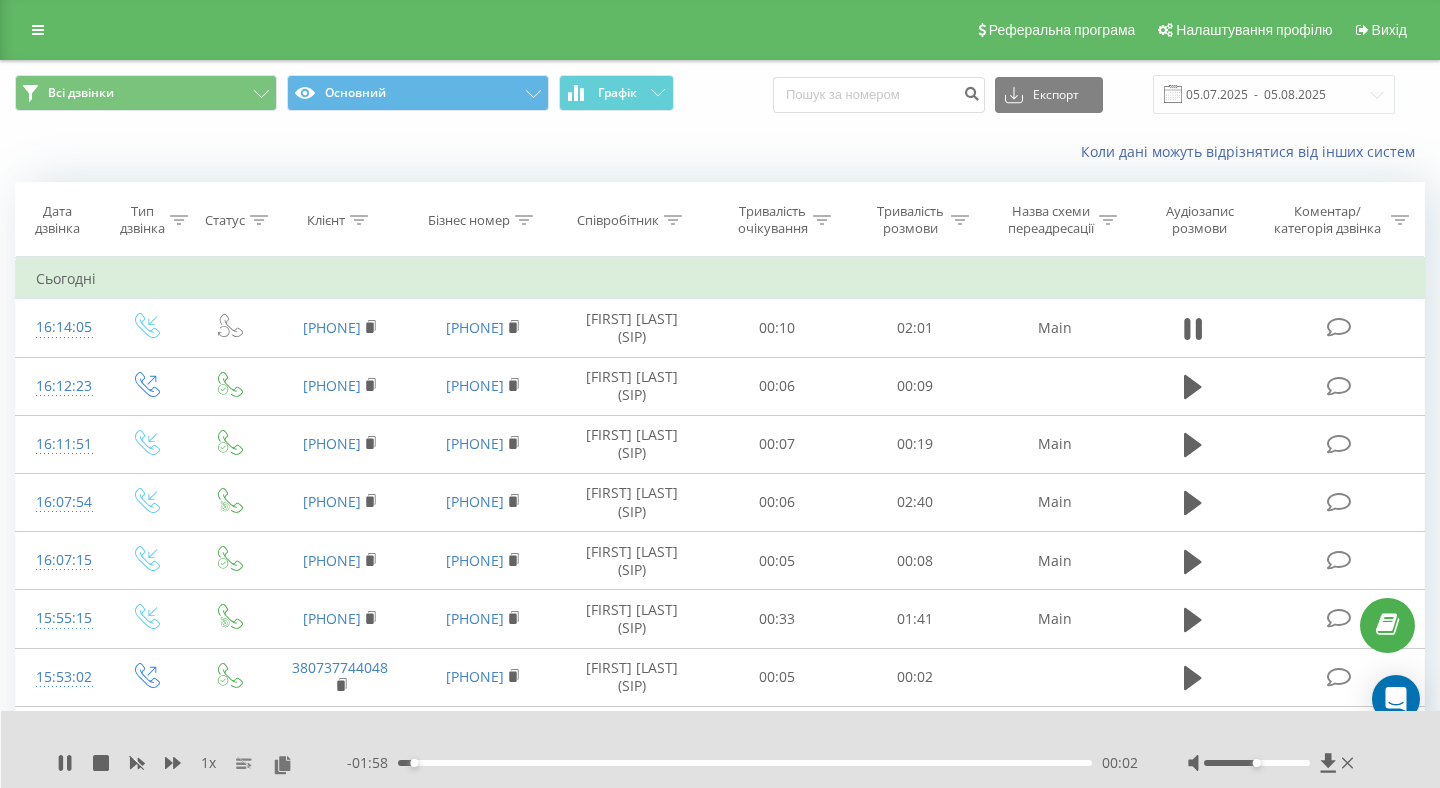 scroll, scrollTop: 0, scrollLeft: 0, axis: both 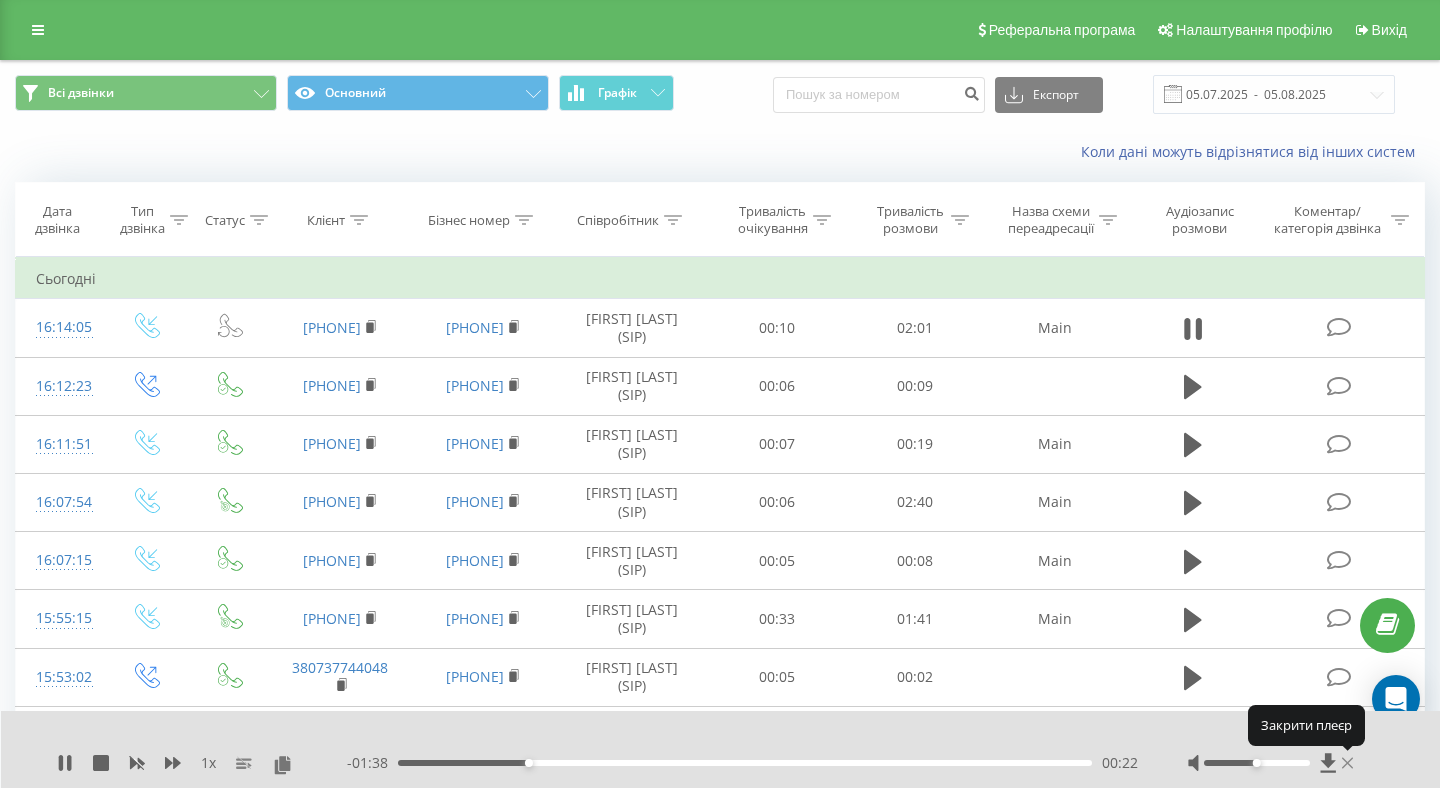 click 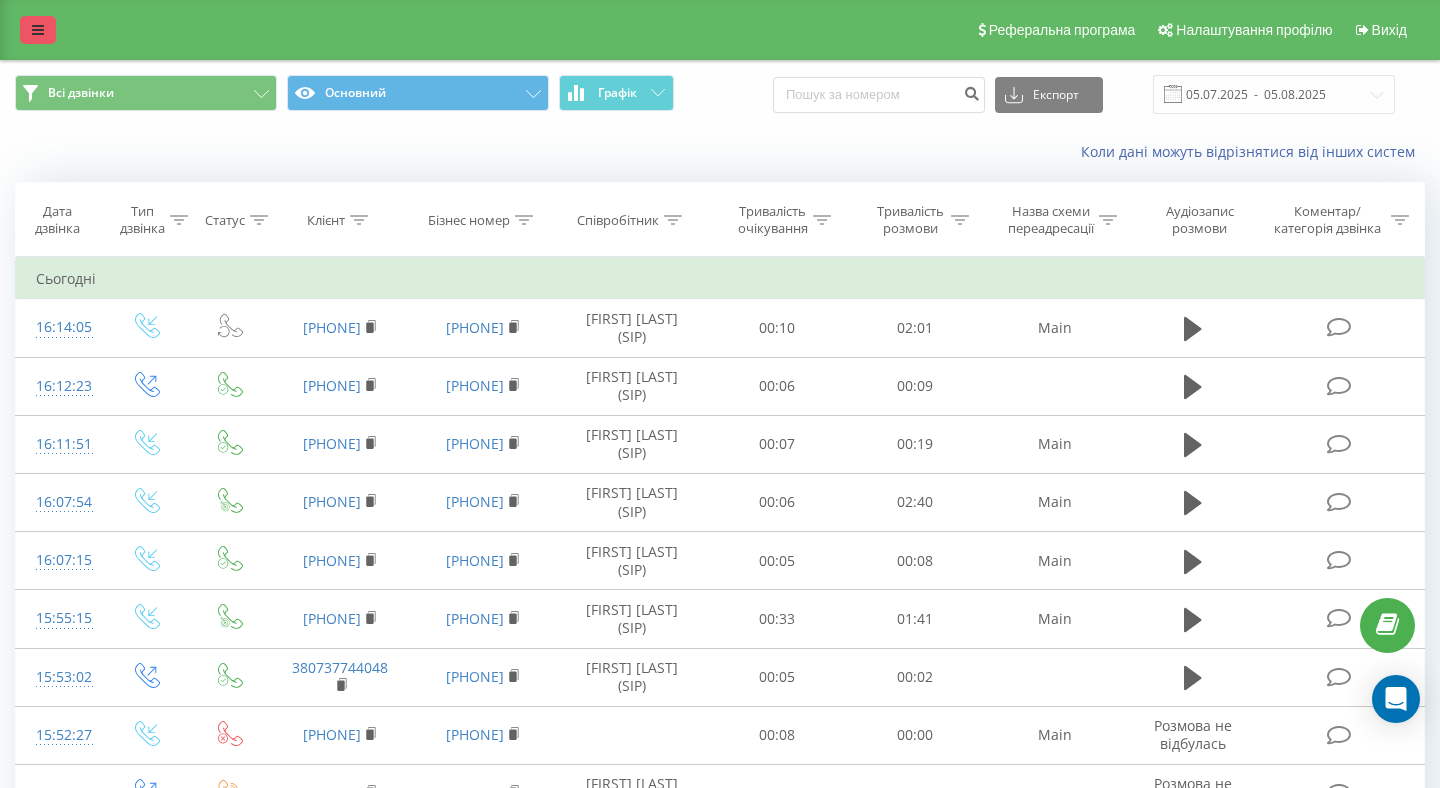 click at bounding box center (38, 30) 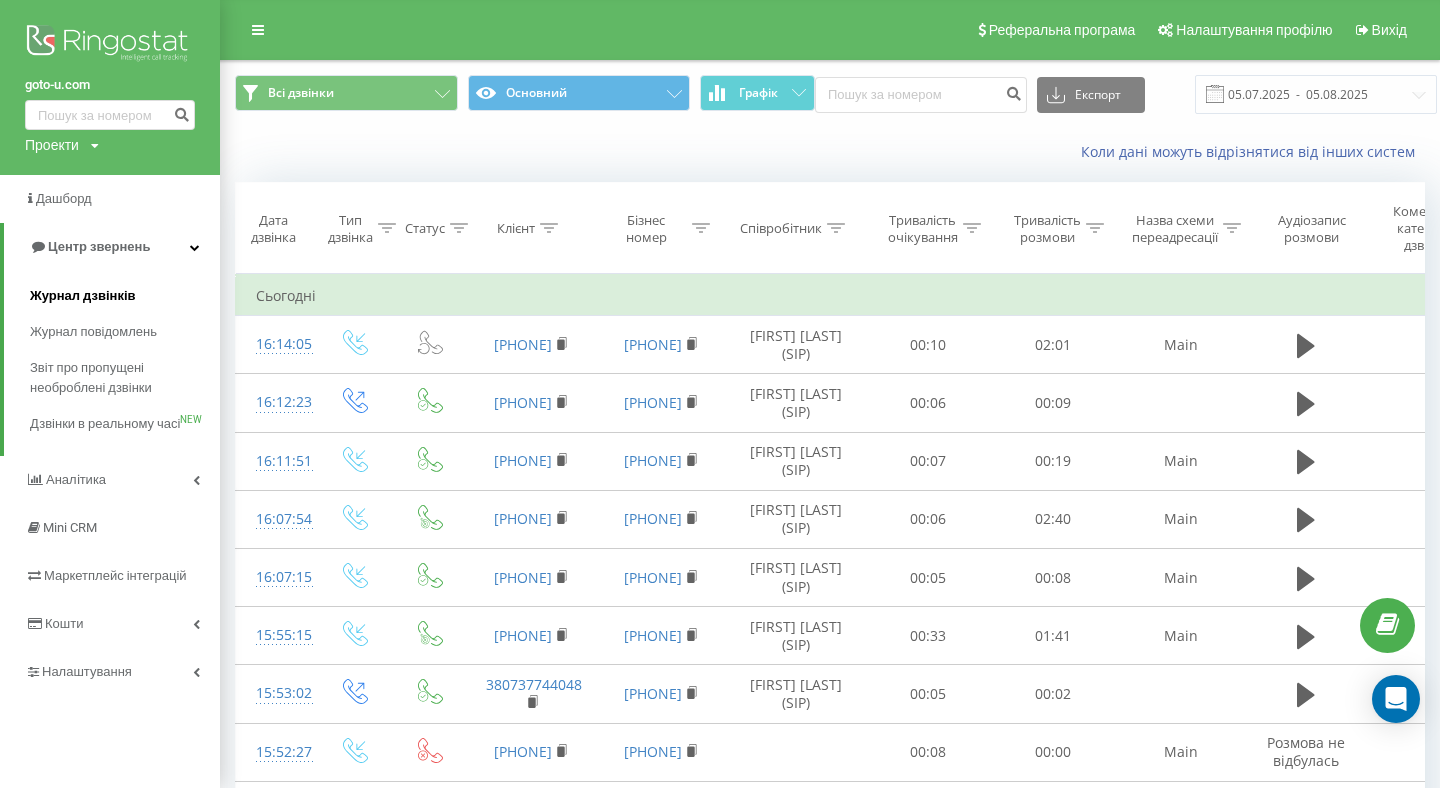 click on "Журнал дзвінків" at bounding box center [83, 296] 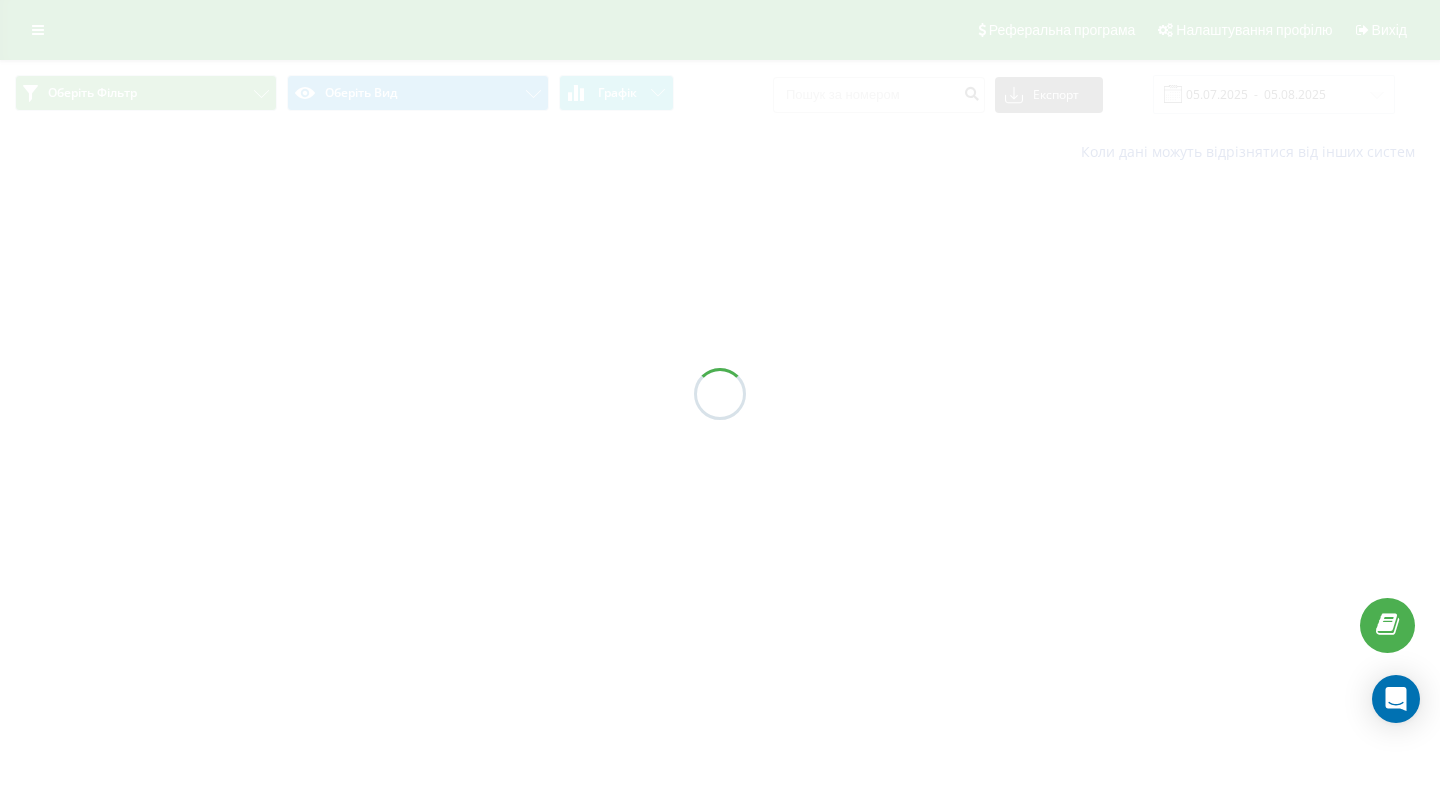 scroll, scrollTop: 0, scrollLeft: 0, axis: both 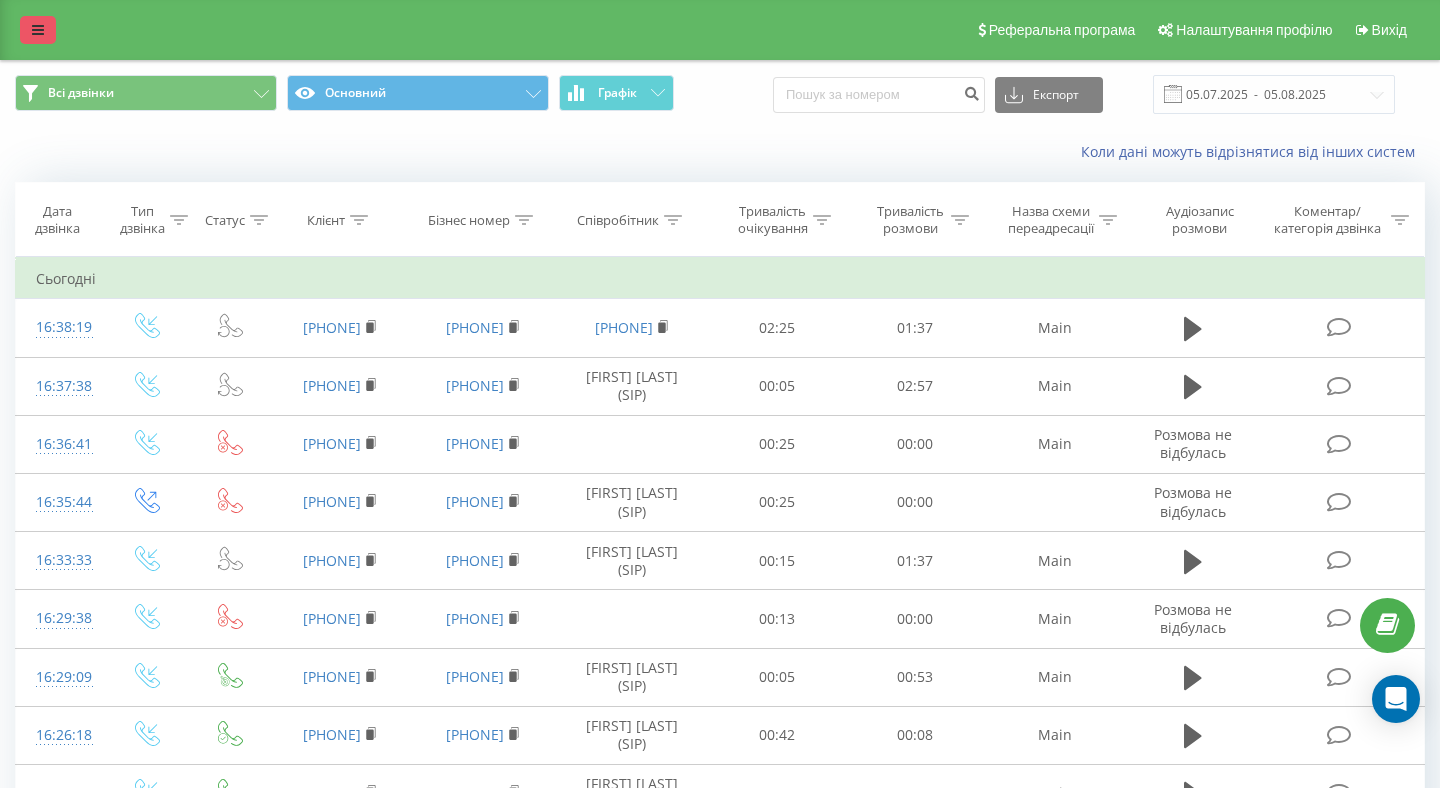 click at bounding box center [38, 30] 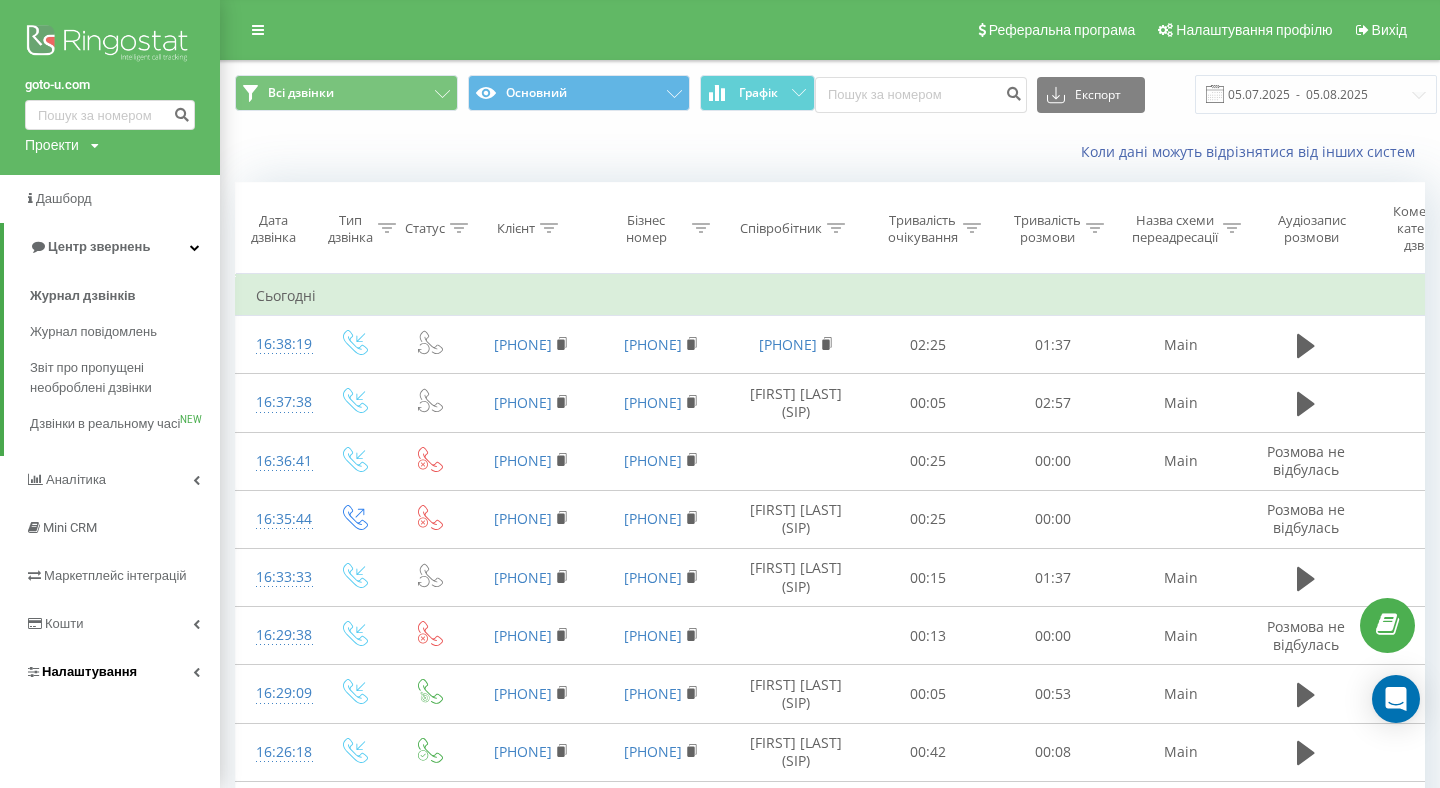 click on "Налаштування" at bounding box center (110, 672) 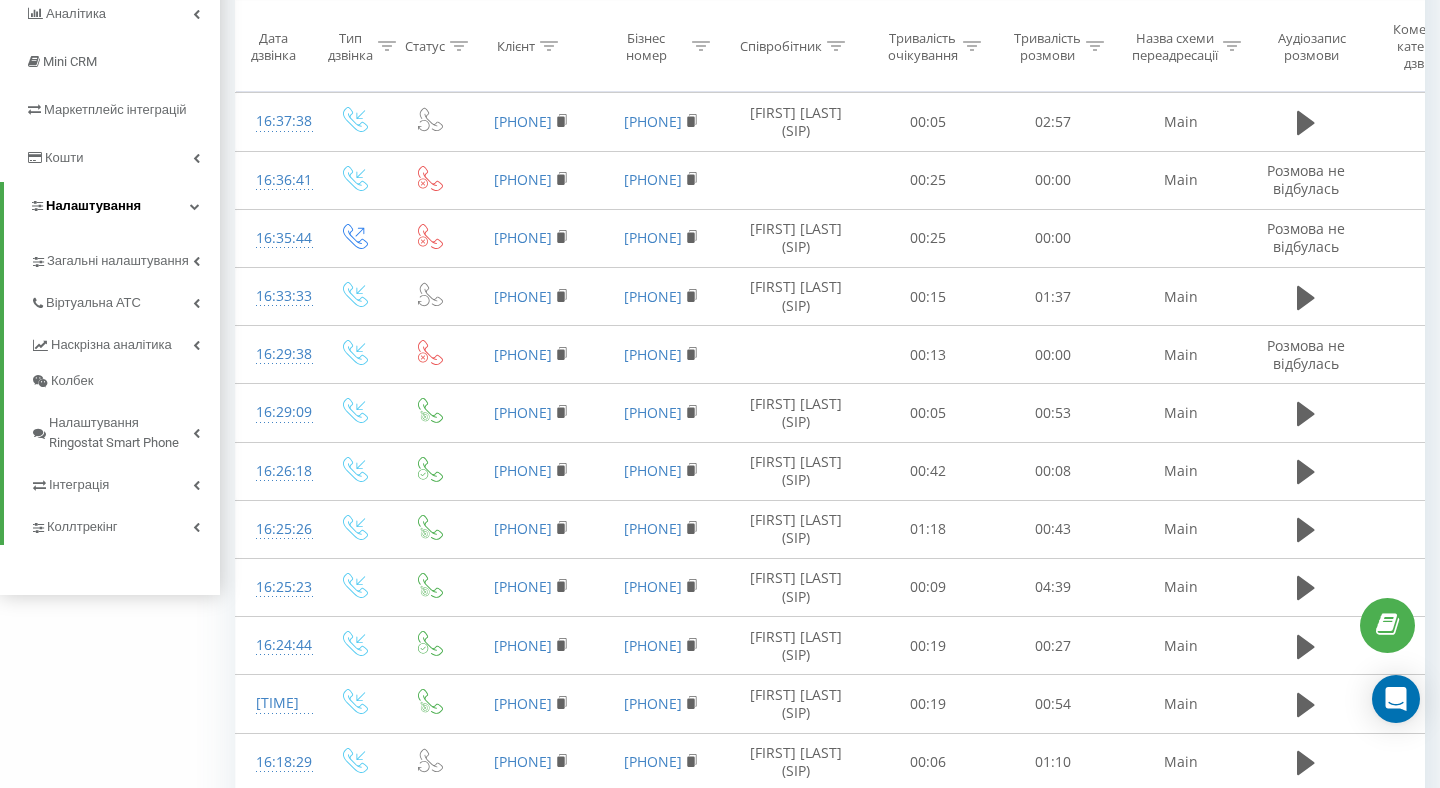 scroll, scrollTop: 280, scrollLeft: 0, axis: vertical 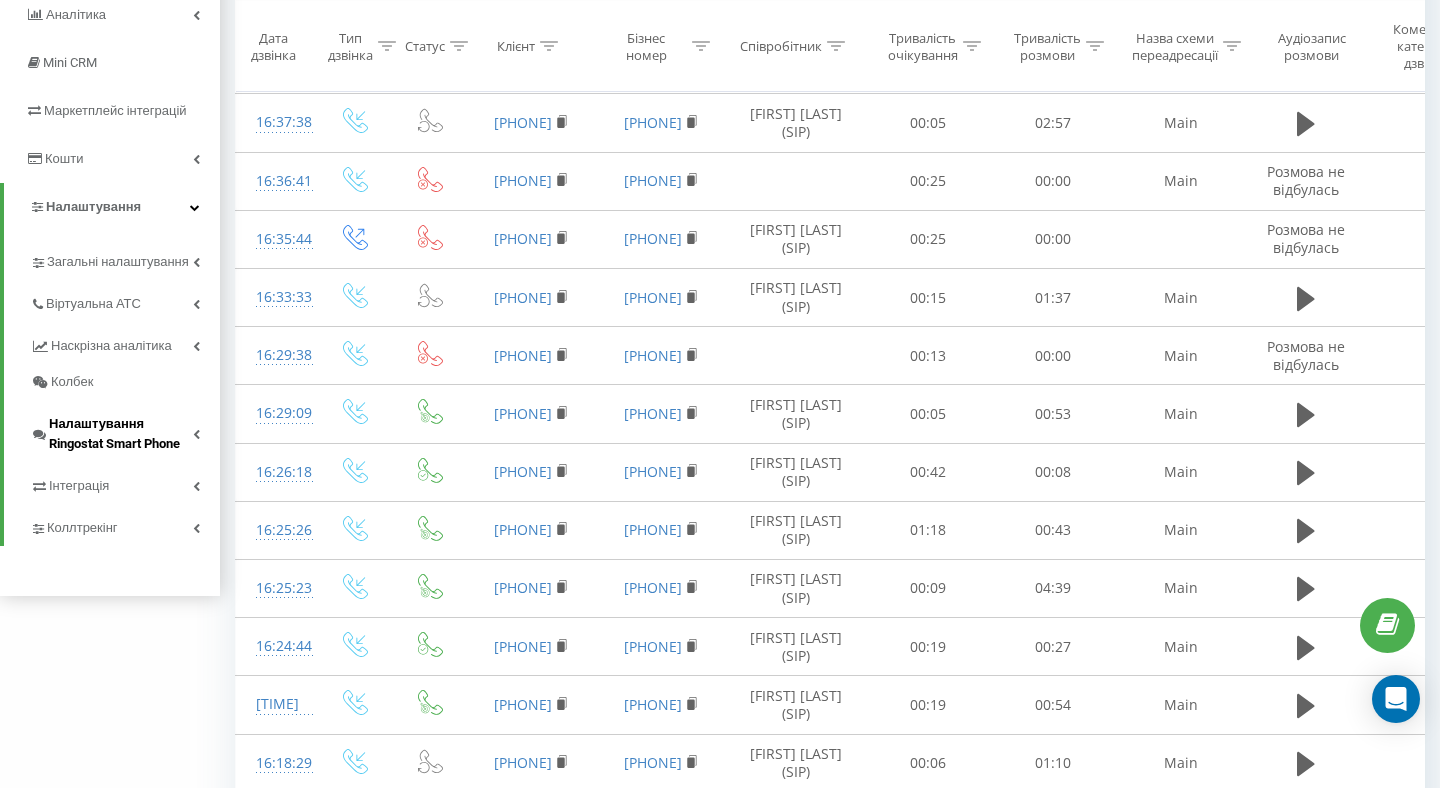 click at bounding box center (196, 434) 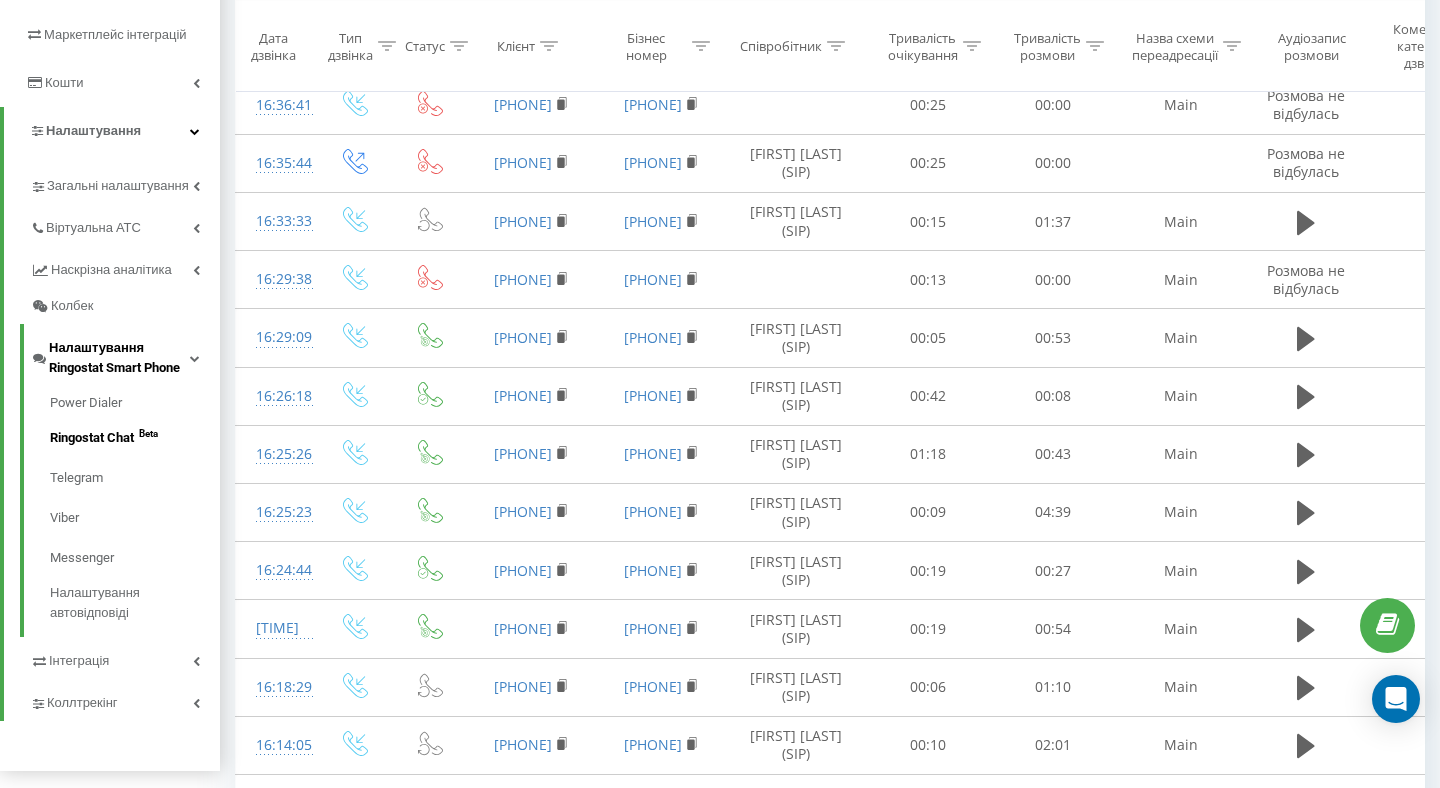 scroll, scrollTop: 358, scrollLeft: 0, axis: vertical 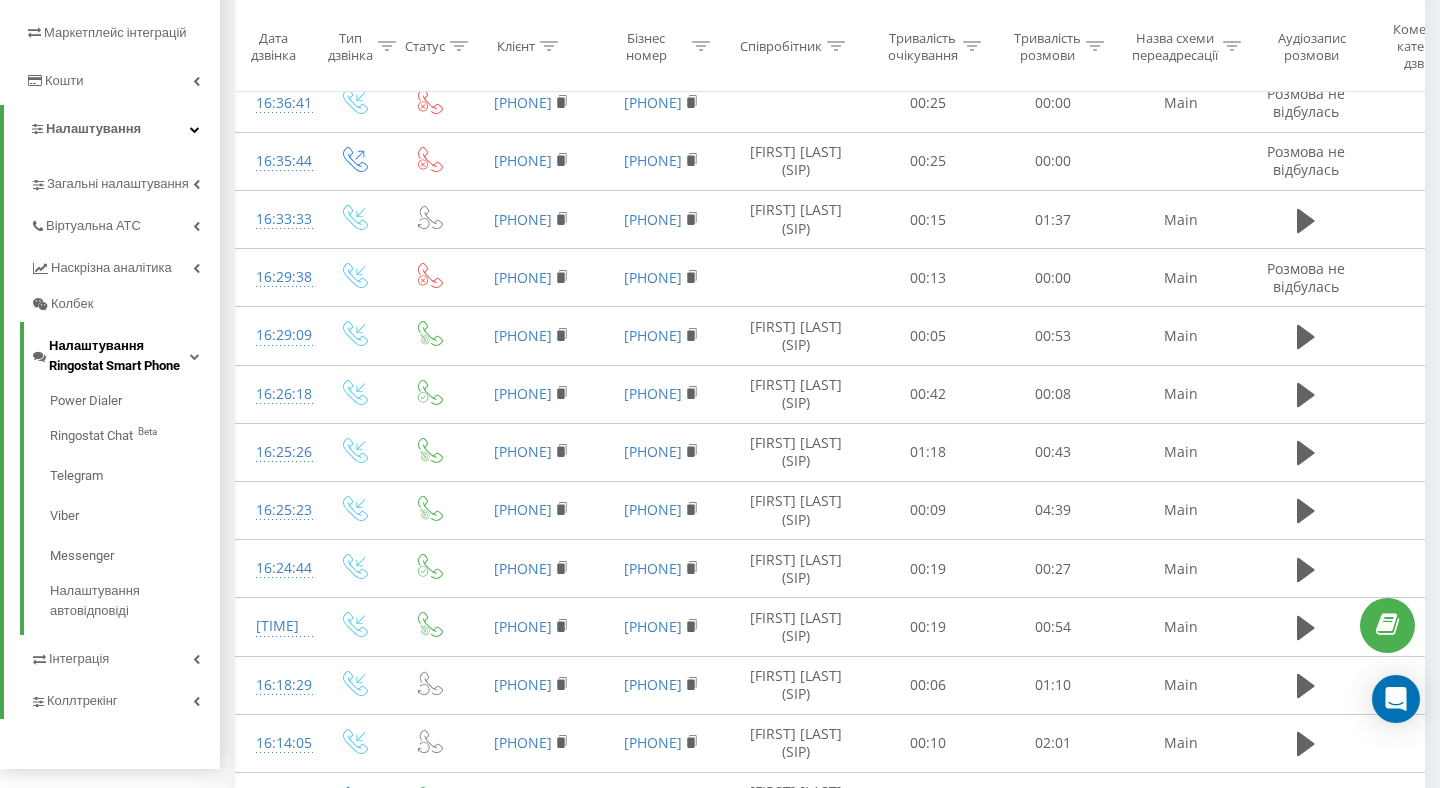 click on "Налаштування Ringostat Smart Phone" at bounding box center [119, 356] 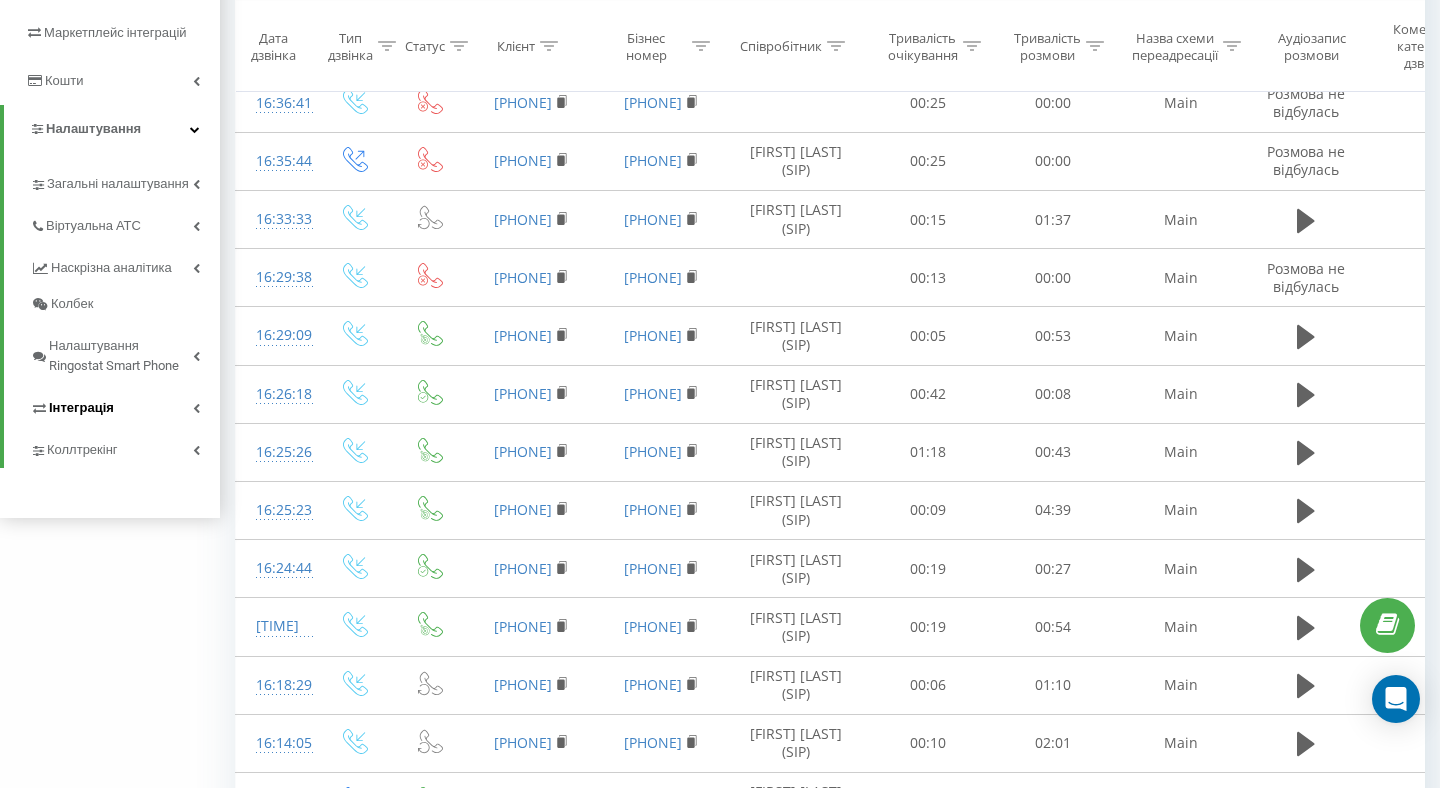 click on "Інтеграція" at bounding box center (125, 405) 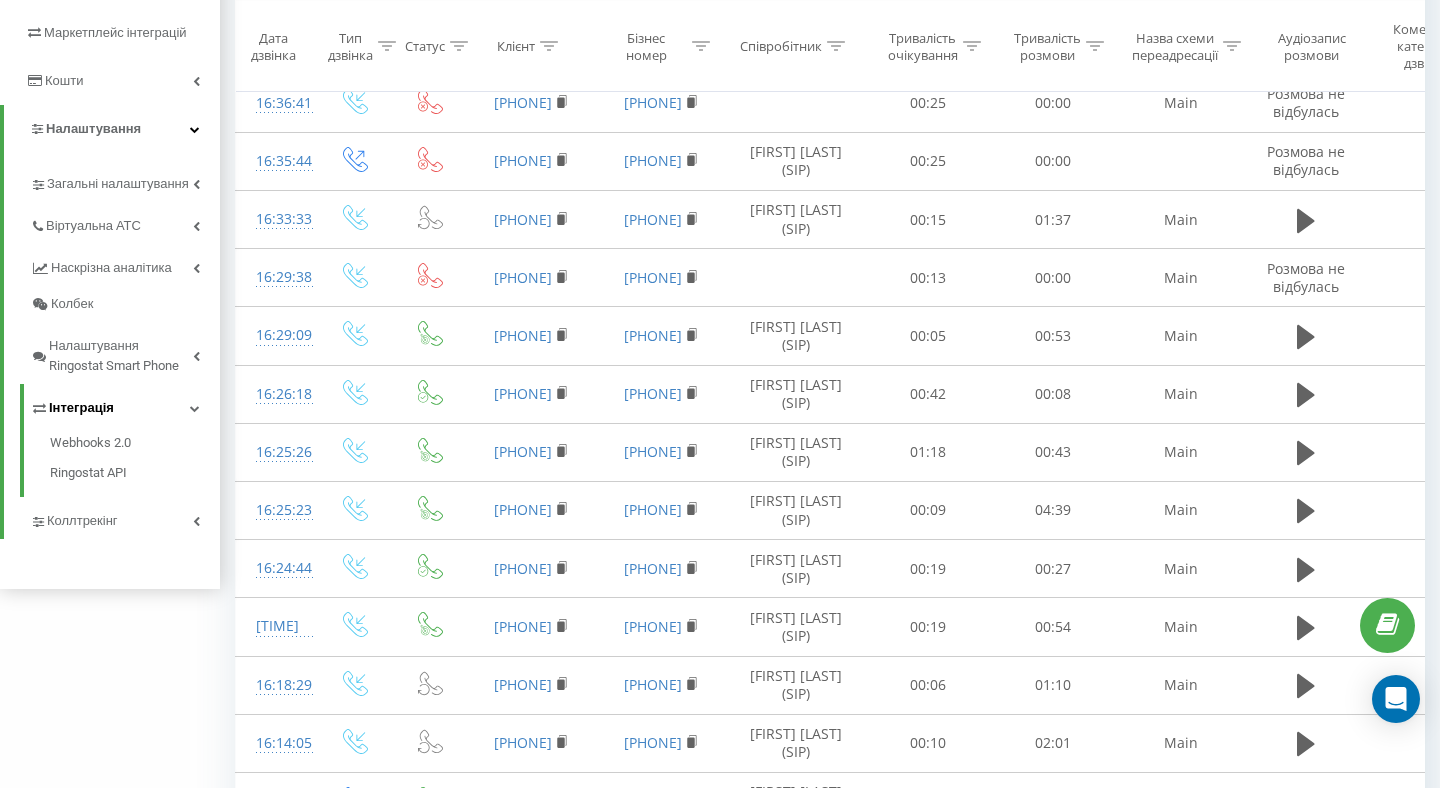 click on "Інтеграція" at bounding box center (125, 405) 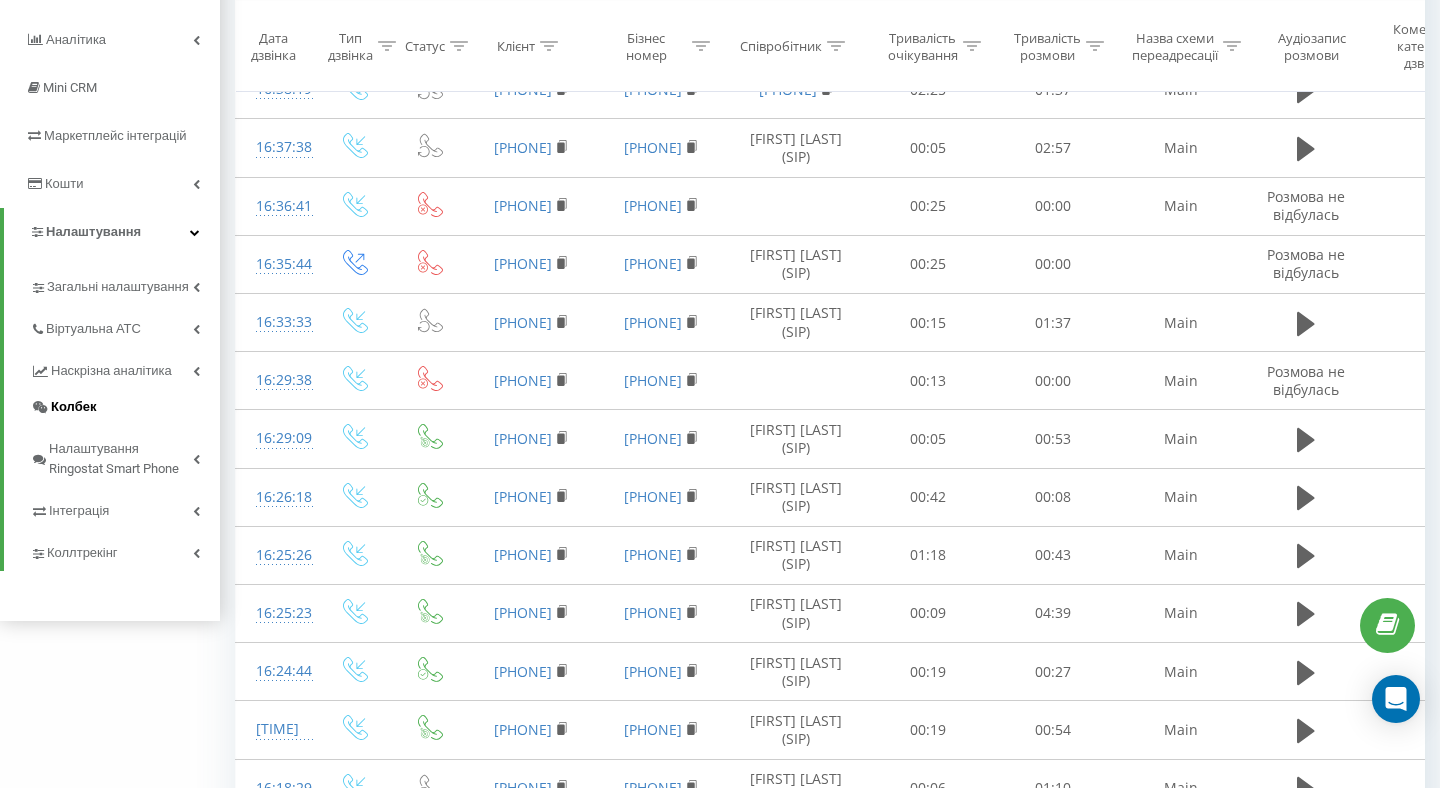 scroll, scrollTop: 250, scrollLeft: 0, axis: vertical 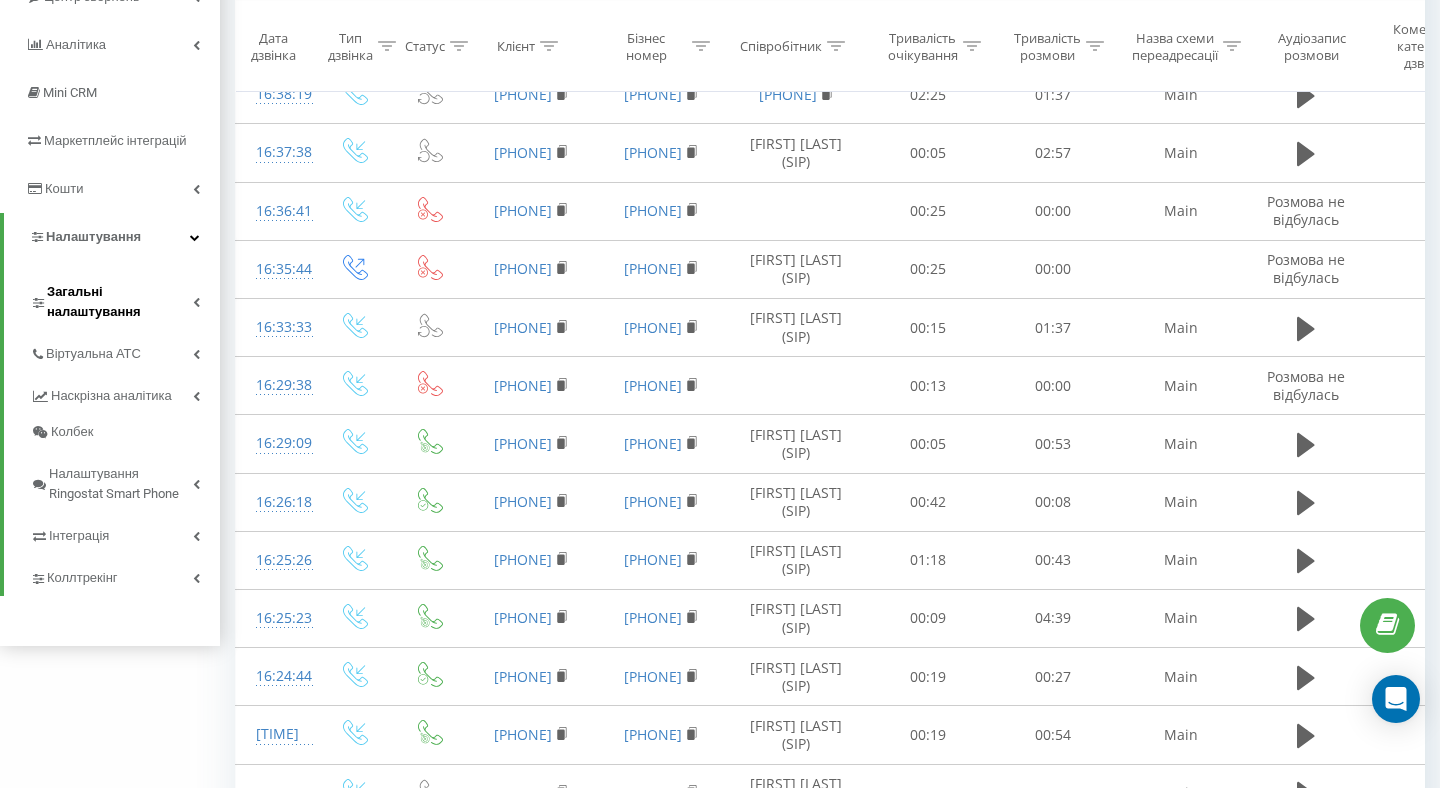 click on "Загальні налаштування" at bounding box center [125, 299] 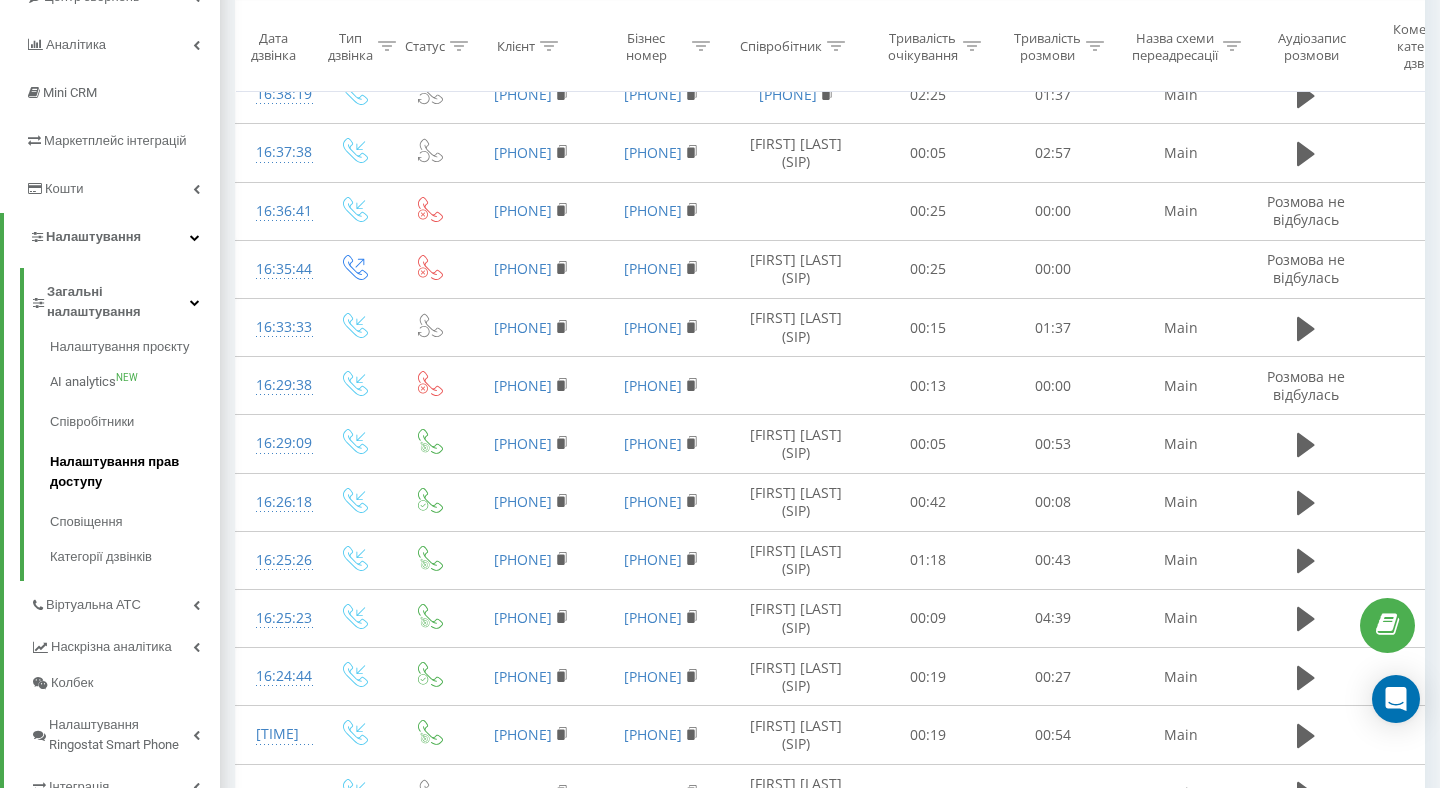 click on "Налаштування прав доступу" at bounding box center (135, 472) 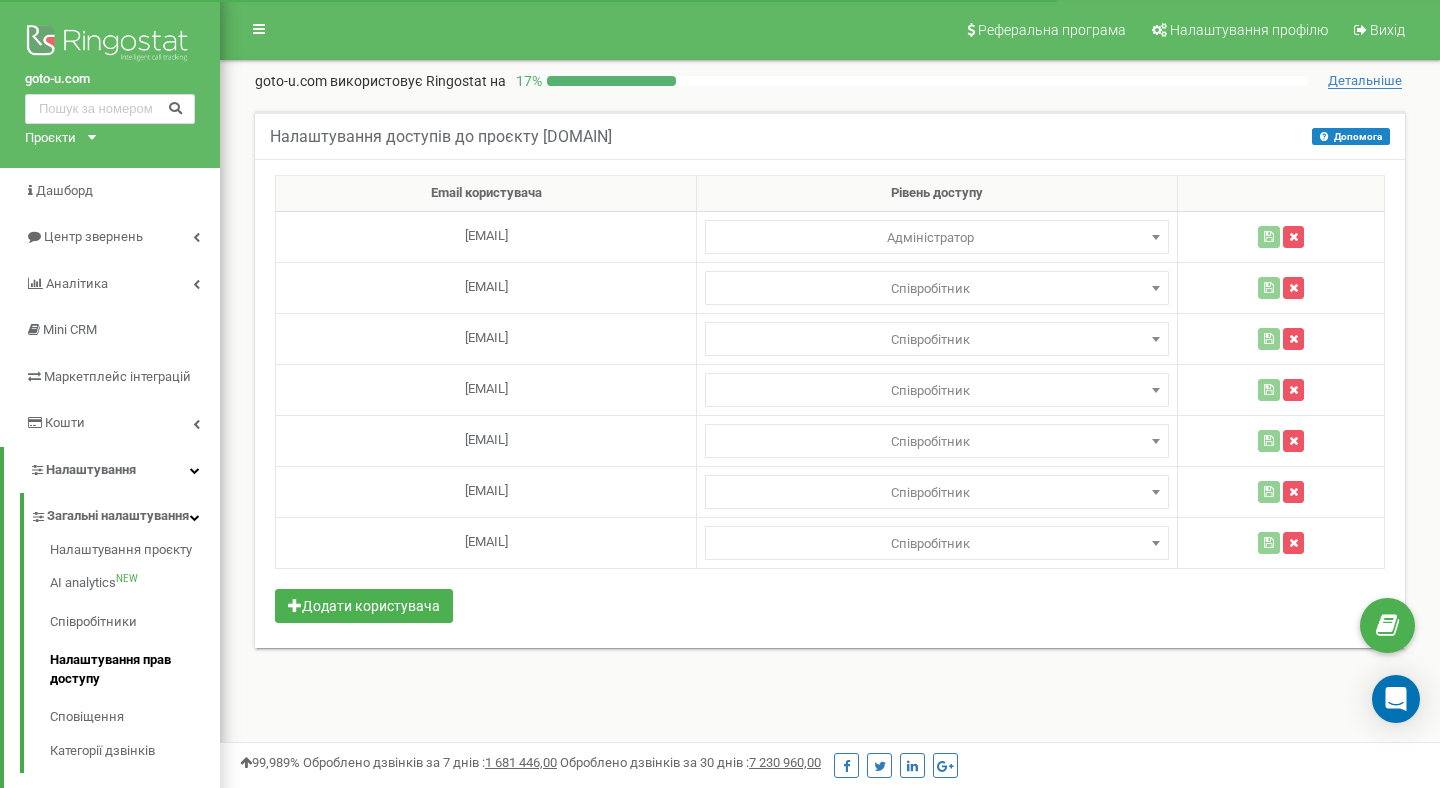 scroll, scrollTop: 0, scrollLeft: 0, axis: both 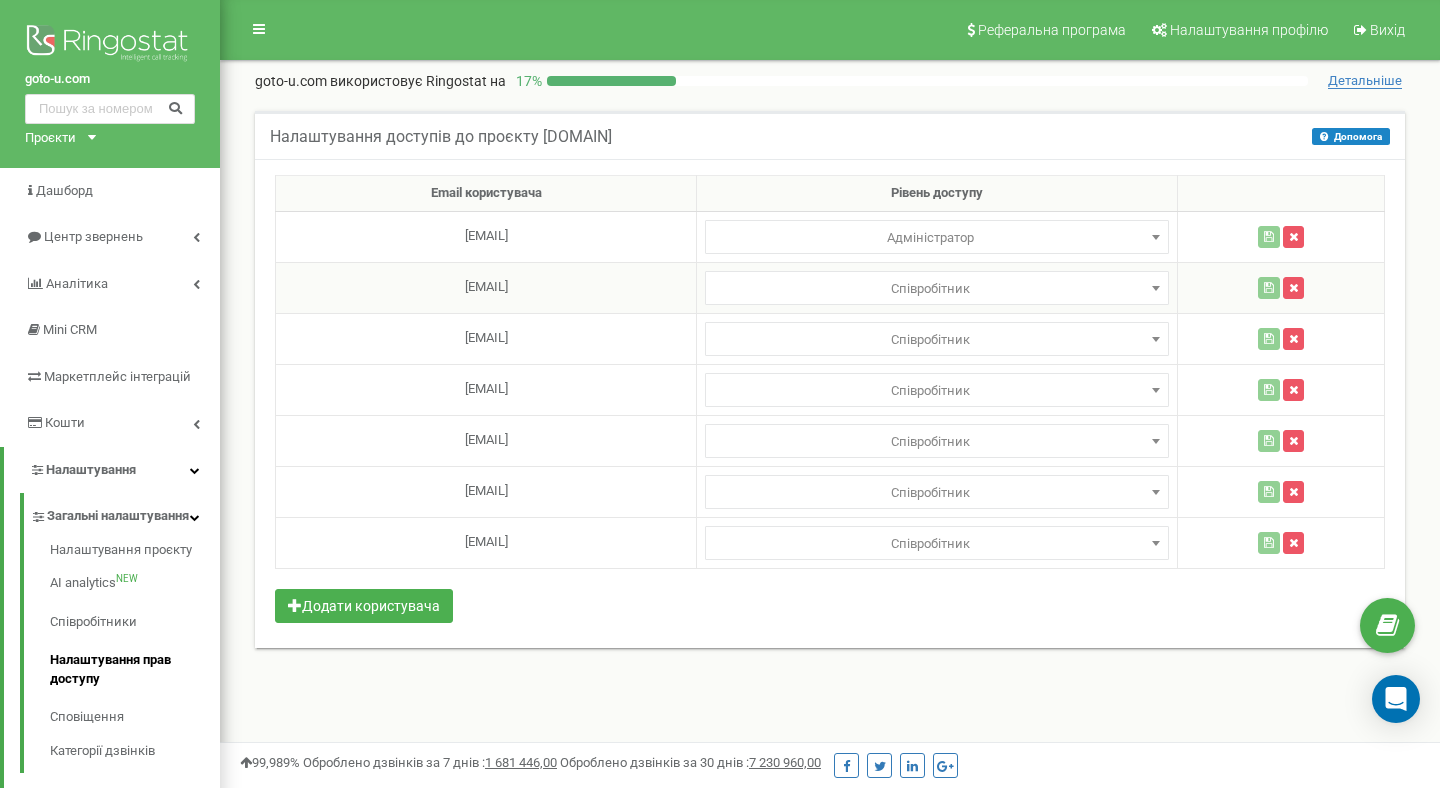select 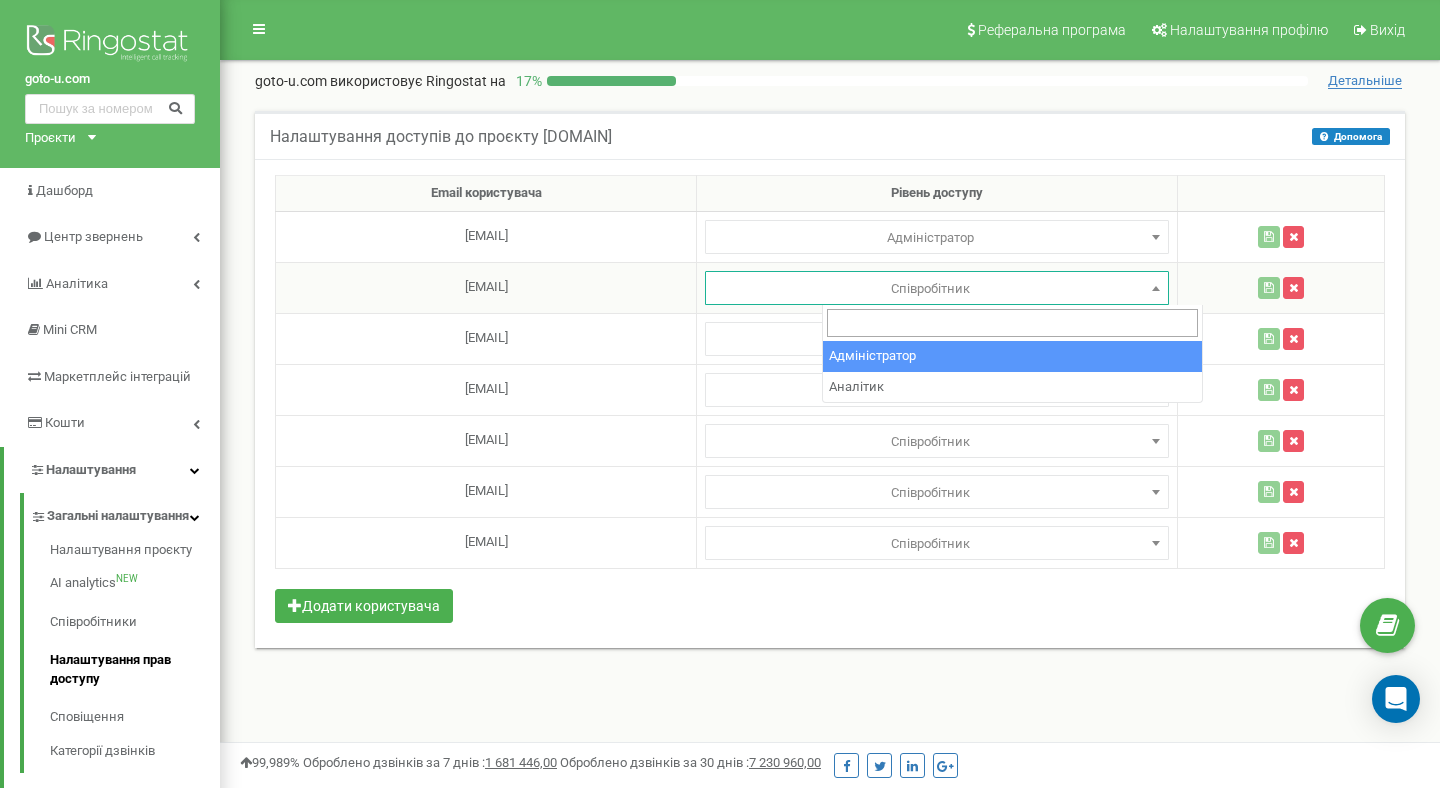 click at bounding box center [1156, 288] 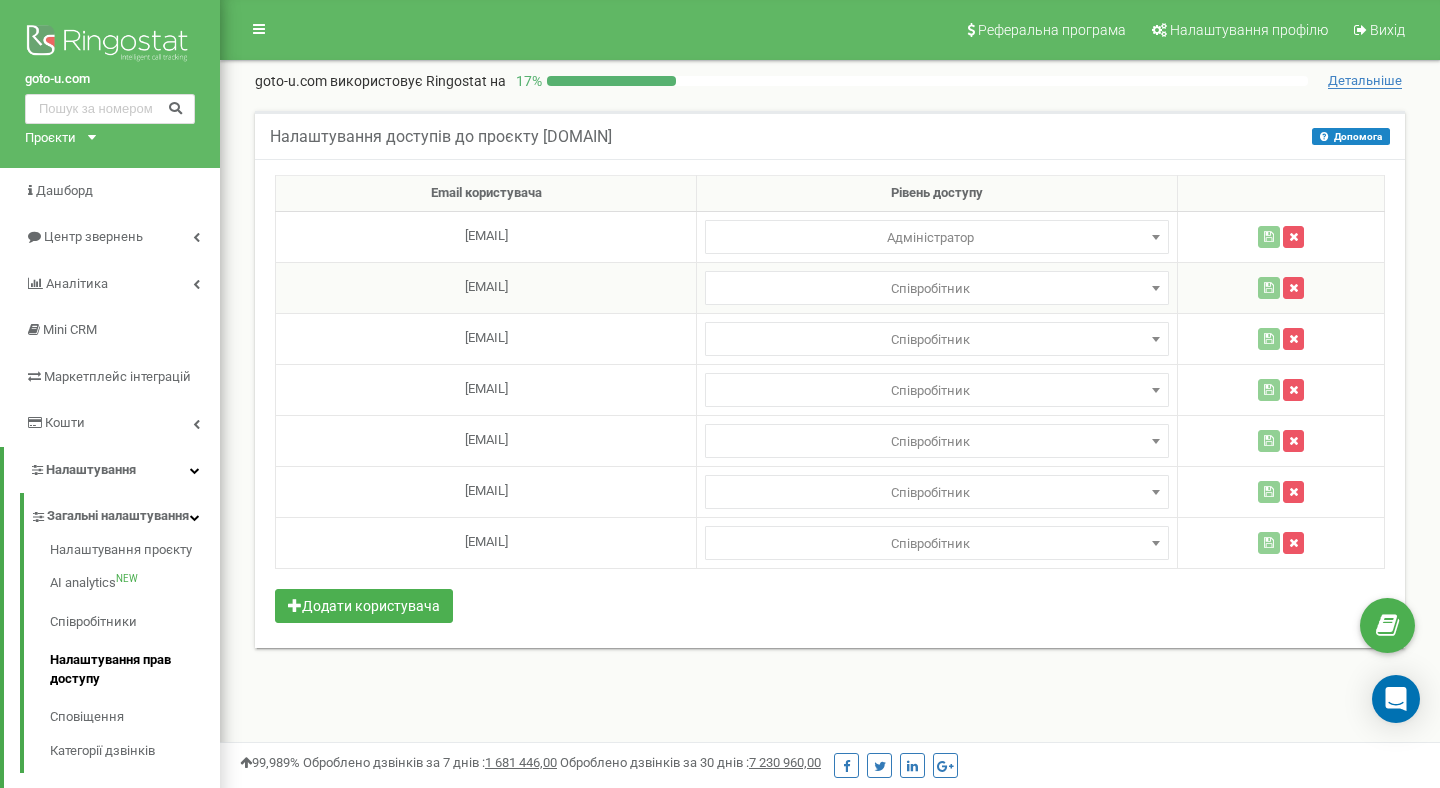 click at bounding box center (1156, 288) 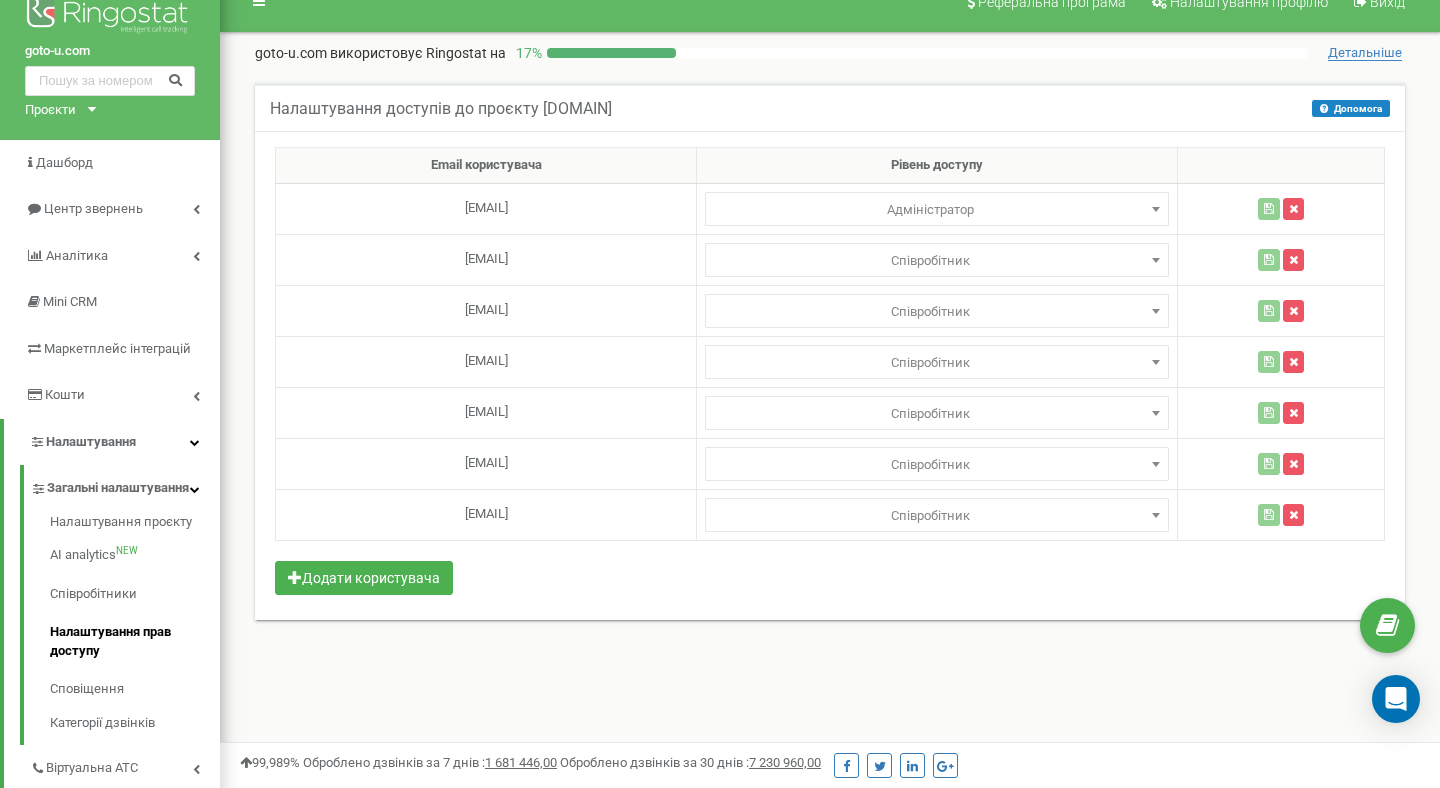 scroll, scrollTop: 53, scrollLeft: 0, axis: vertical 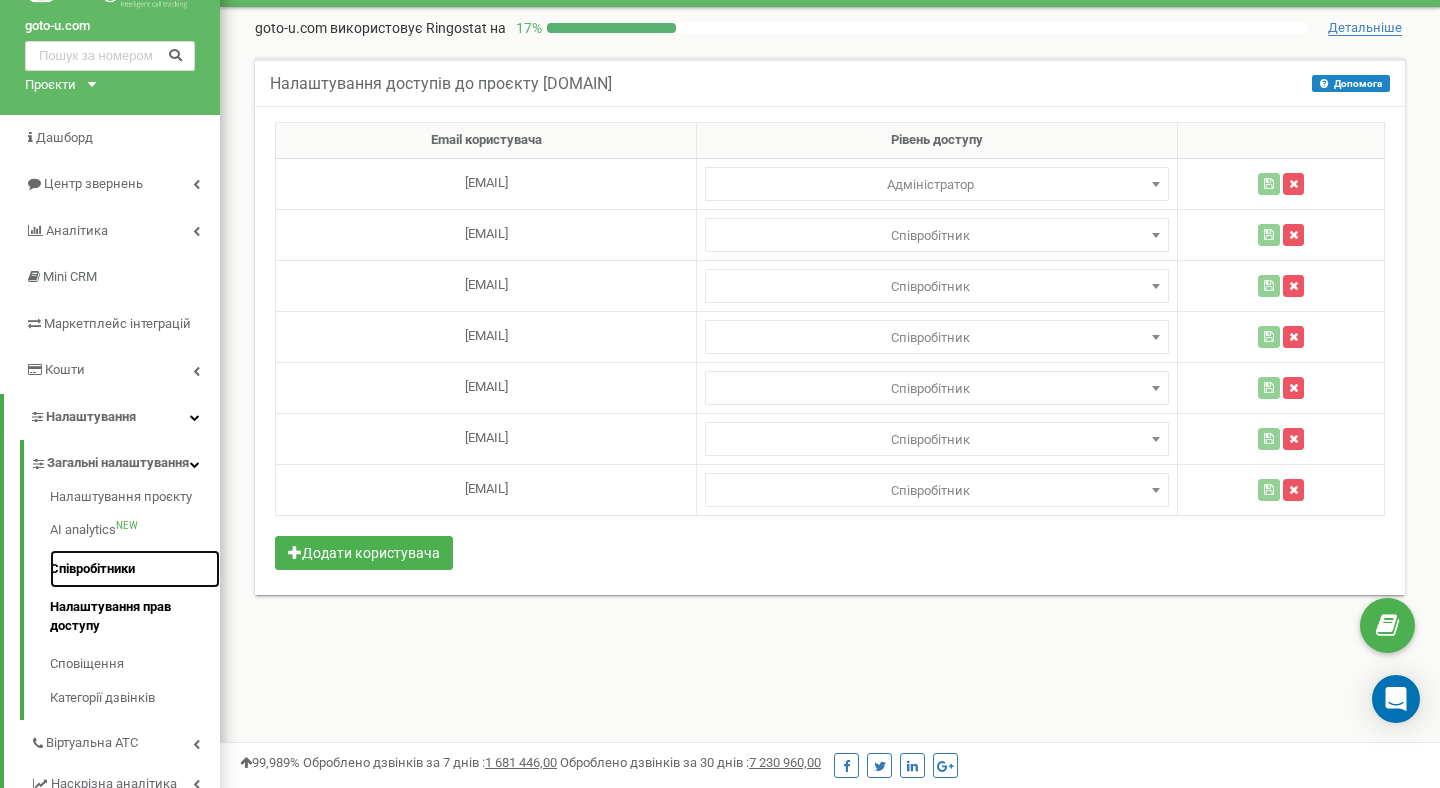 click on "Співробітники" at bounding box center [135, 569] 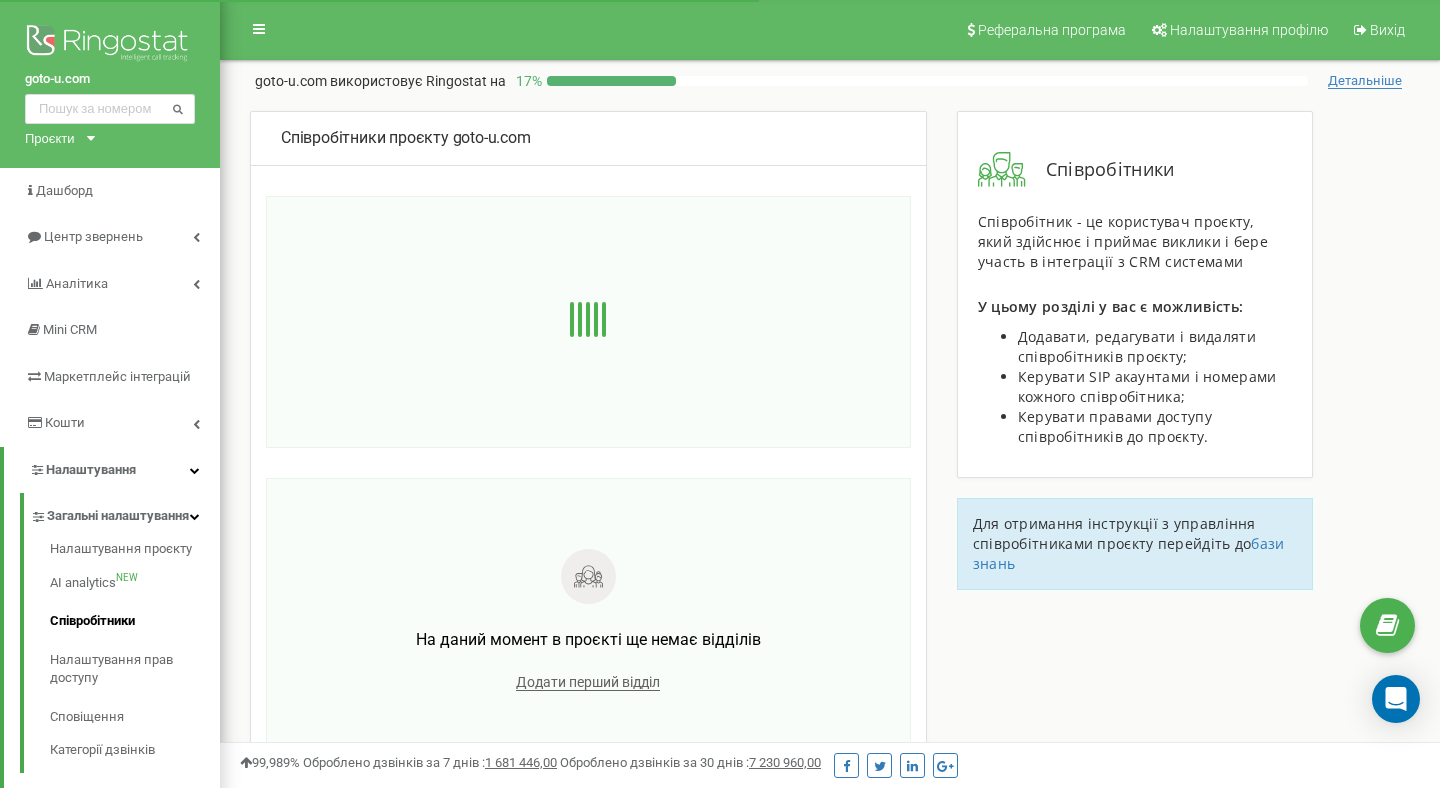 scroll, scrollTop: 0, scrollLeft: 0, axis: both 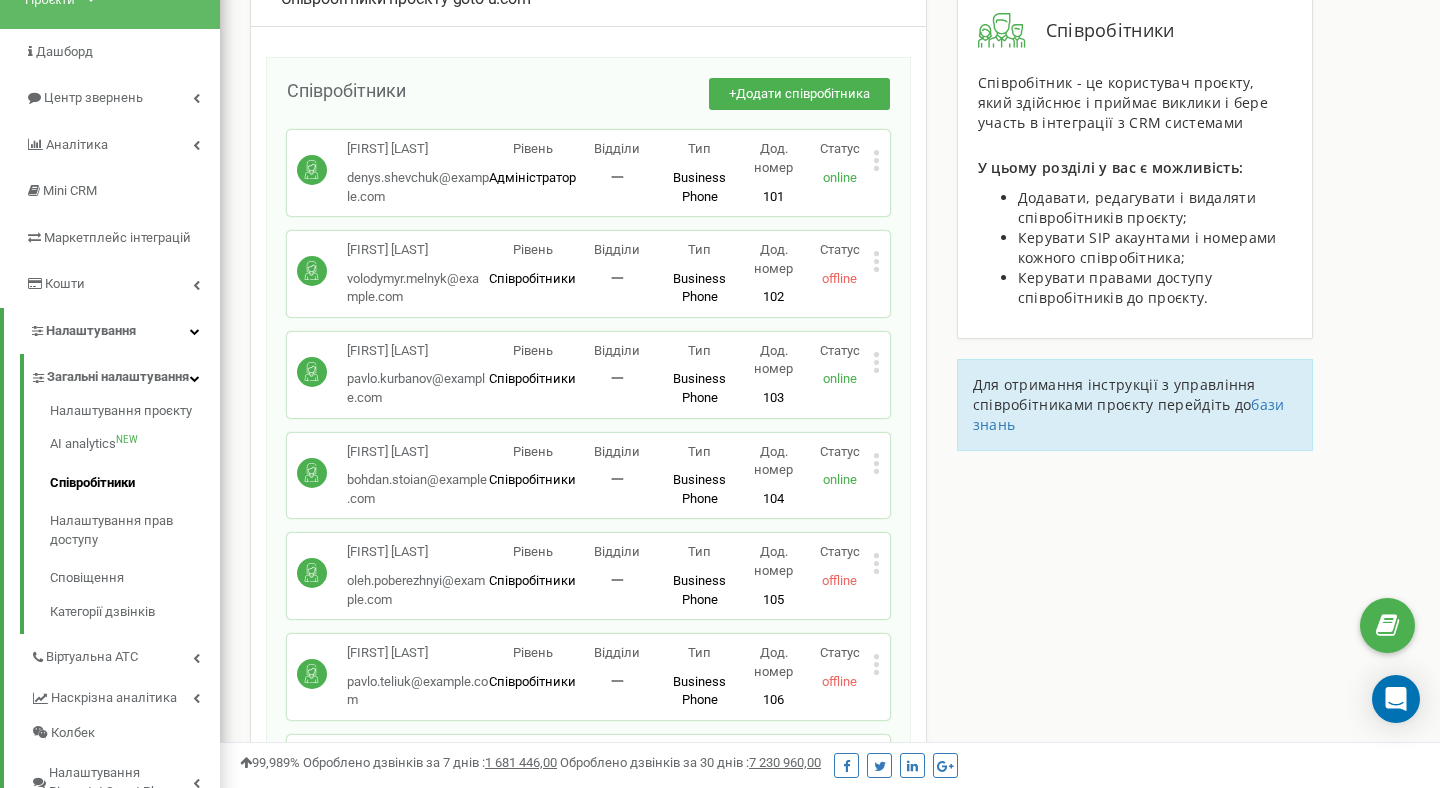 click 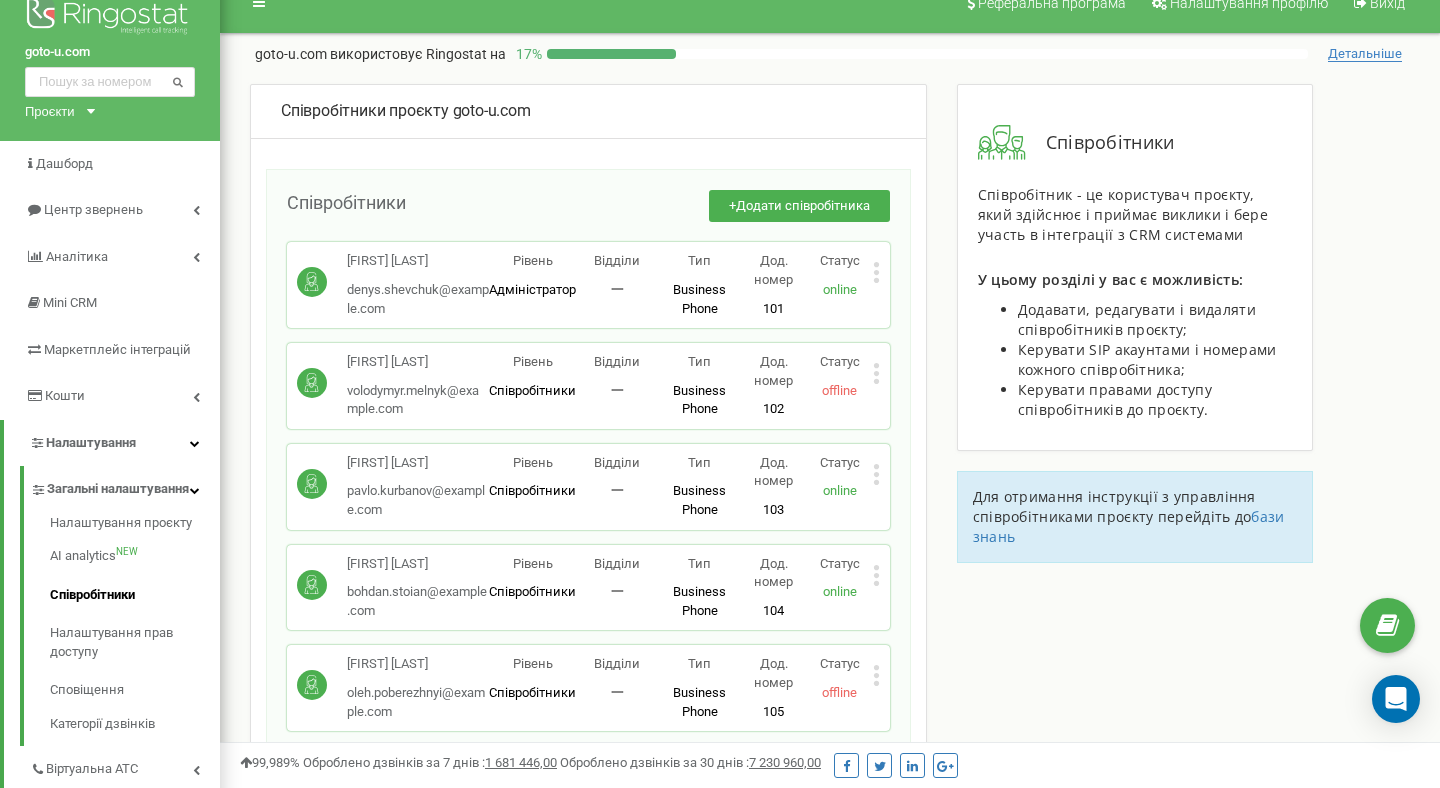 scroll, scrollTop: 30, scrollLeft: 0, axis: vertical 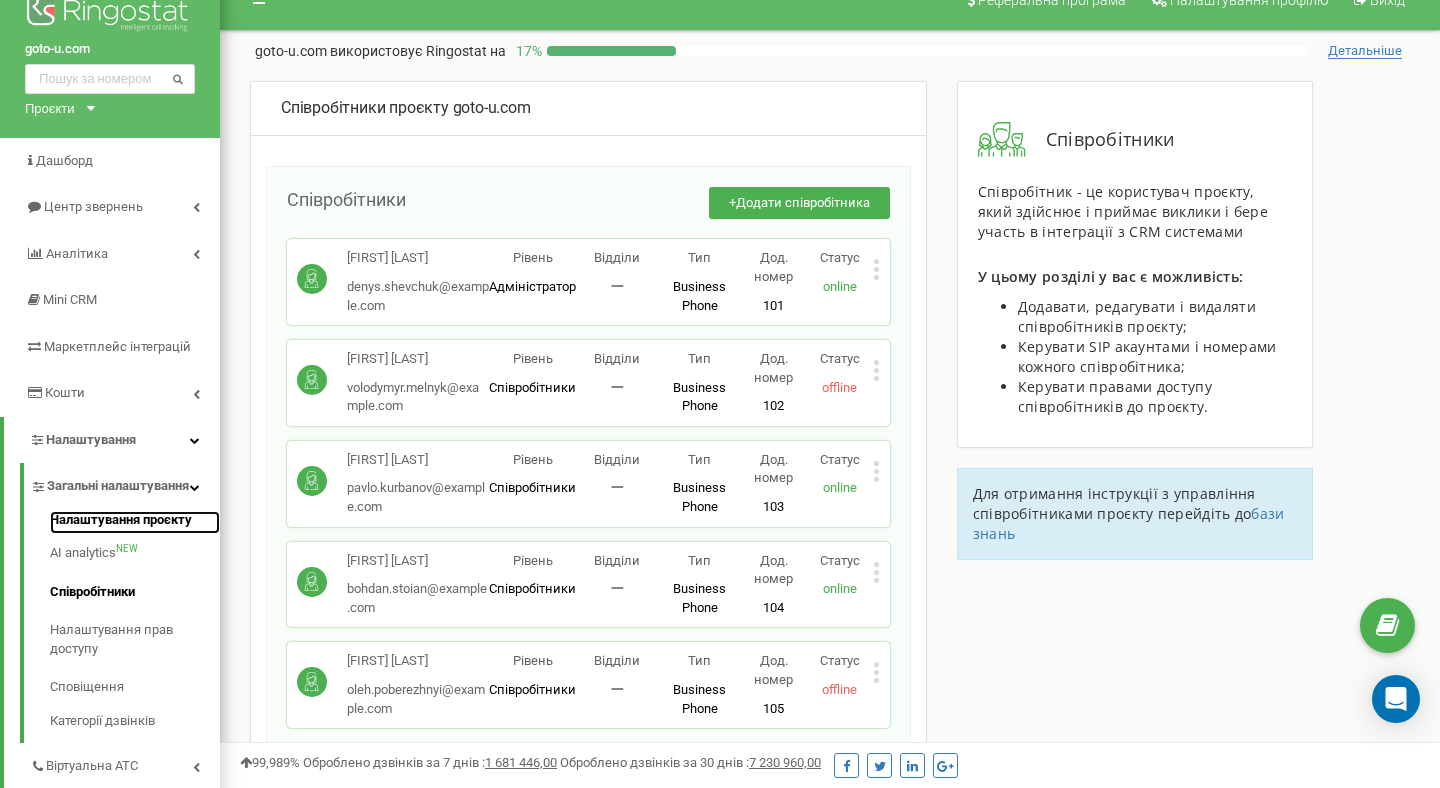 click on "Налаштування проєкту" at bounding box center [135, 523] 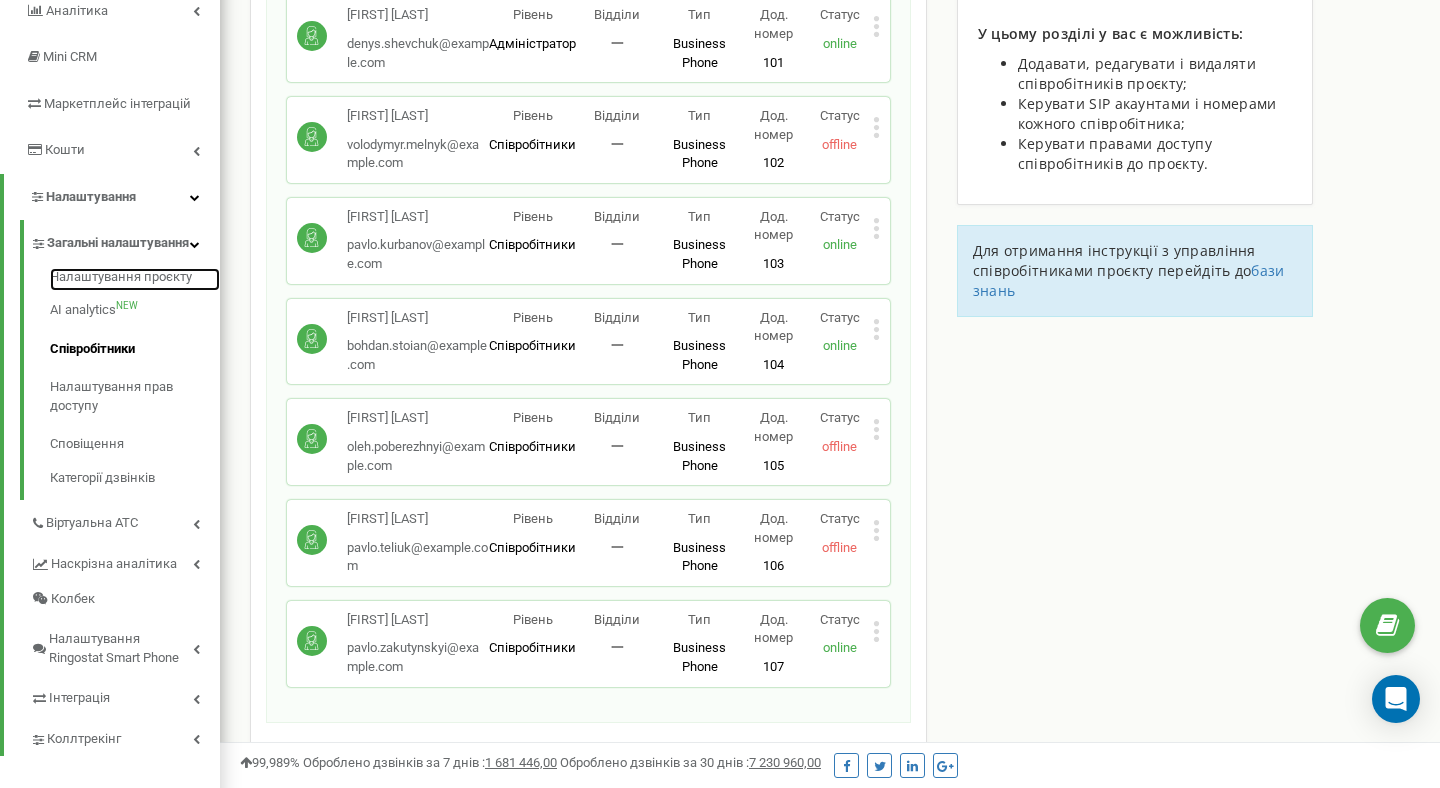 scroll, scrollTop: 443, scrollLeft: 0, axis: vertical 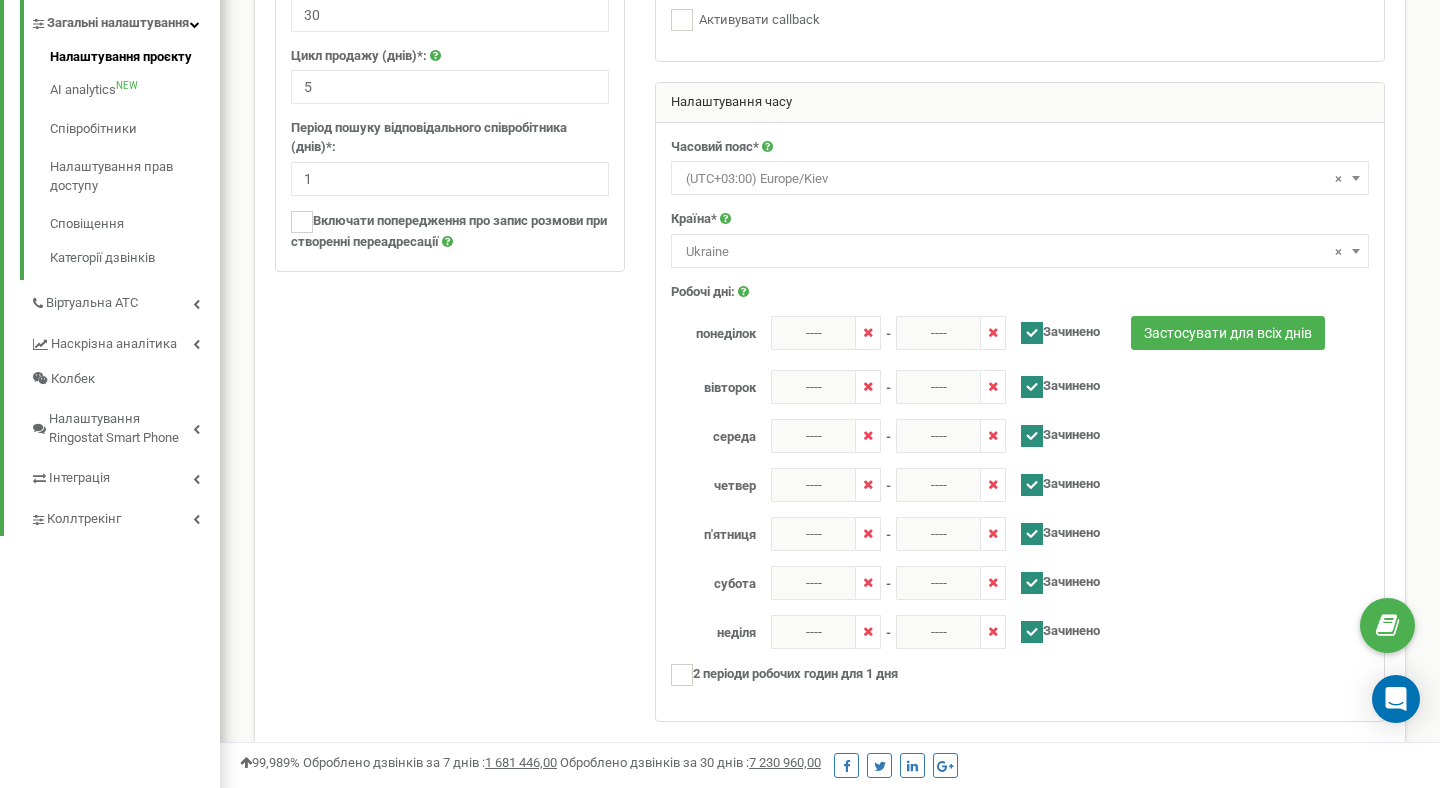 click at bounding box center (1032, 333) 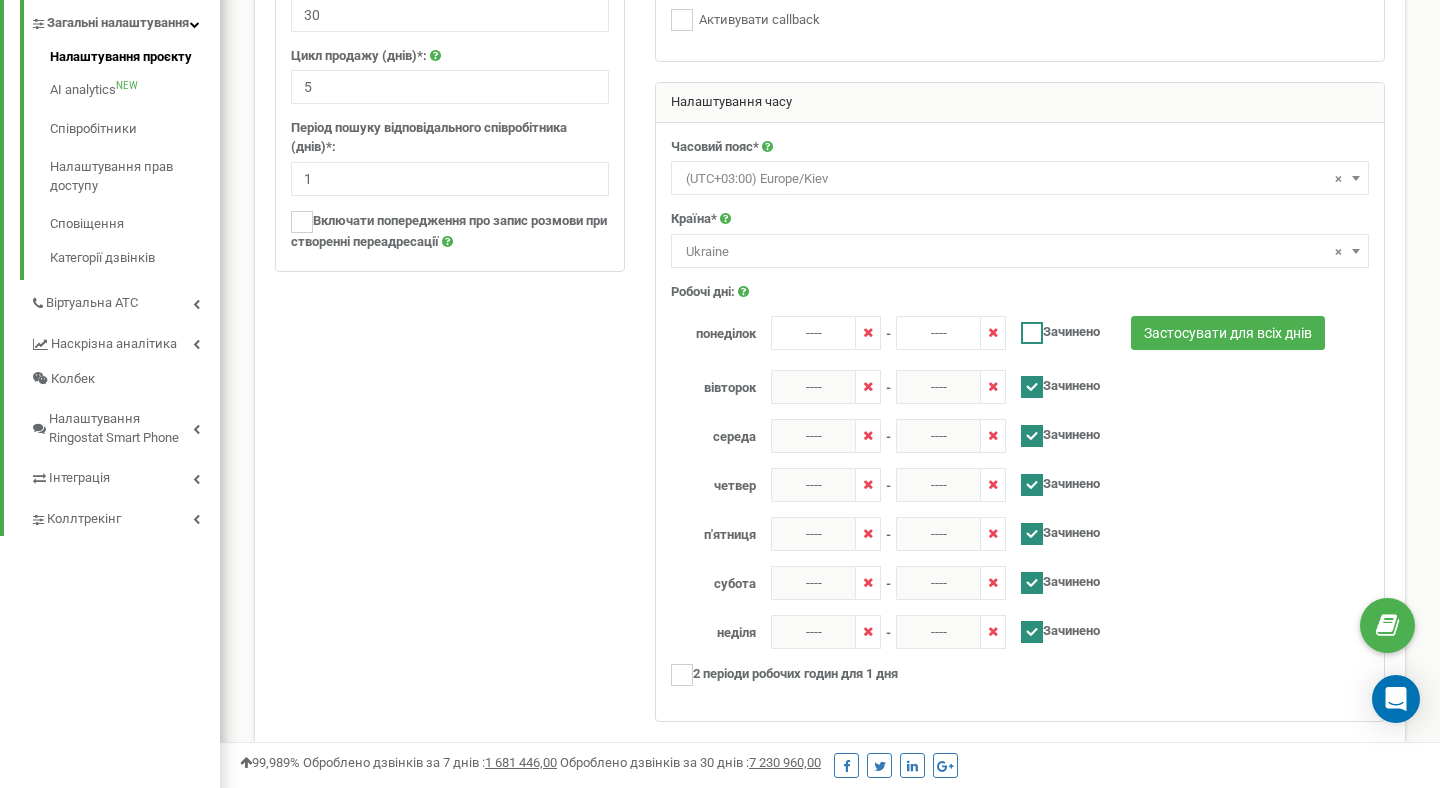 click at bounding box center [1032, 333] 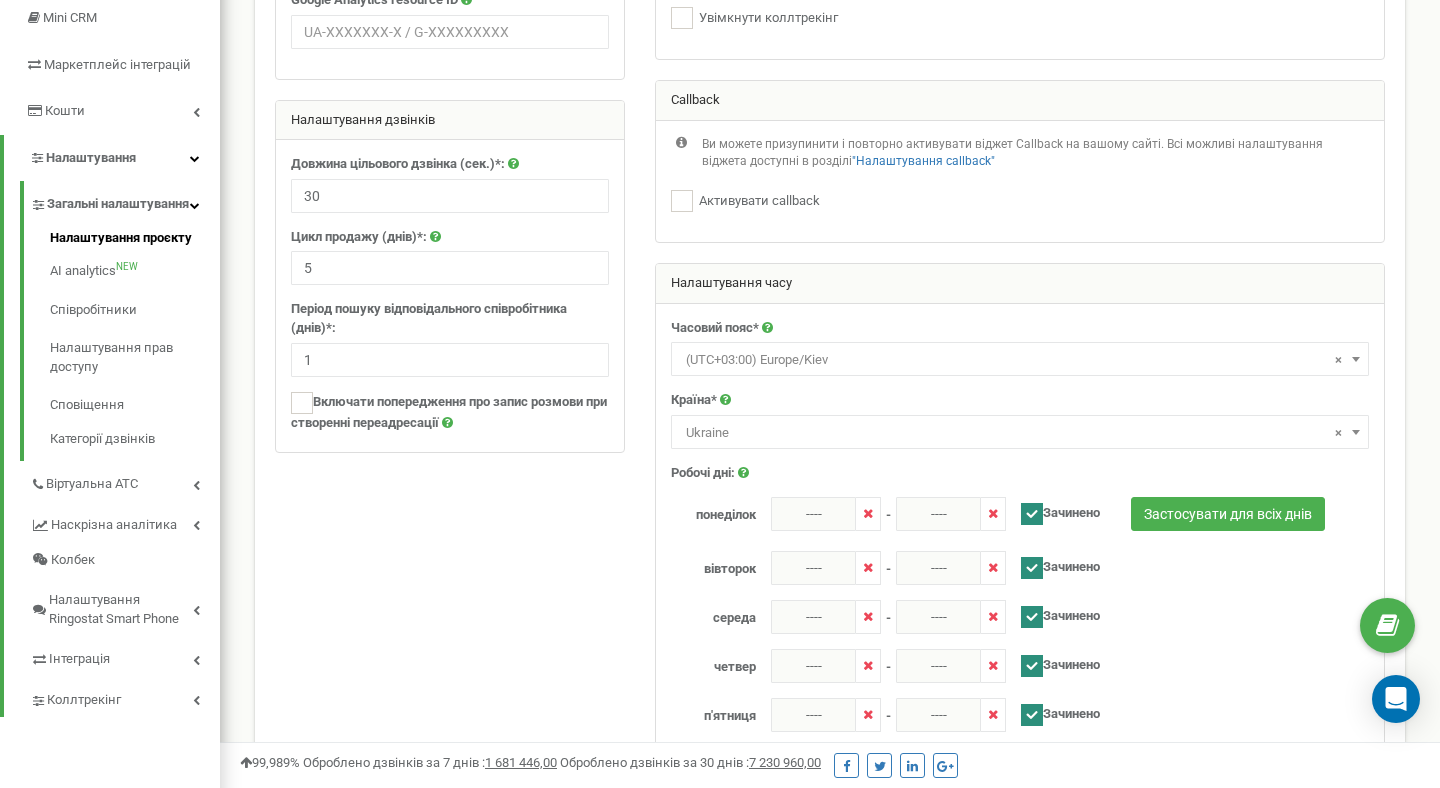 scroll, scrollTop: 310, scrollLeft: 0, axis: vertical 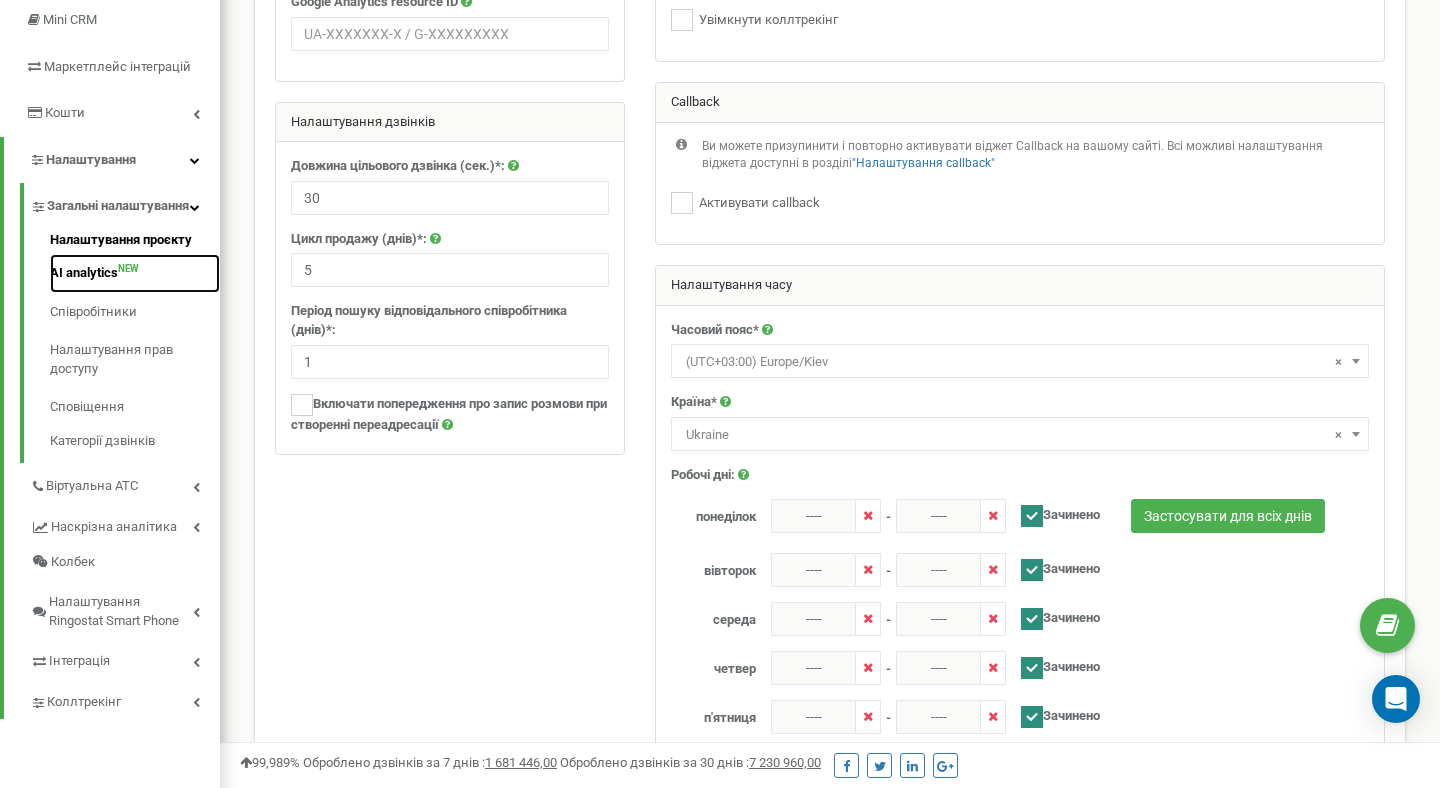 click on "AI analytics NEW" at bounding box center (135, 273) 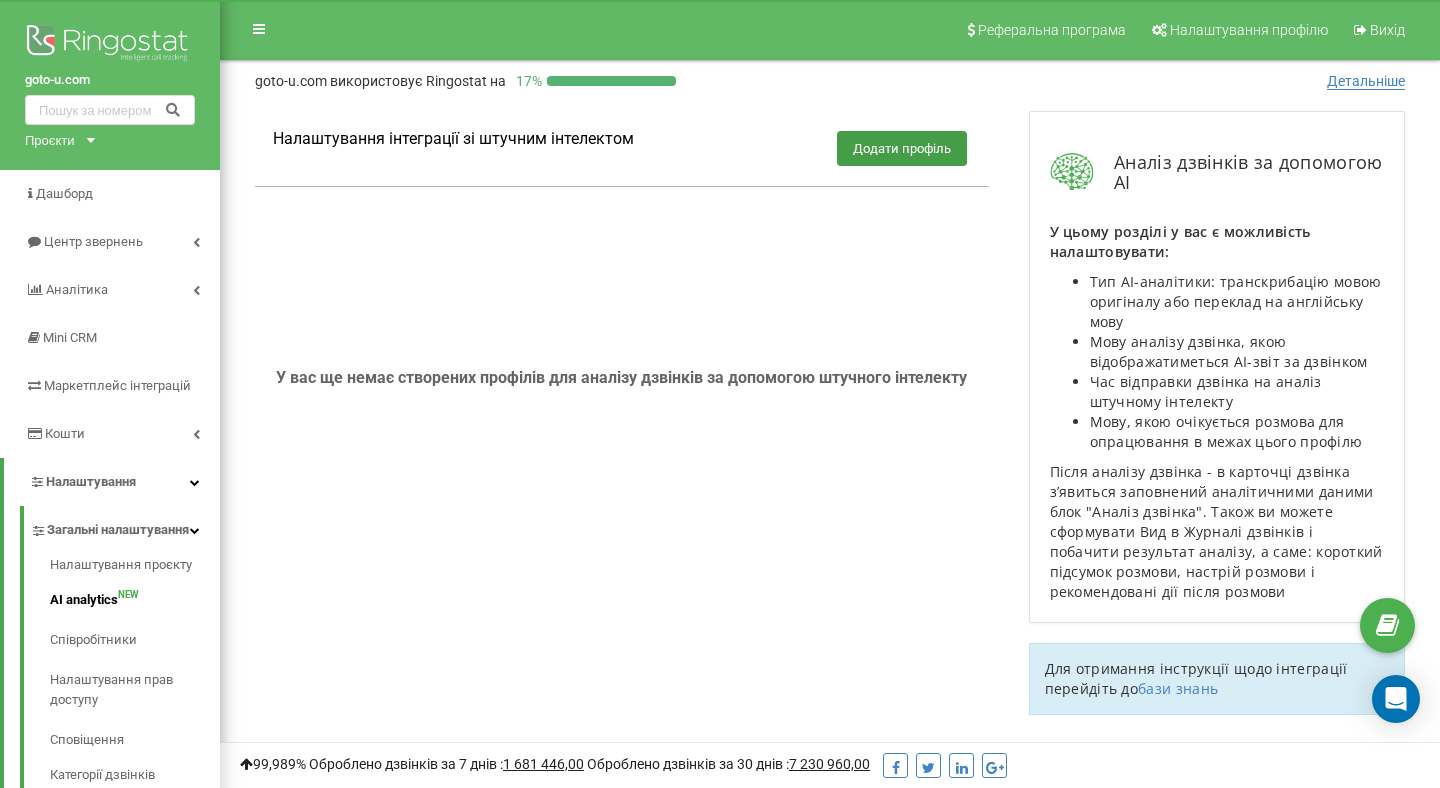 scroll, scrollTop: 0, scrollLeft: 0, axis: both 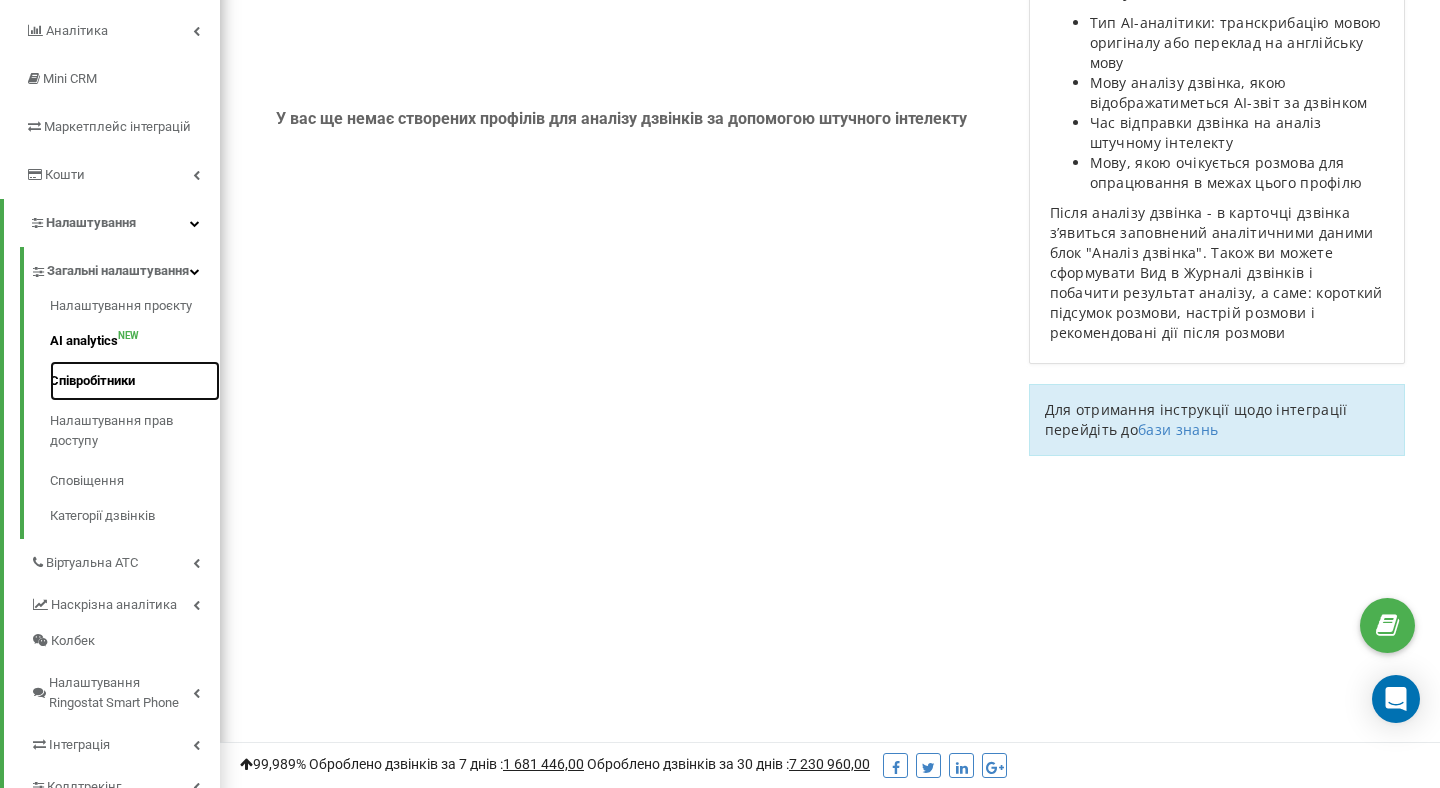 click on "Співробітники" at bounding box center (135, 381) 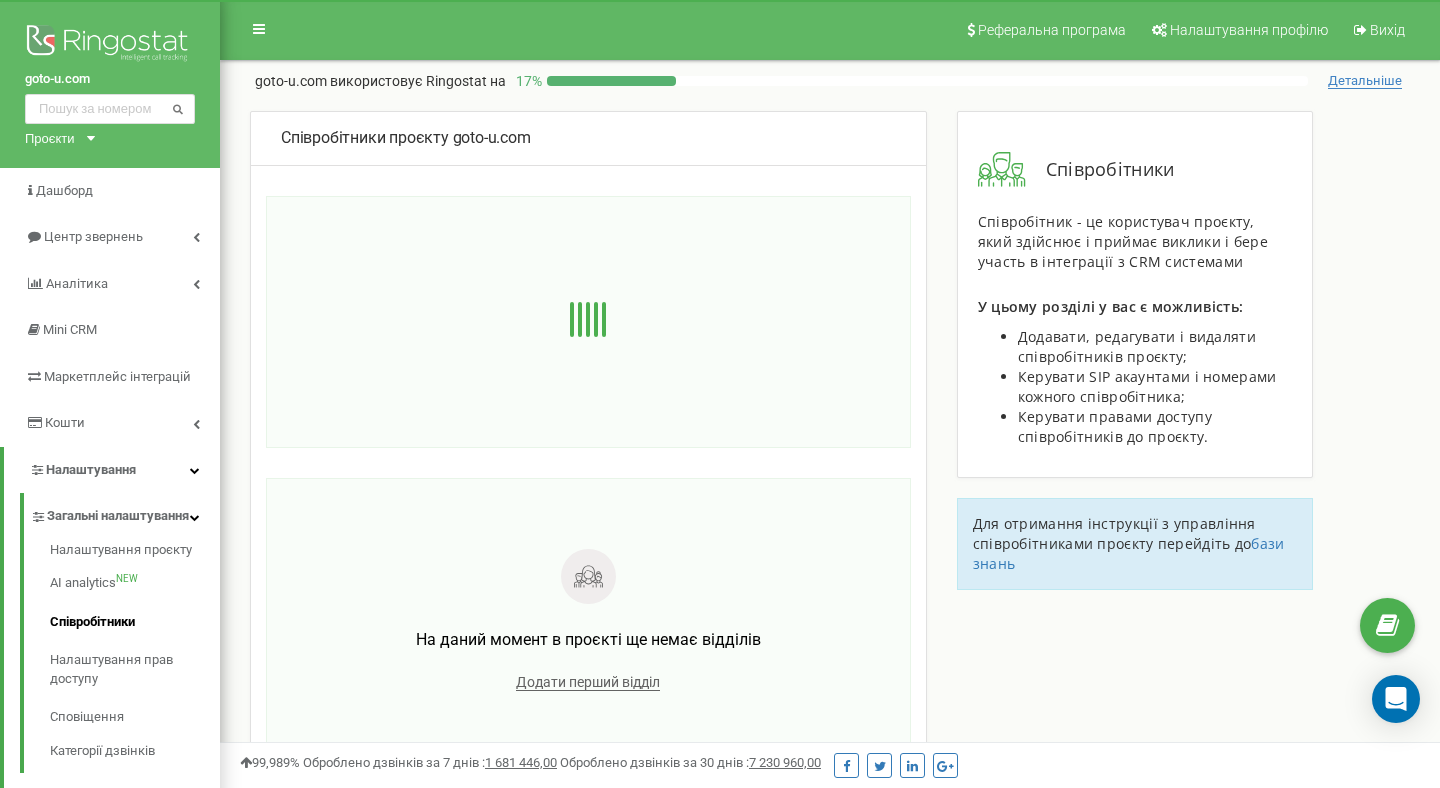 scroll, scrollTop: 0, scrollLeft: 0, axis: both 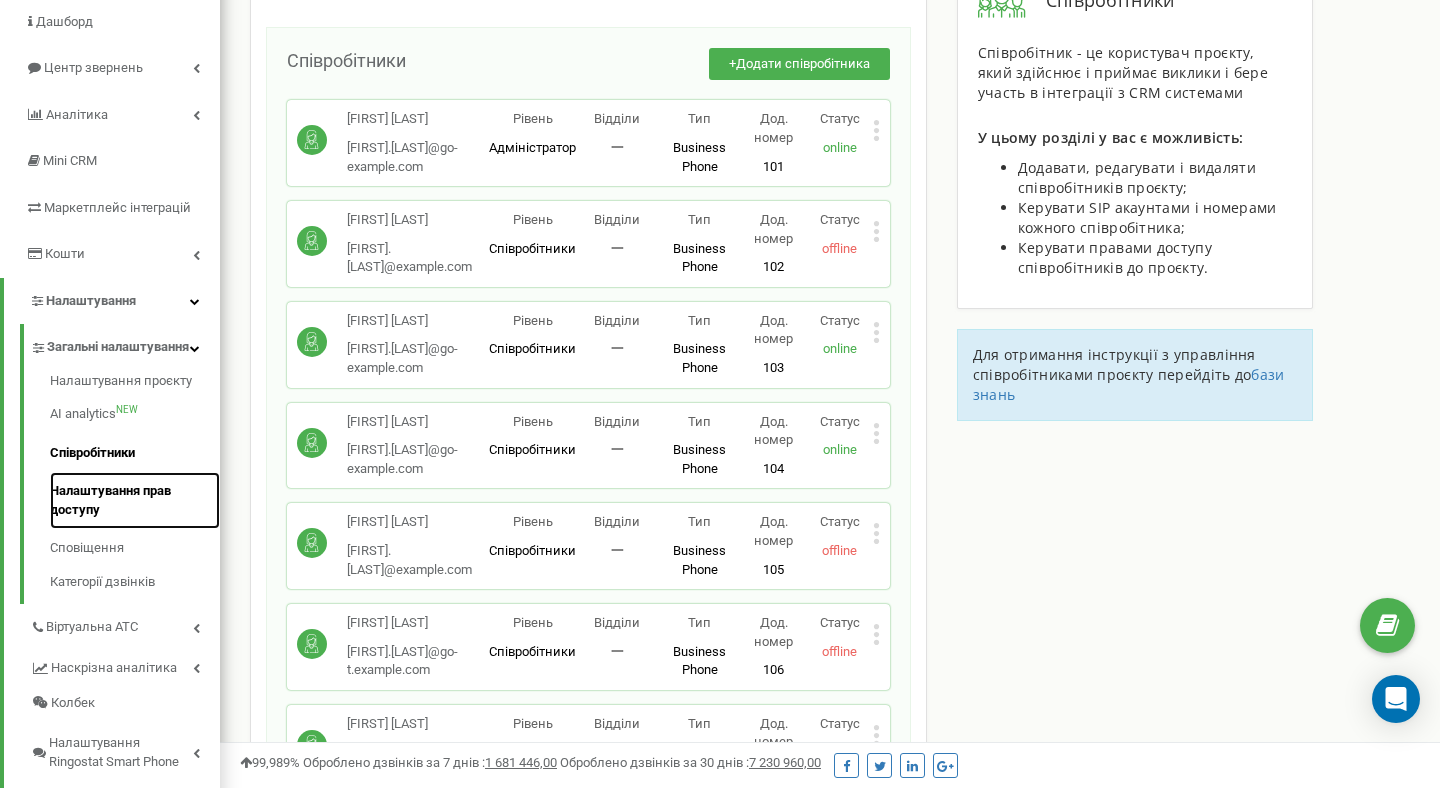 click on "Налаштування прав доступу" at bounding box center [135, 500] 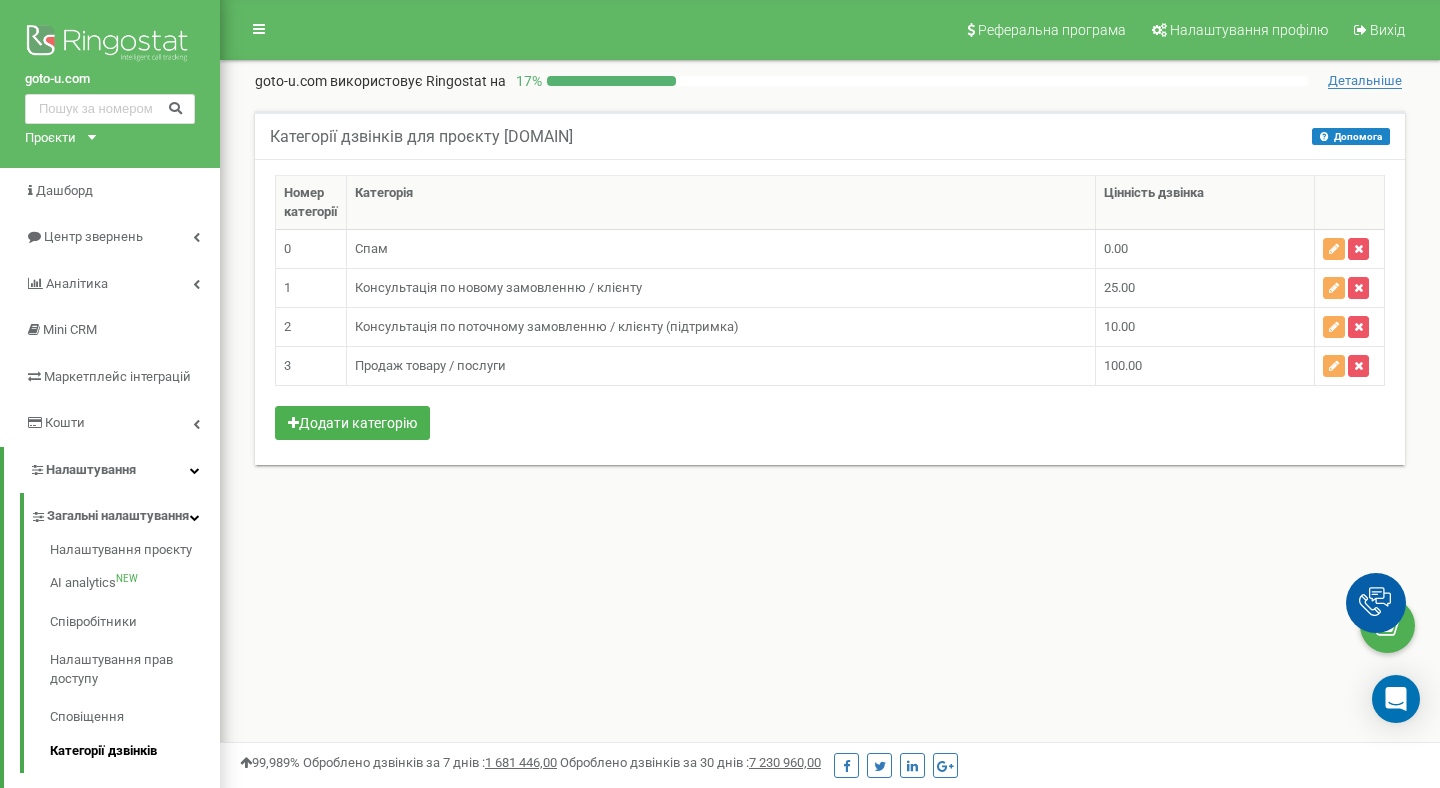 scroll, scrollTop: 0, scrollLeft: 0, axis: both 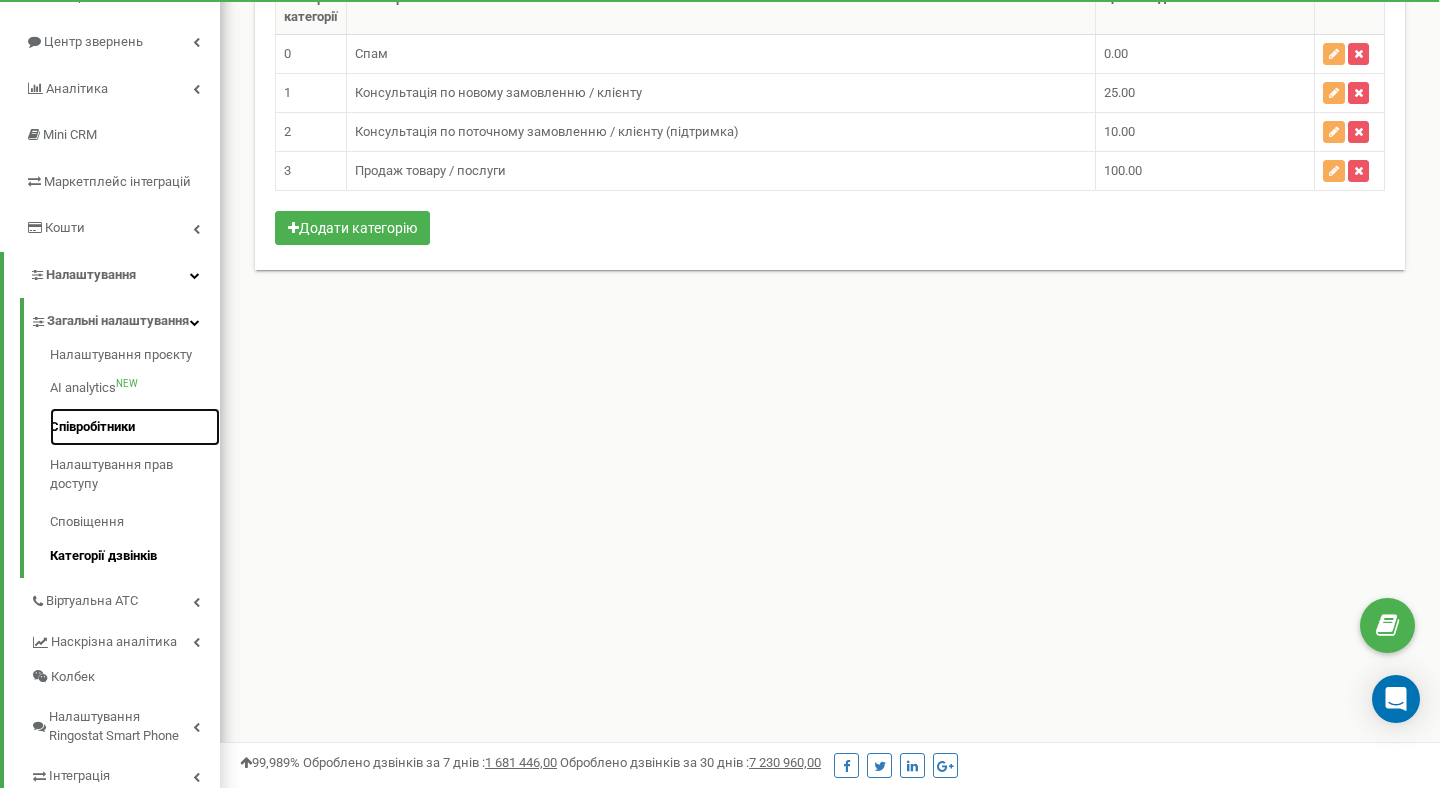 click on "Співробітники" at bounding box center [135, 427] 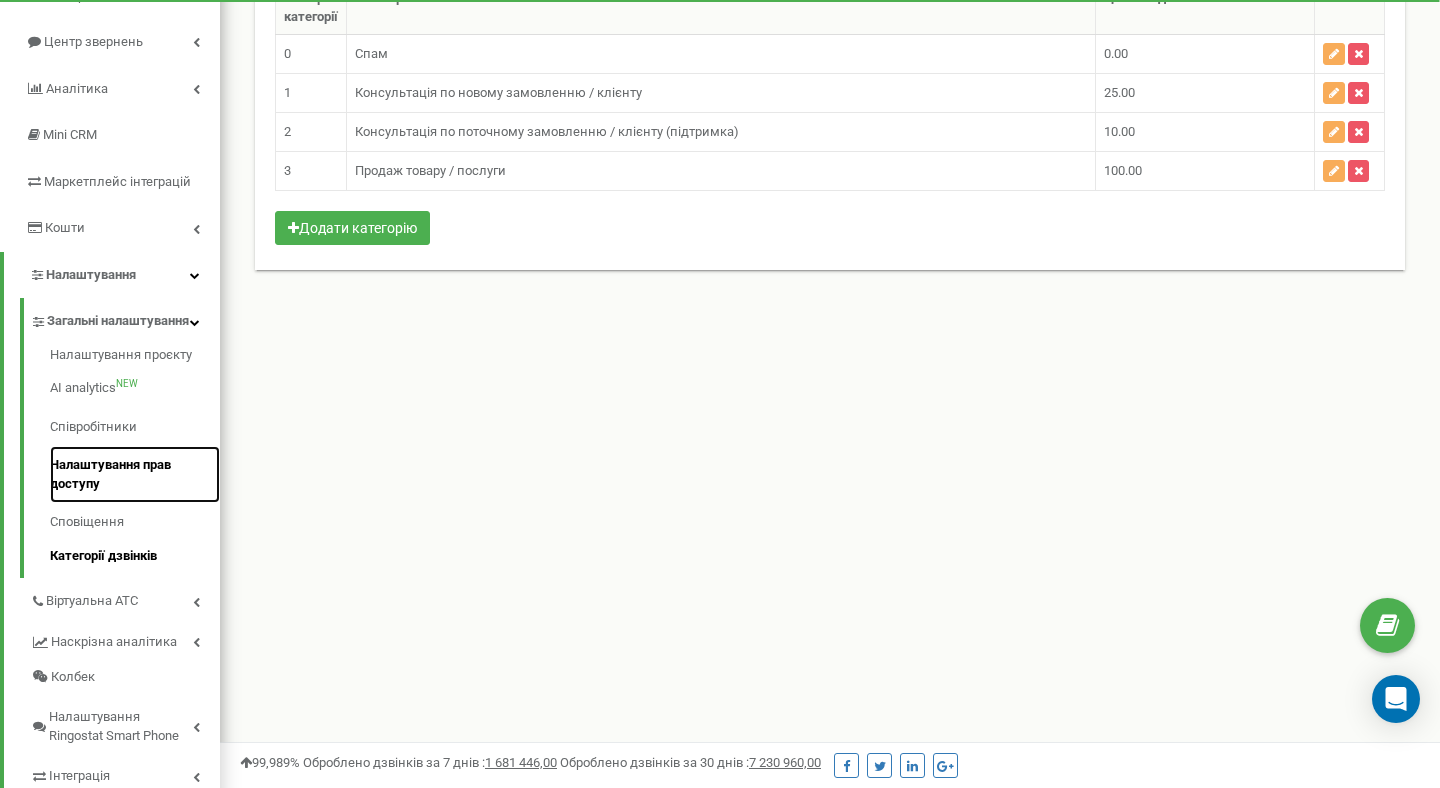 click on "Налаштування прав доступу" at bounding box center [135, 474] 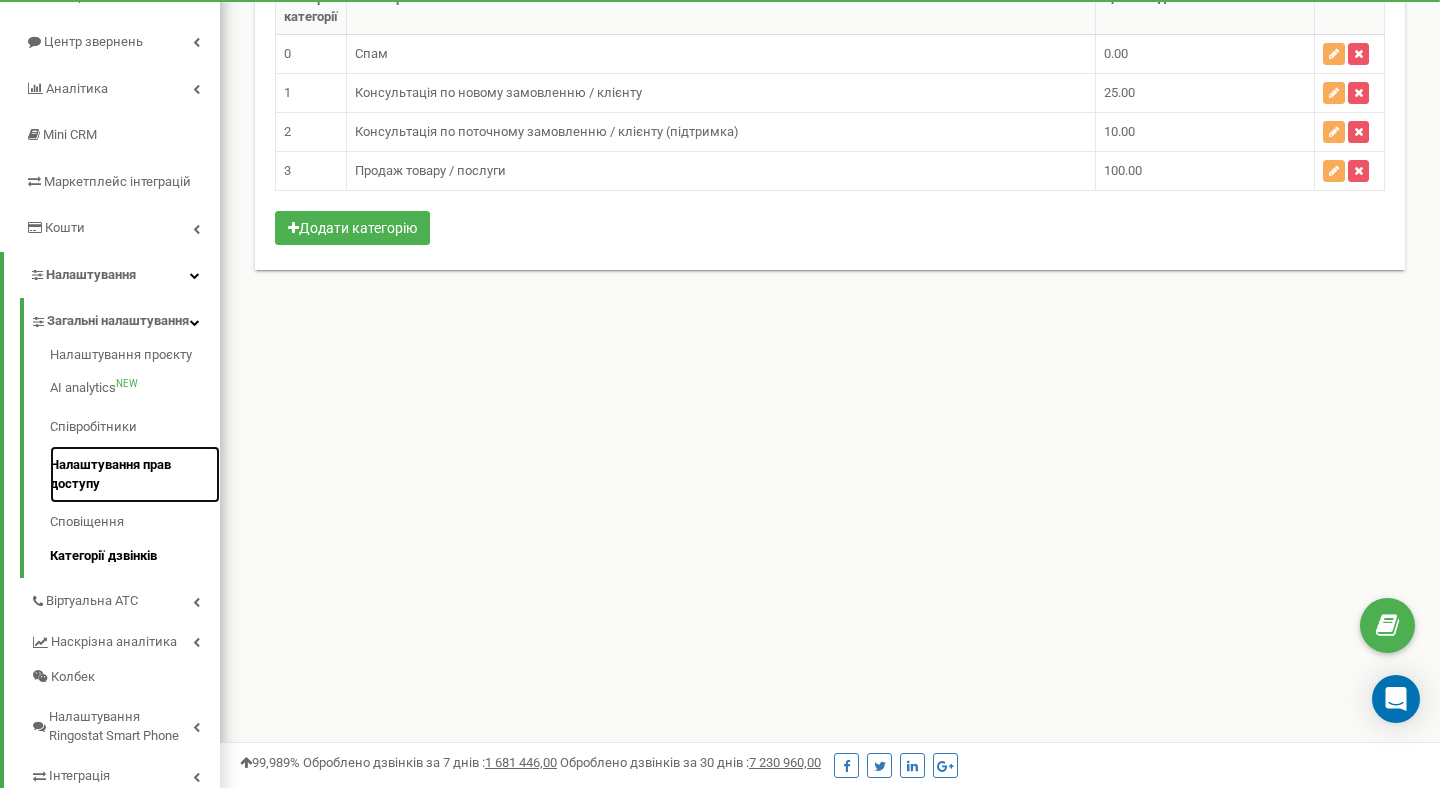 click on "Налаштування прав доступу" at bounding box center (135, 474) 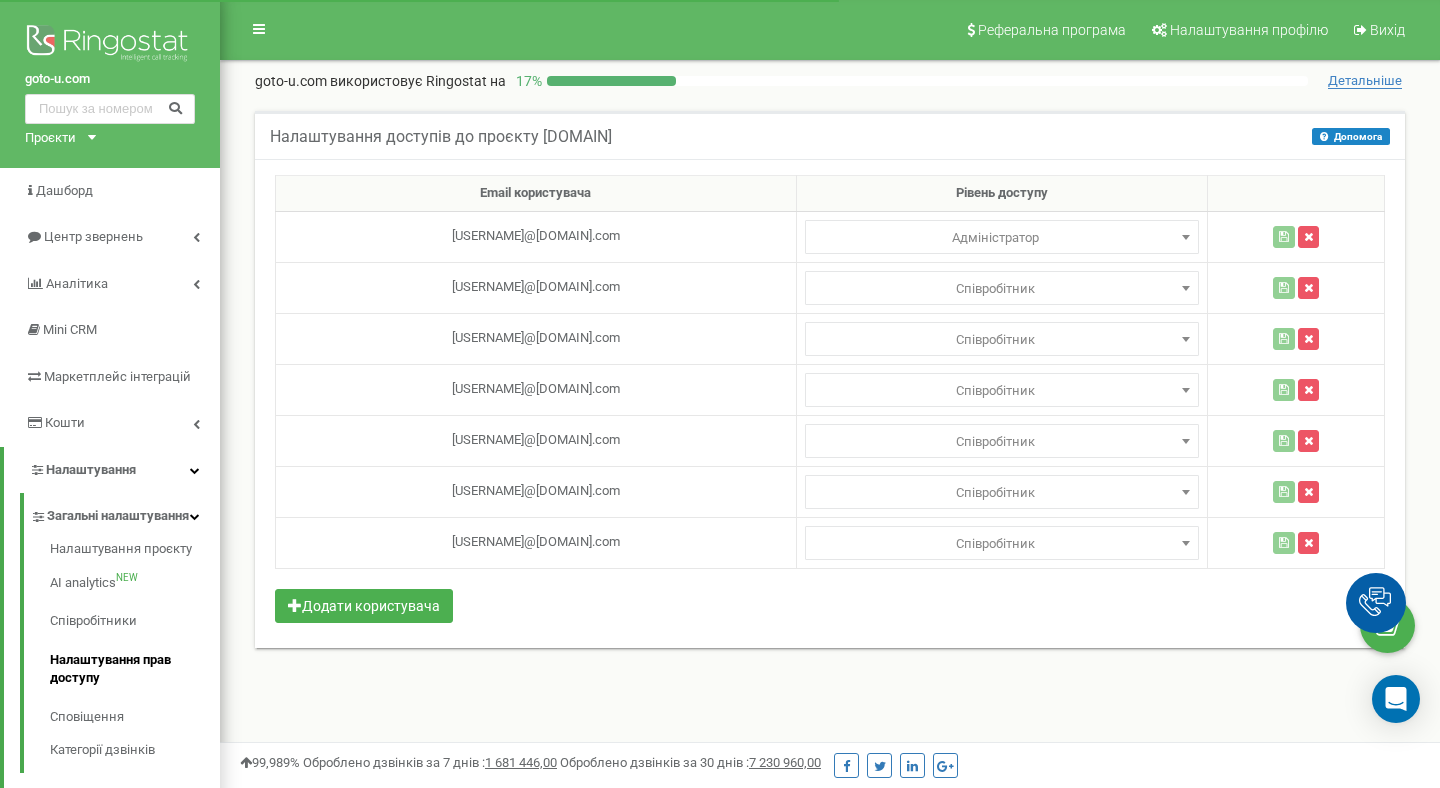scroll, scrollTop: 0, scrollLeft: 0, axis: both 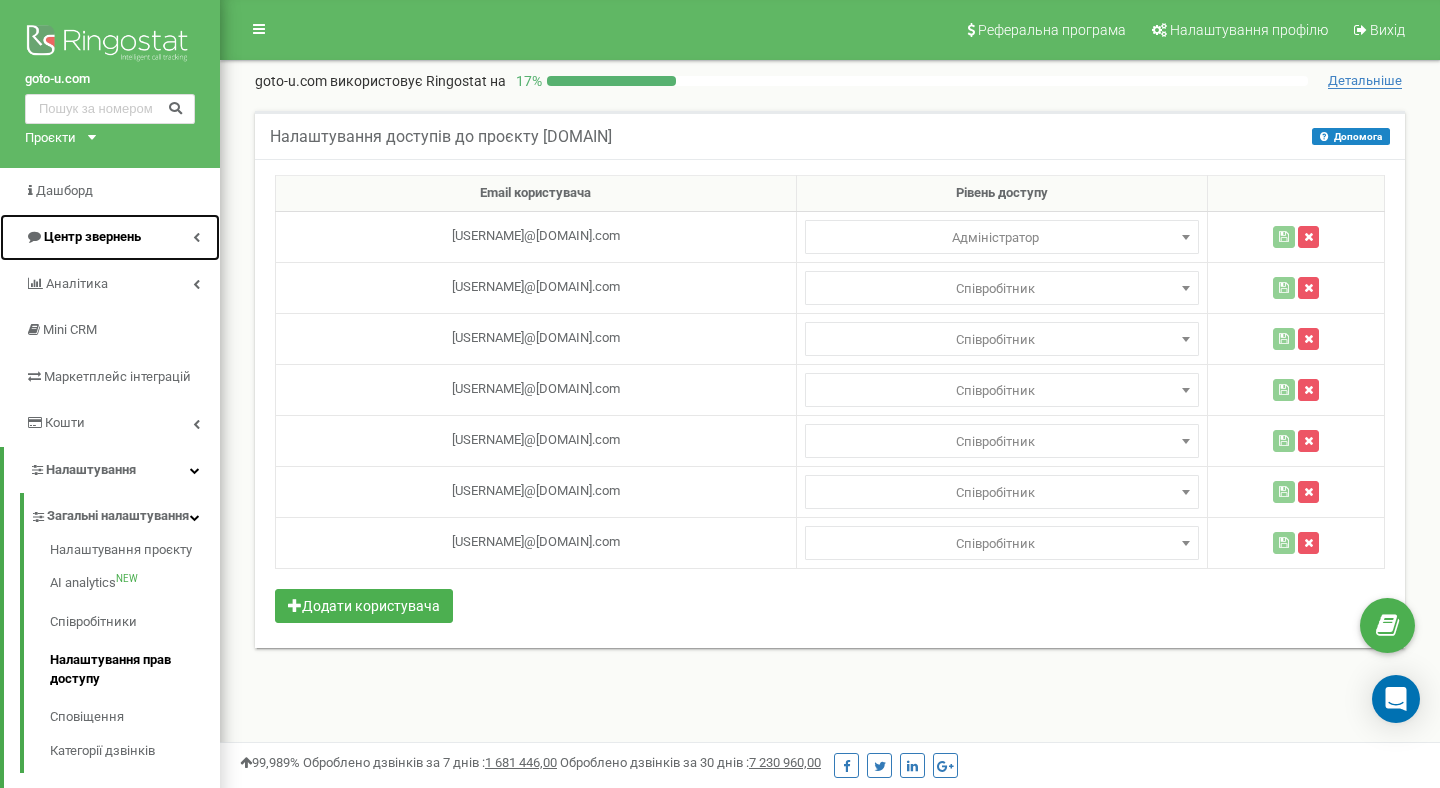 click on "Центр звернень" at bounding box center [92, 236] 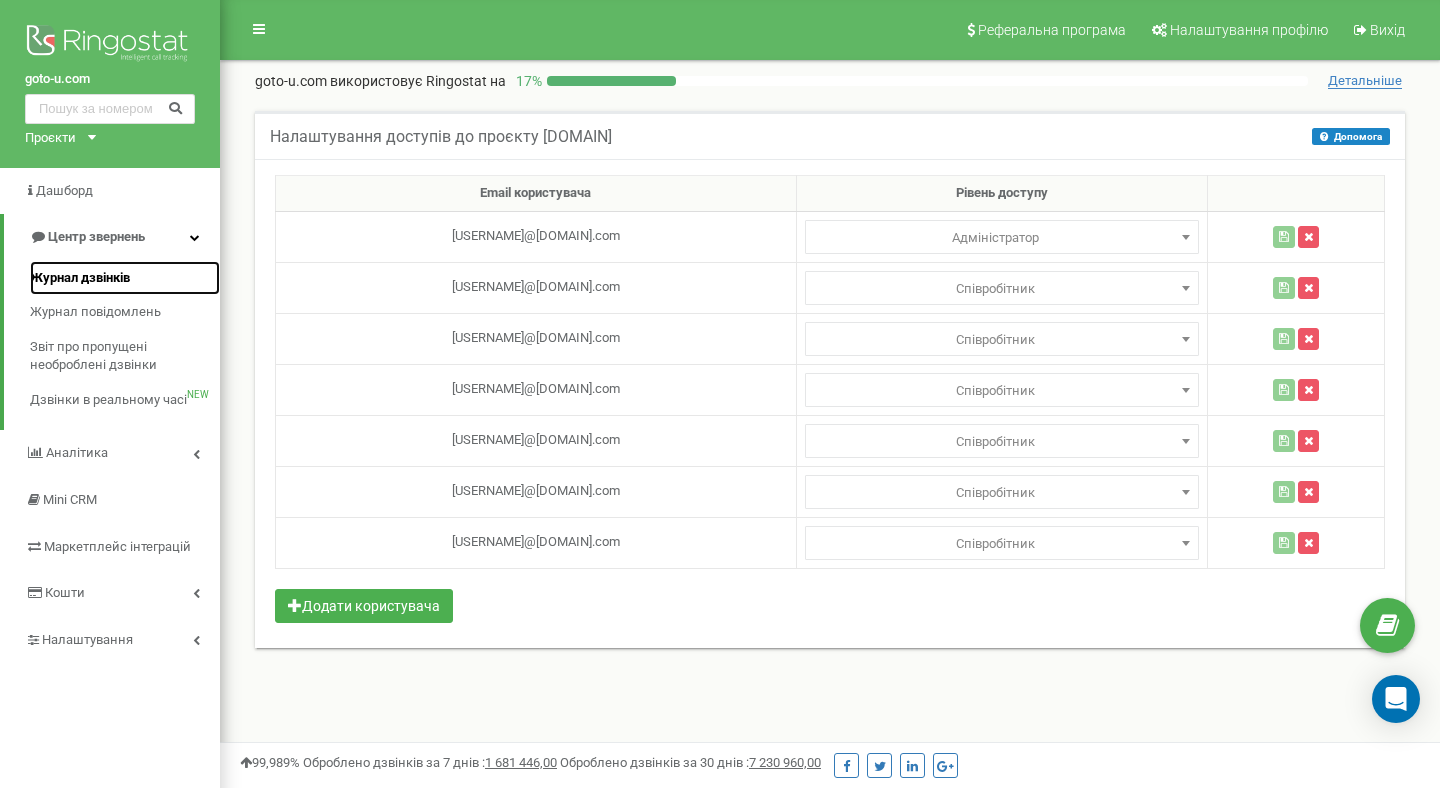 click on "Журнал дзвінків" at bounding box center [80, 278] 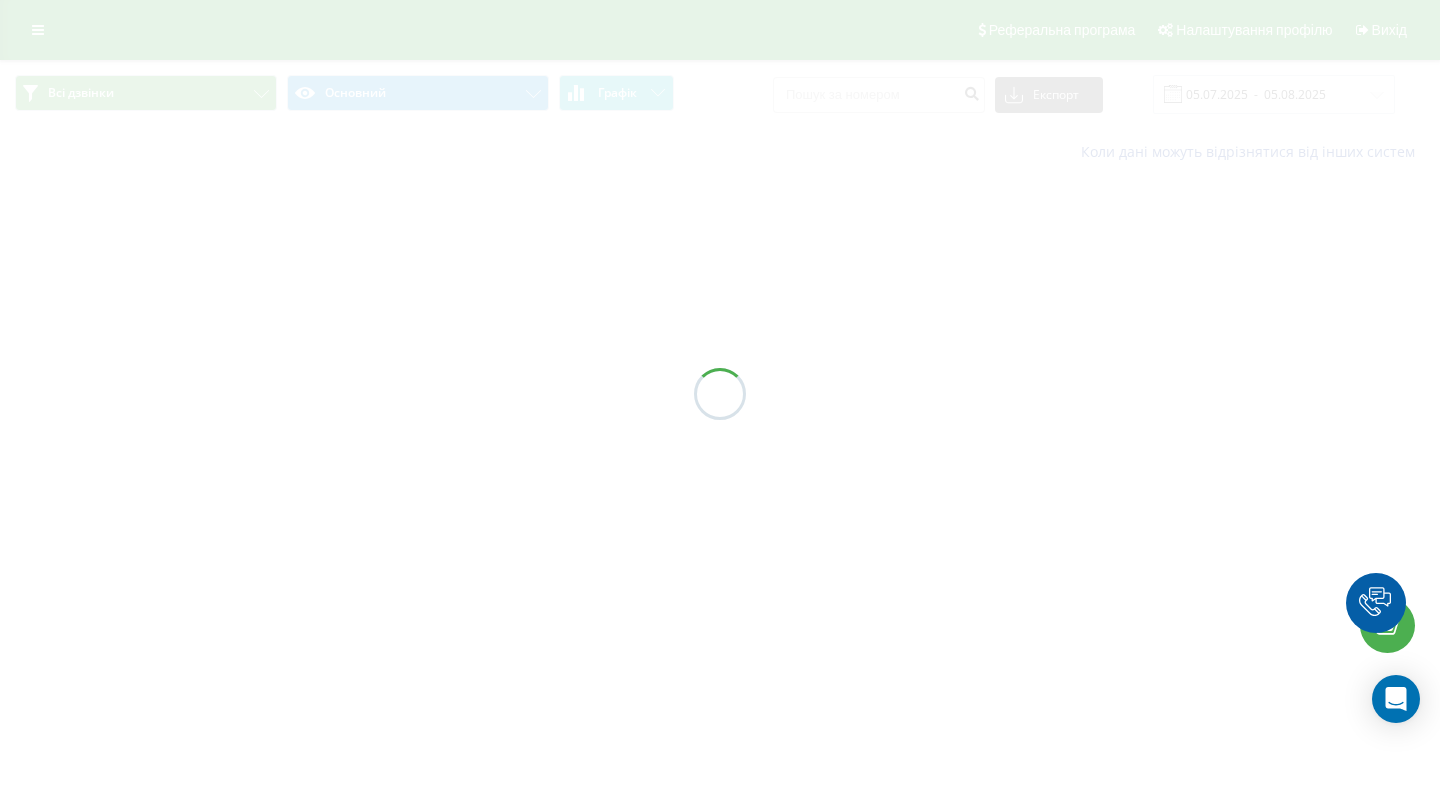 scroll, scrollTop: 0, scrollLeft: 0, axis: both 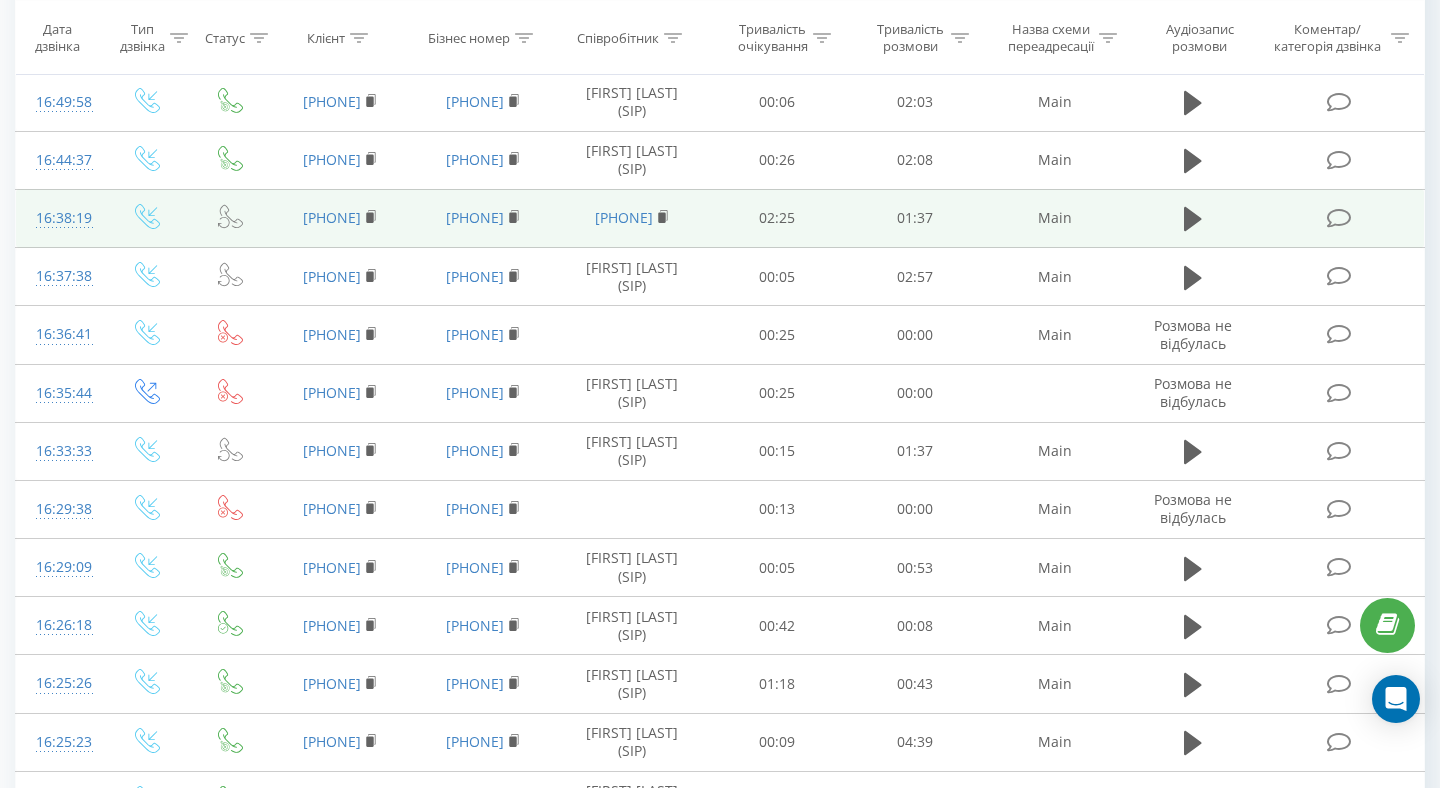 click at bounding box center [1339, 218] 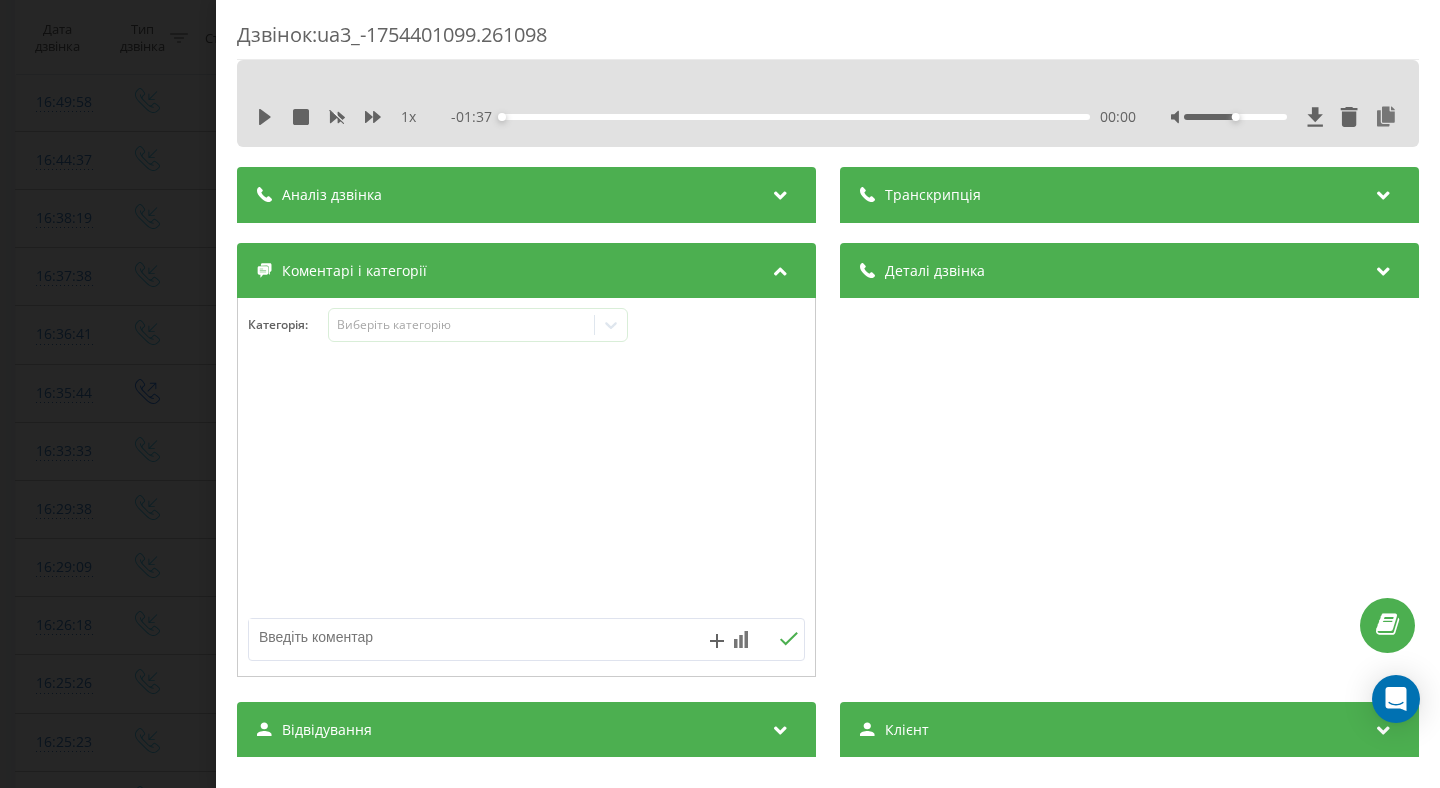 click on "Дзвінок :  ua3_-1754401099.261098   1 x  - 01:37 00:00   00:00   Транскрипція Для AI-аналізу майбутніх дзвінків  налаштуйте та активуйте профіль на сторінці . Якщо профіль вже є і дзвінок відповідає його умовам, оновіть сторінку через 10 хвилин - AI аналізує поточний дзвінок. Аналіз дзвінка Для AI-аналізу майбутніх дзвінків  налаштуйте та активуйте профіль на сторінці . Якщо профіль вже є і дзвінок відповідає його умовам, оновіть сторінку через 10 хвилин - AI аналізує поточний дзвінок. Деталі дзвінка Загальне Дата дзвінка 2025-08-05 16:38:19 Тип дзвінка Вхідний Статус дзвінка Повторний 0322267710 / :" at bounding box center (720, 394) 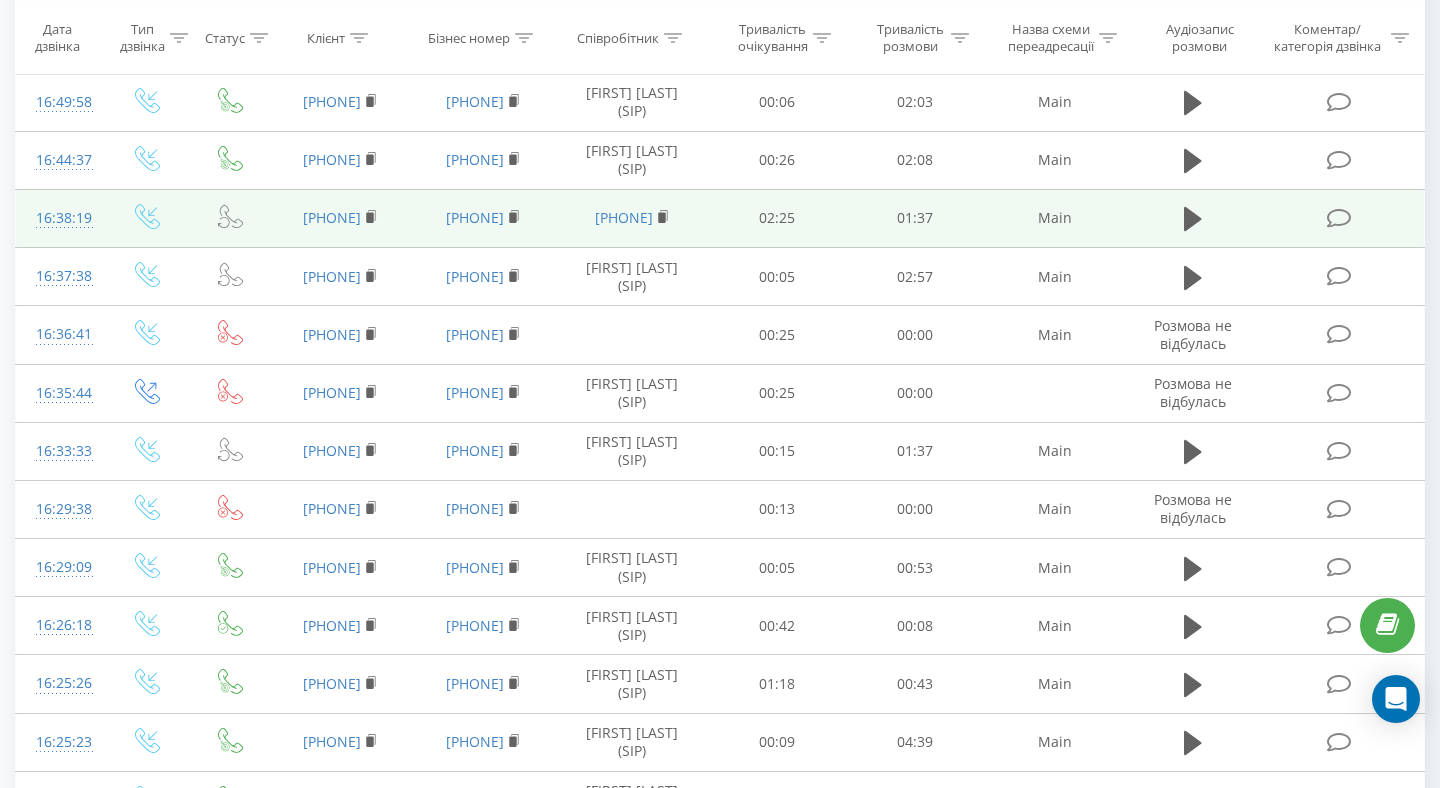 scroll, scrollTop: 0, scrollLeft: 0, axis: both 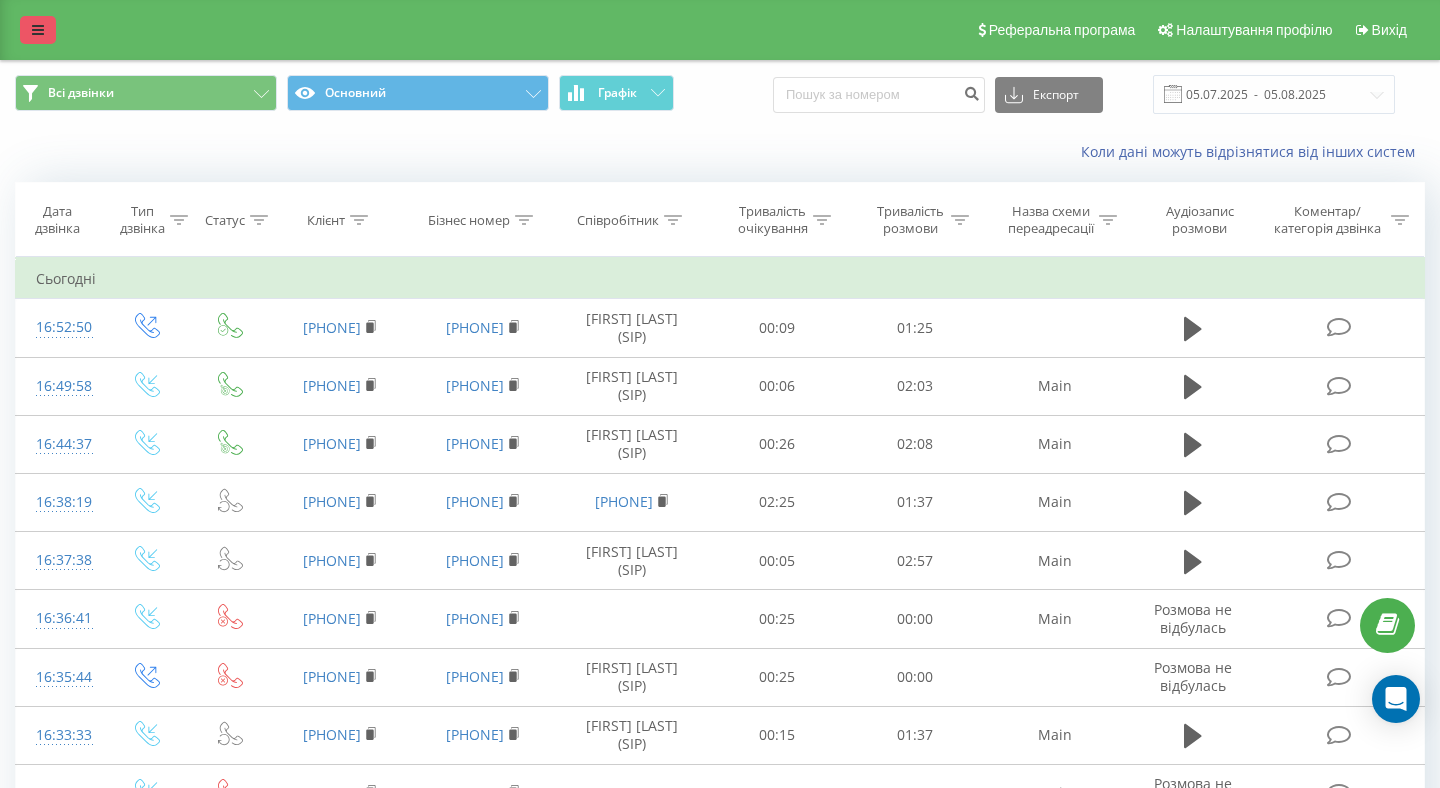 click at bounding box center [38, 30] 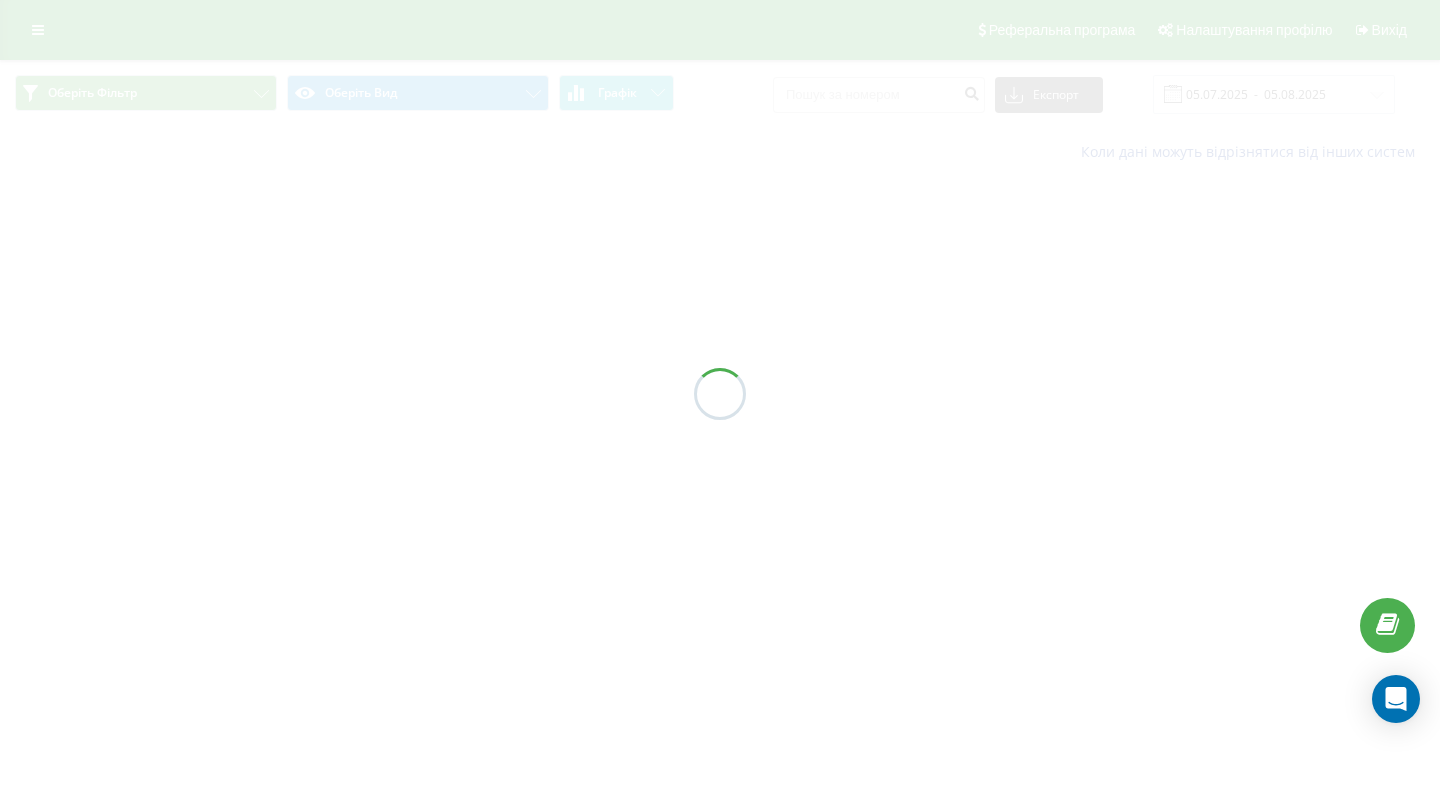 scroll, scrollTop: 0, scrollLeft: 0, axis: both 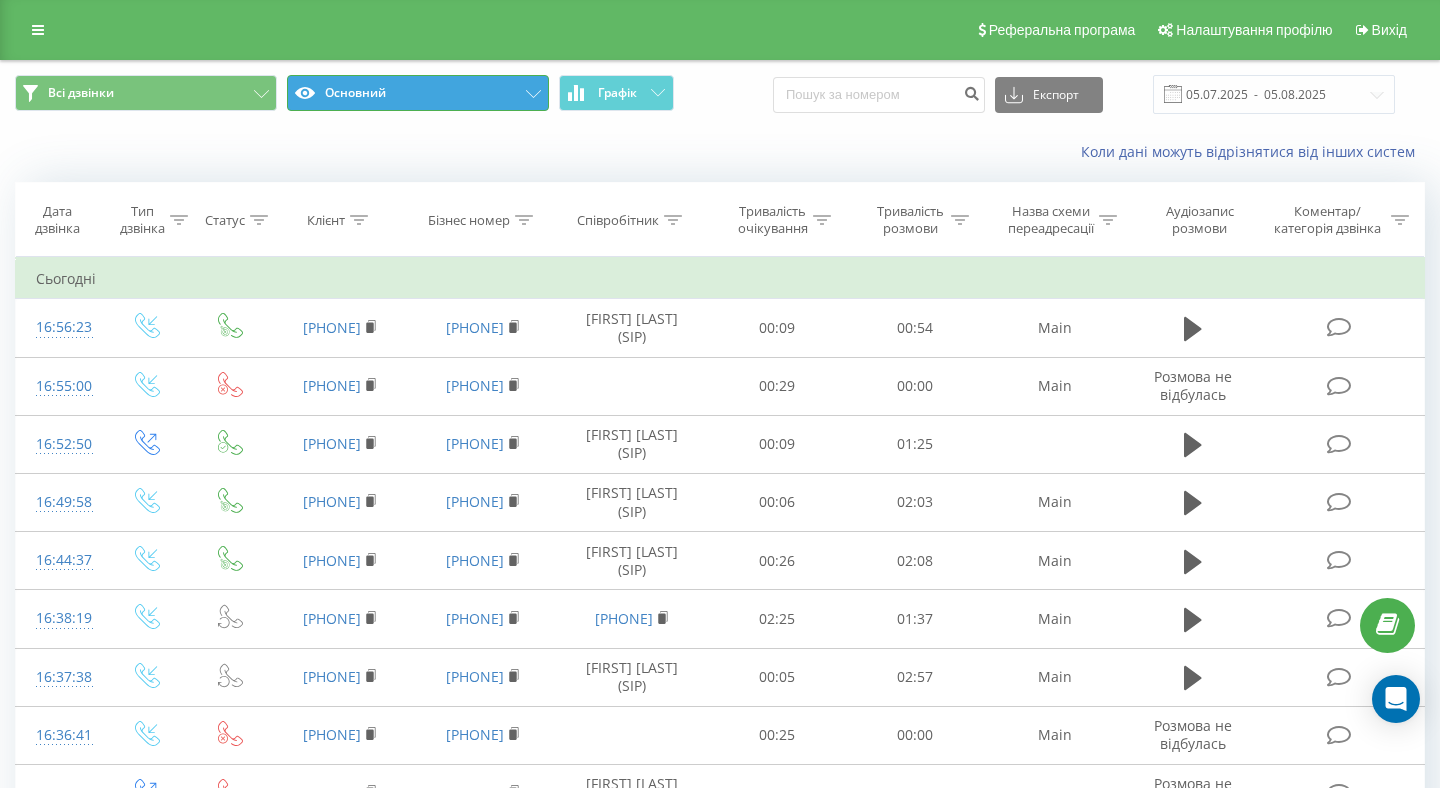 click on "Основний" at bounding box center [418, 93] 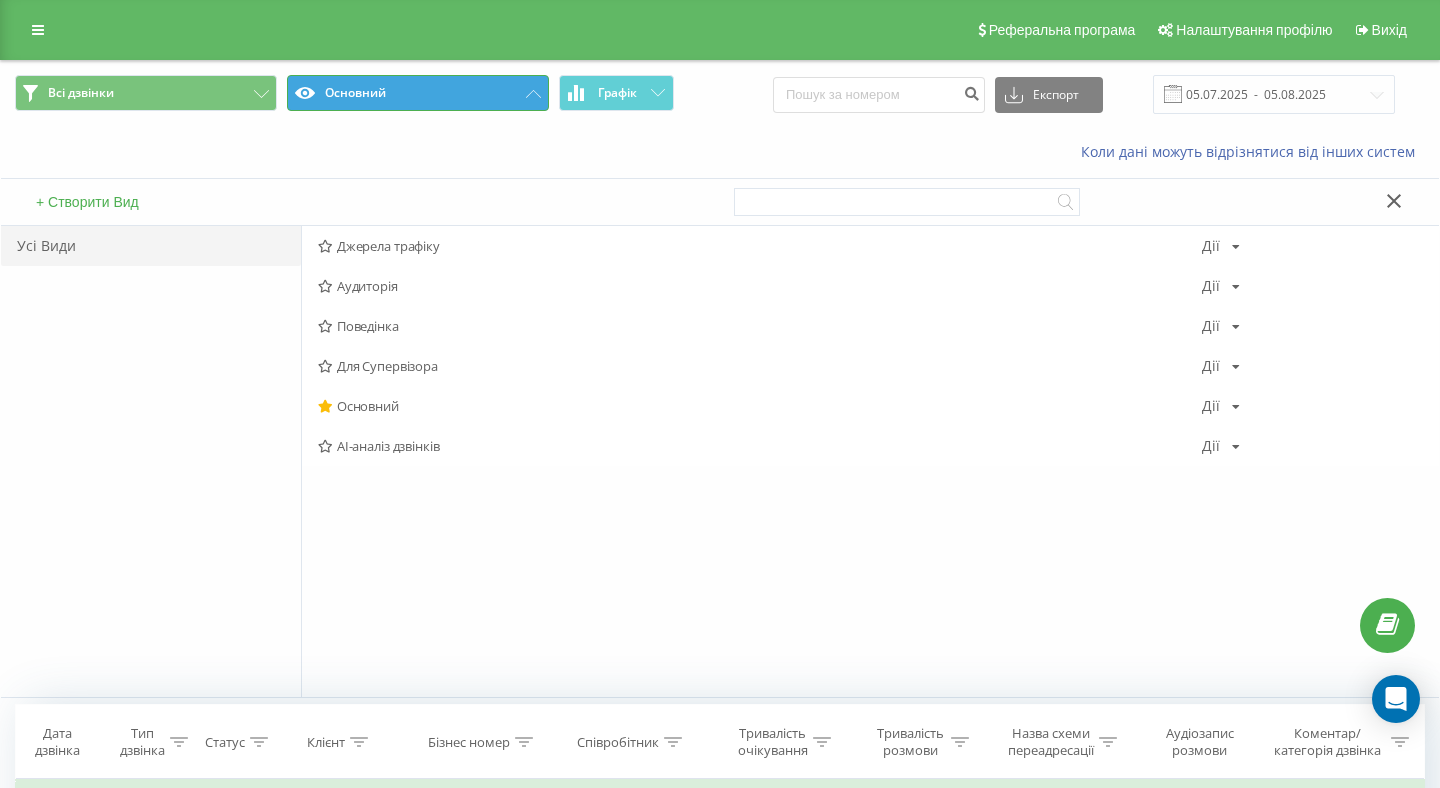 click on "Основний" at bounding box center (418, 93) 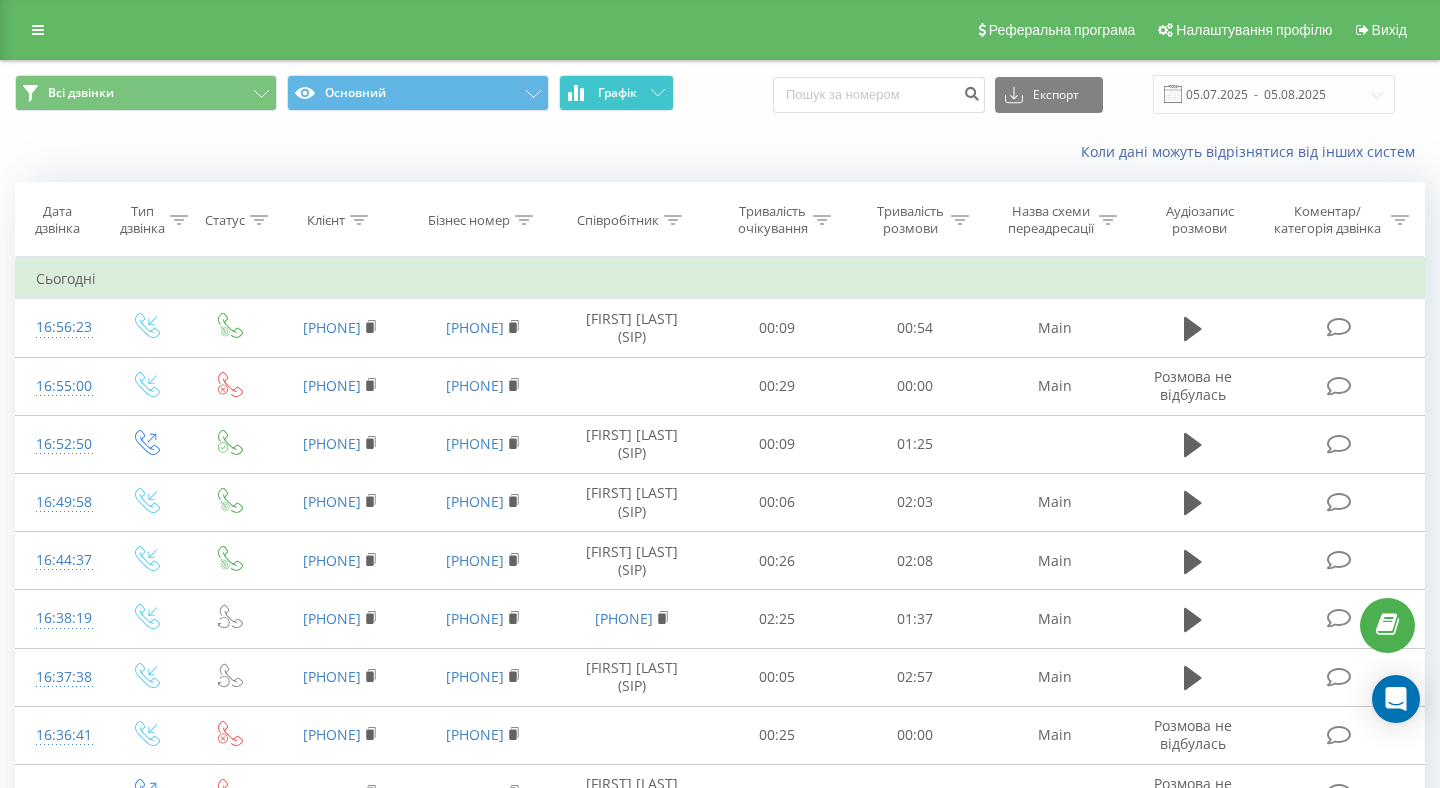 click on "Графік" at bounding box center [616, 93] 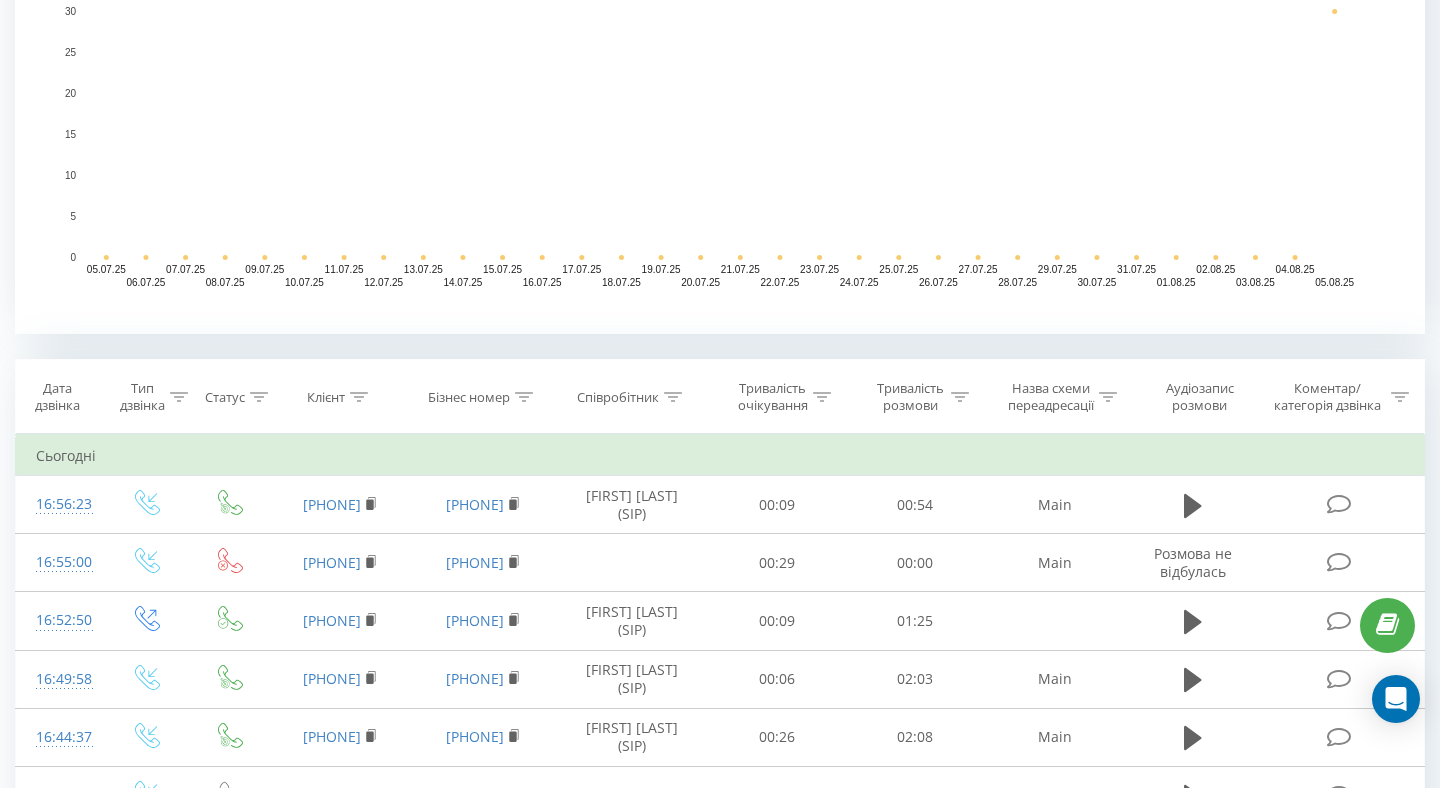 scroll, scrollTop: 0, scrollLeft: 0, axis: both 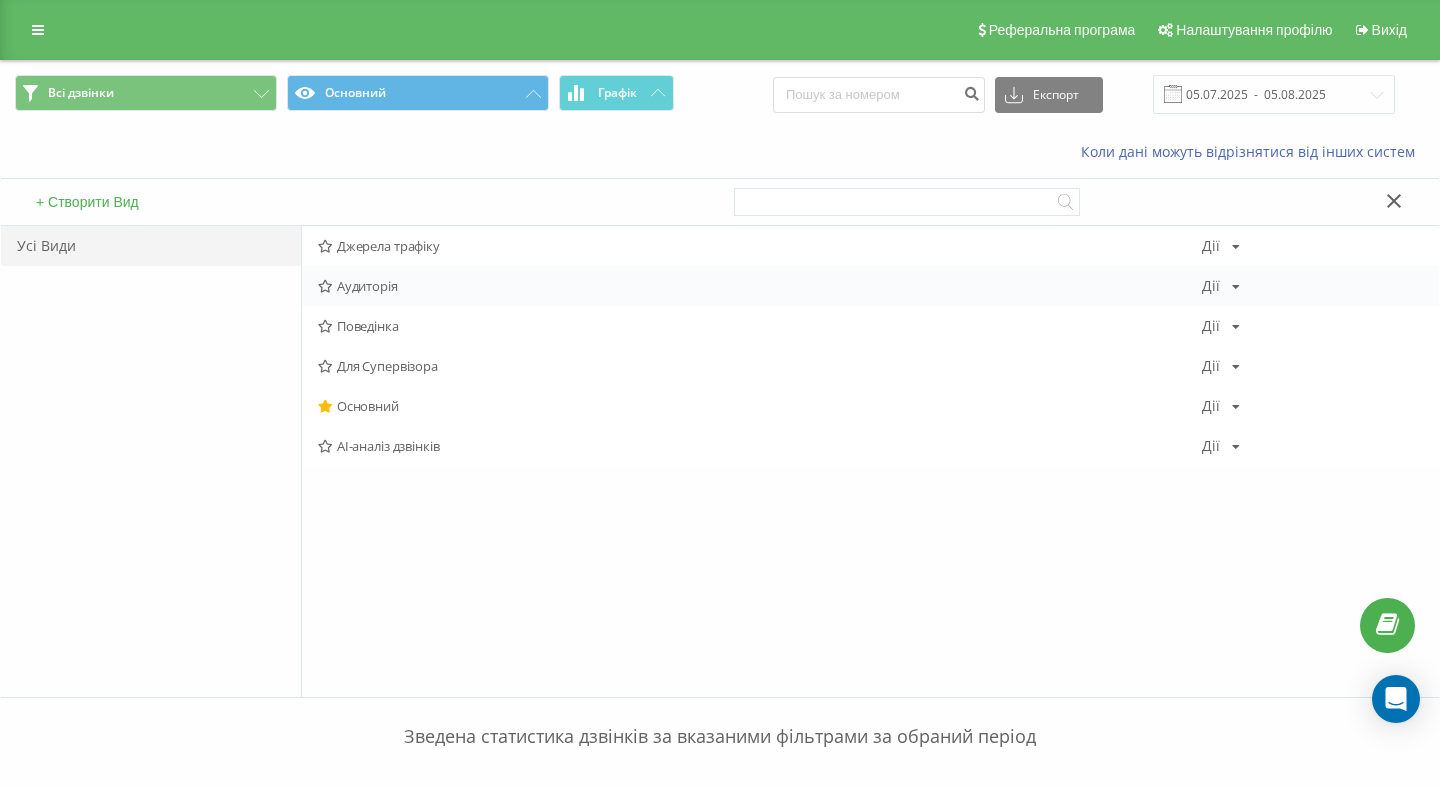 click on "Аудиторія" at bounding box center [760, 286] 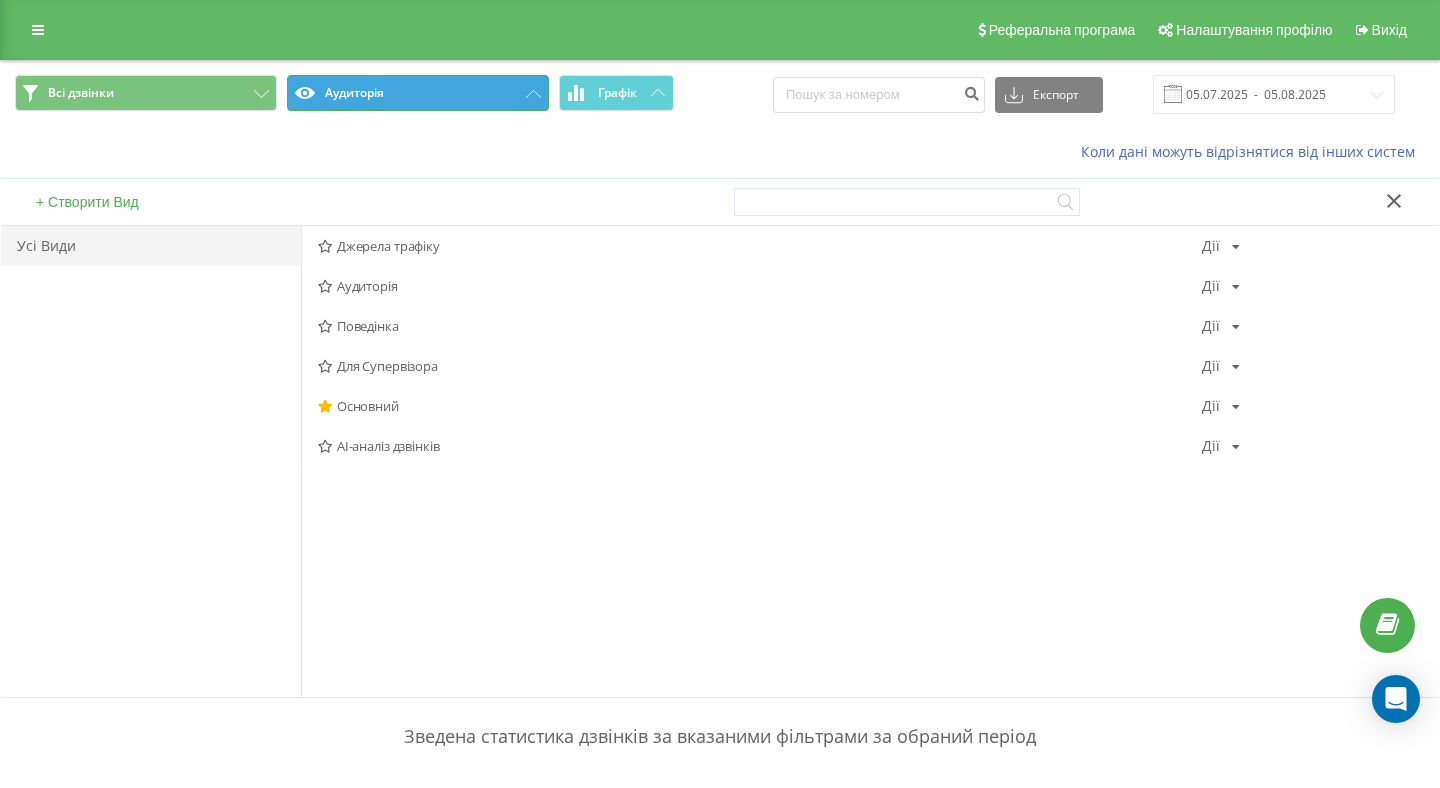 click on "Аудиторія" at bounding box center [418, 93] 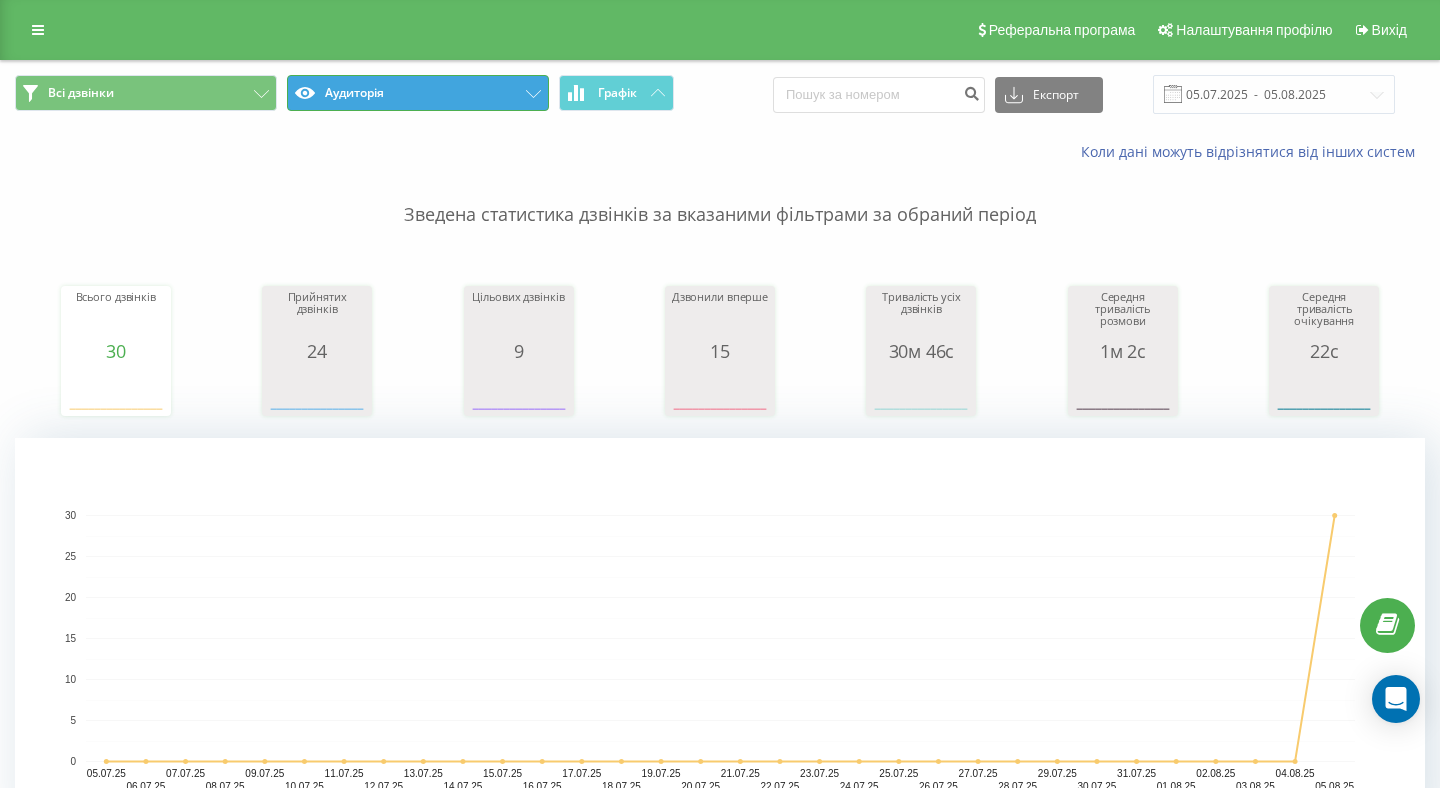 click on "Аудиторія" at bounding box center (418, 93) 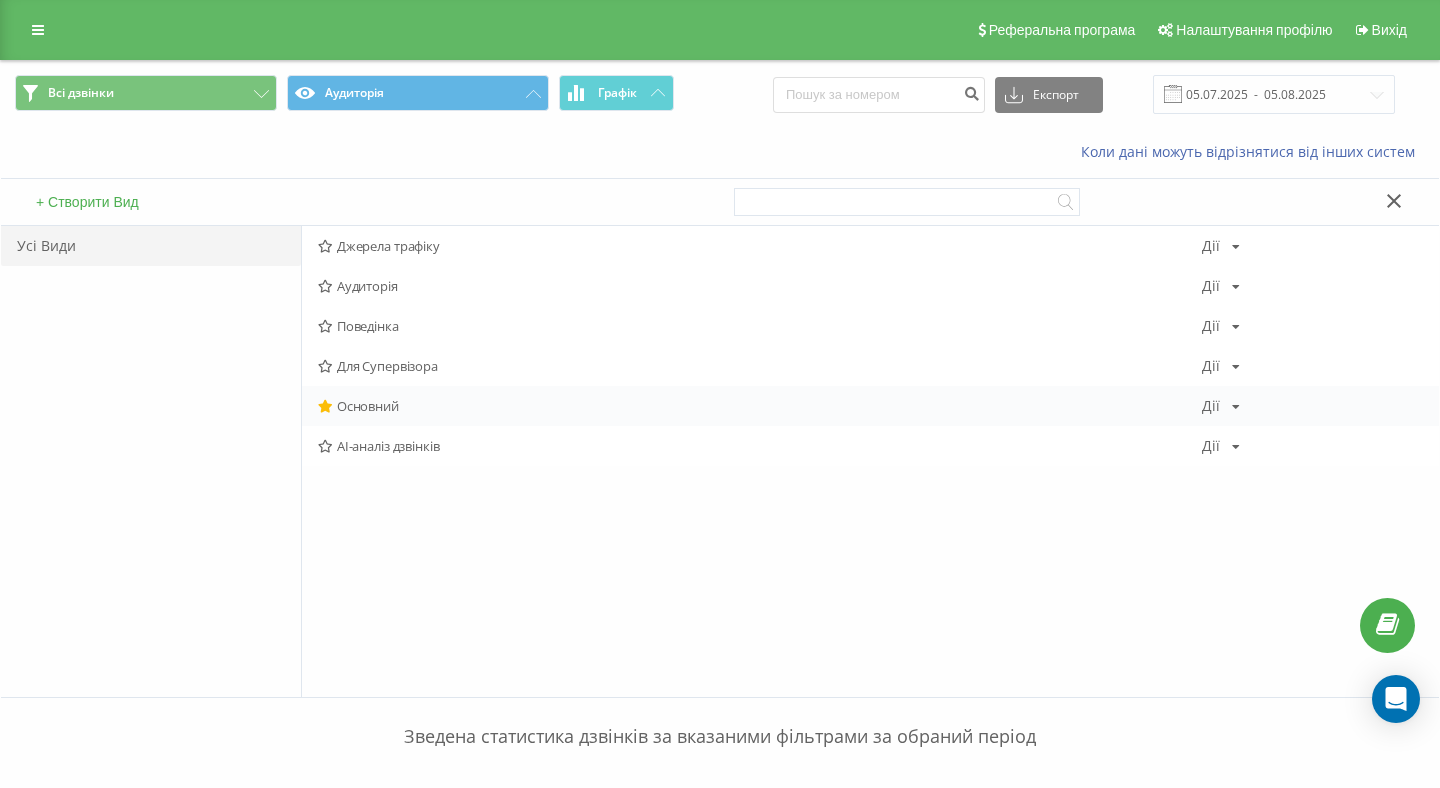 click on "Основний" at bounding box center (760, 406) 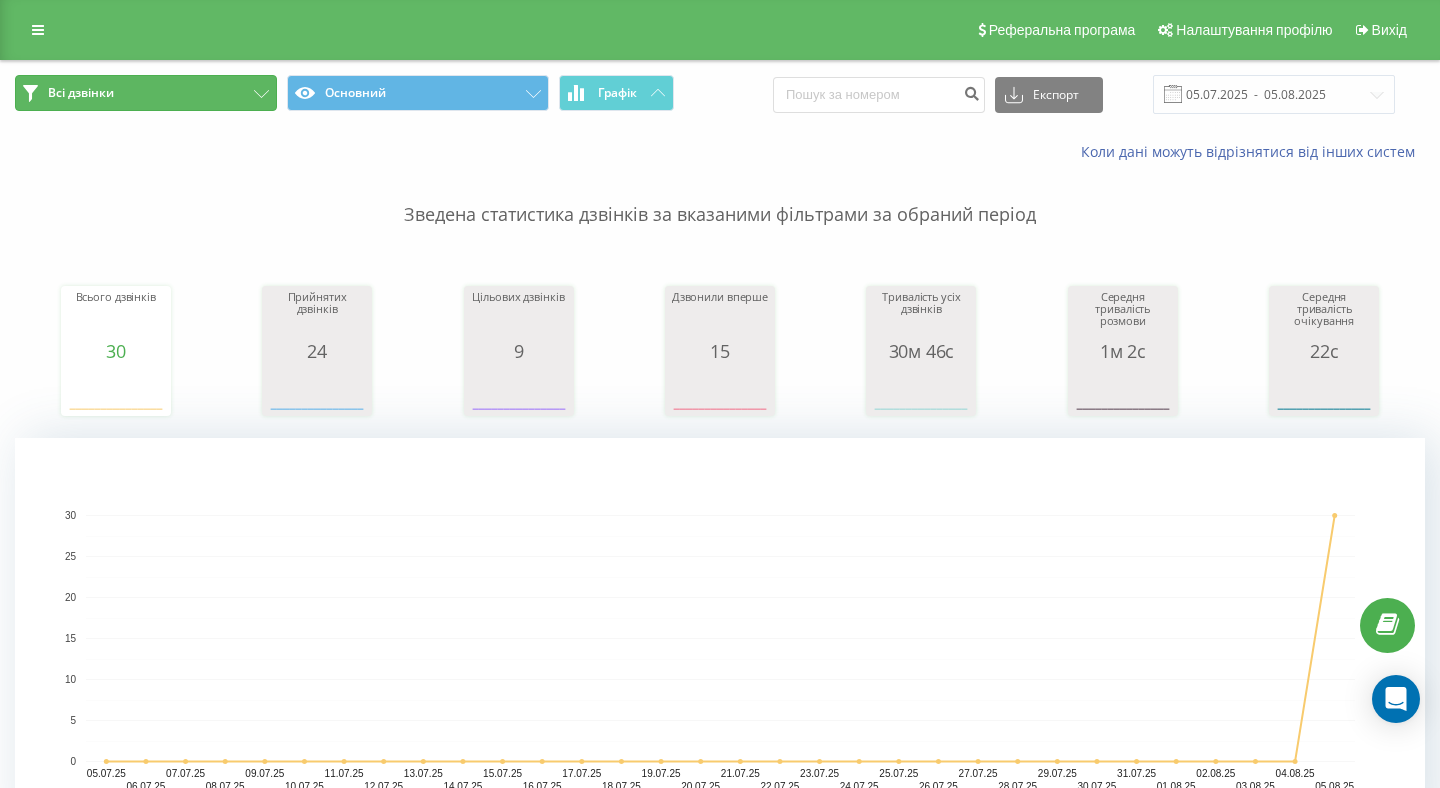 click on "Всі дзвінки" at bounding box center (146, 93) 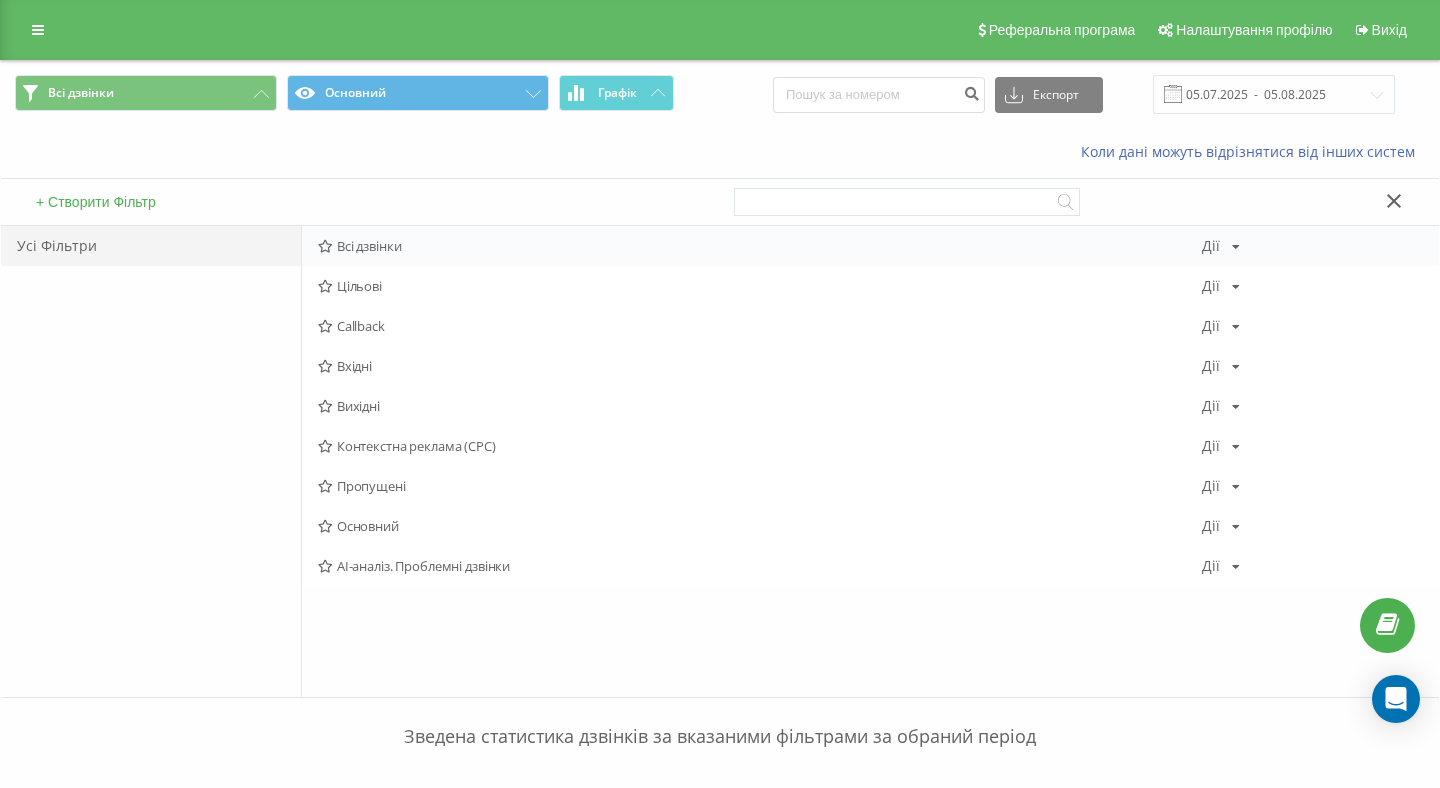 click on "Всі дзвінки" at bounding box center [760, 246] 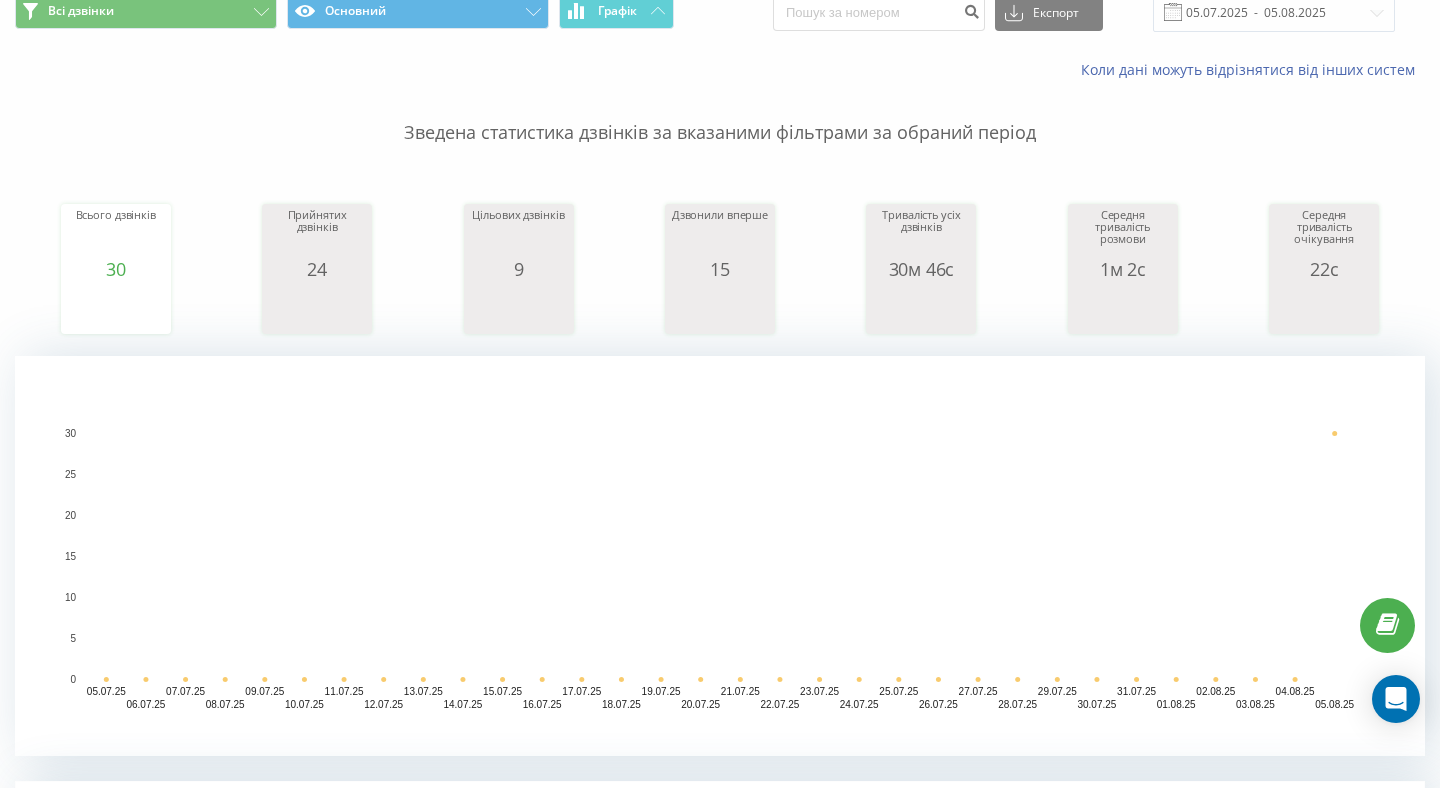 scroll, scrollTop: 0, scrollLeft: 0, axis: both 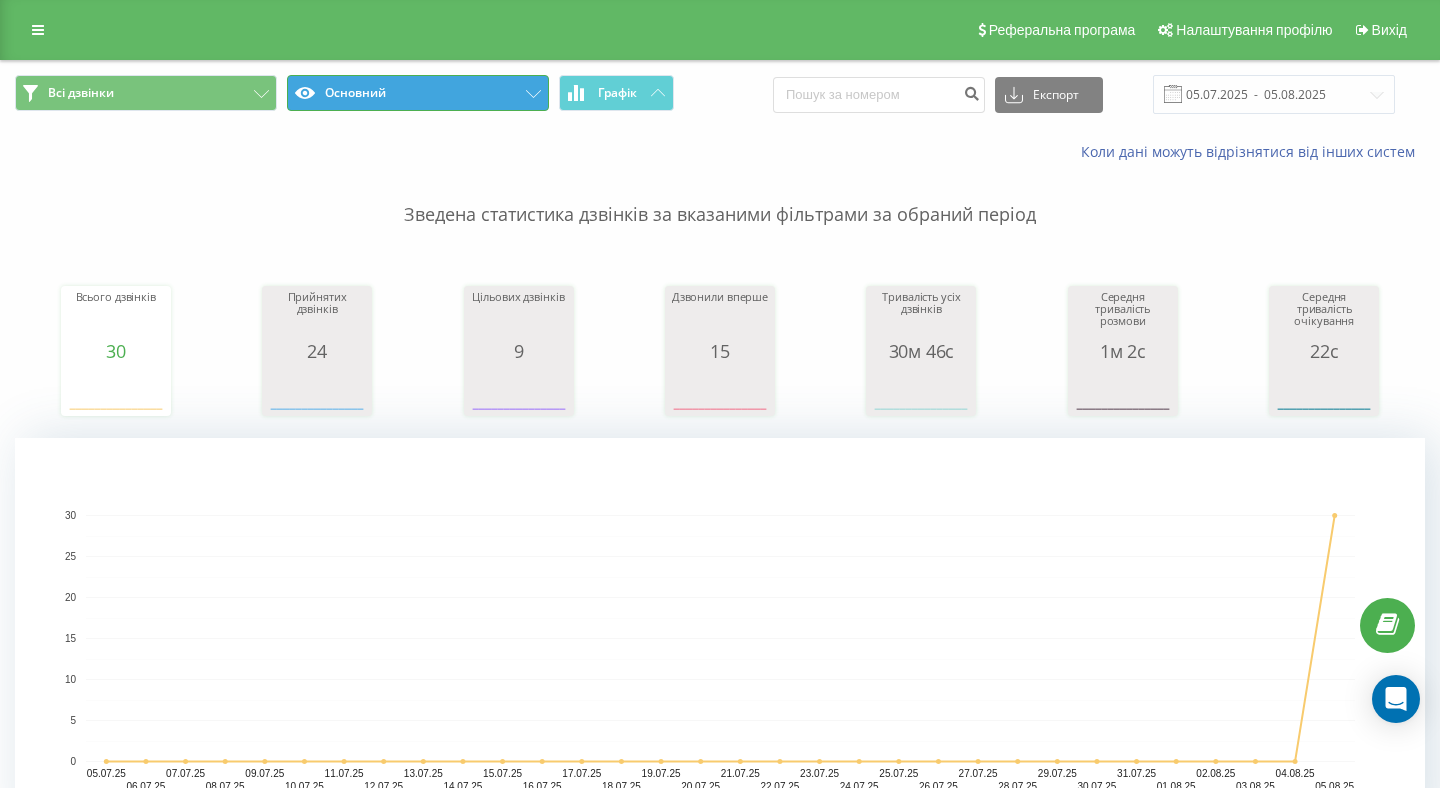 click 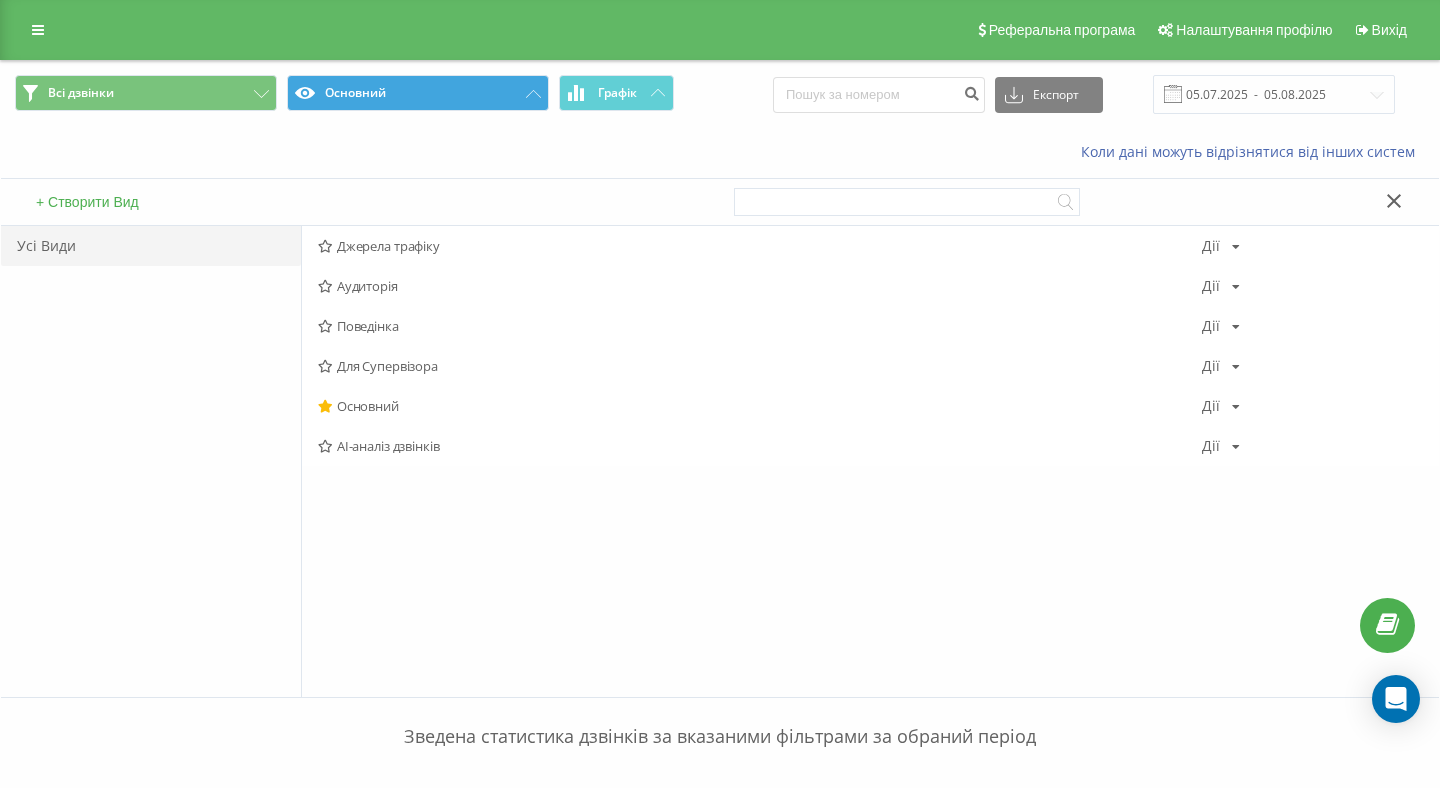 click 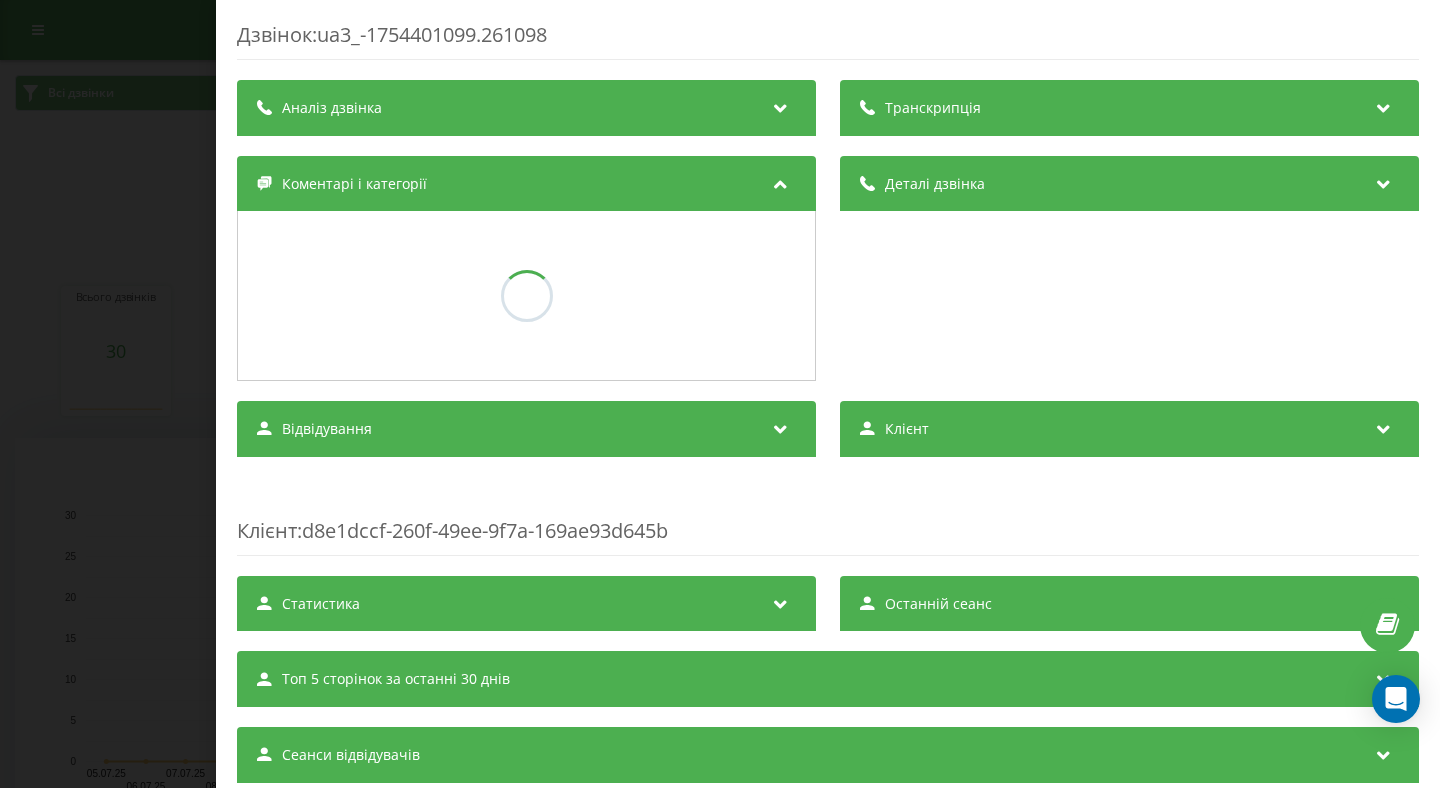scroll, scrollTop: 284, scrollLeft: 0, axis: vertical 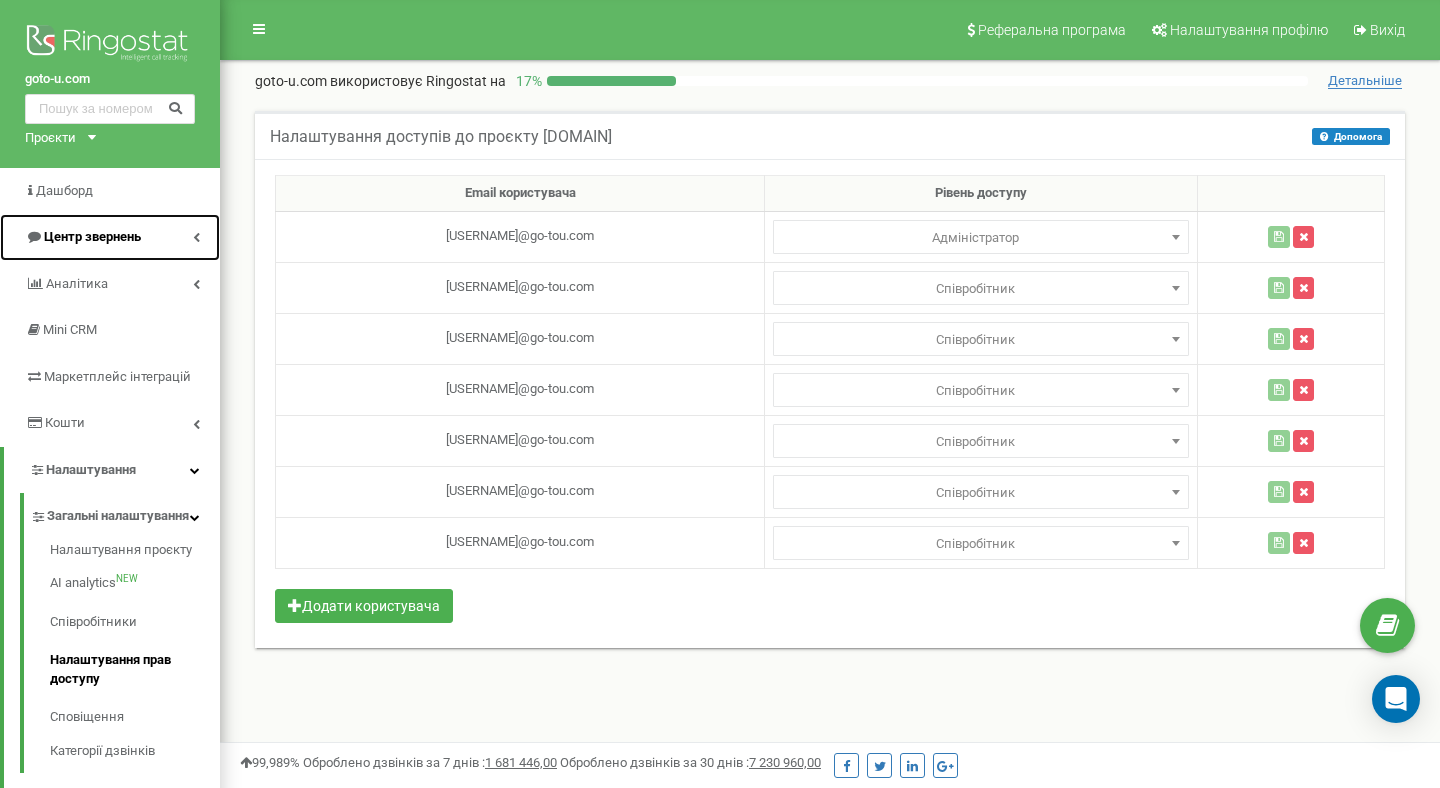 click on "Центр звернень" at bounding box center (92, 236) 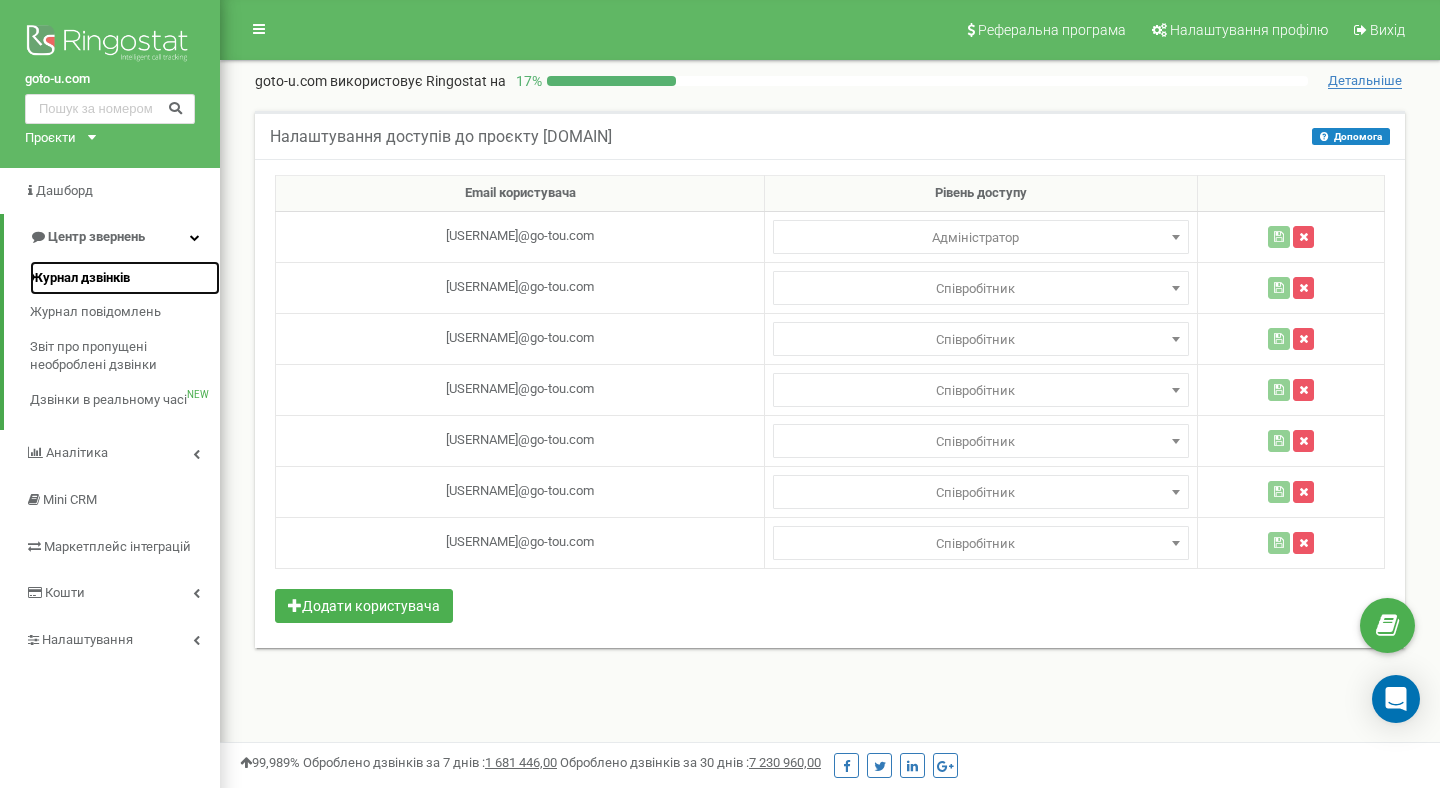 click on "Журнал дзвінків" at bounding box center [80, 278] 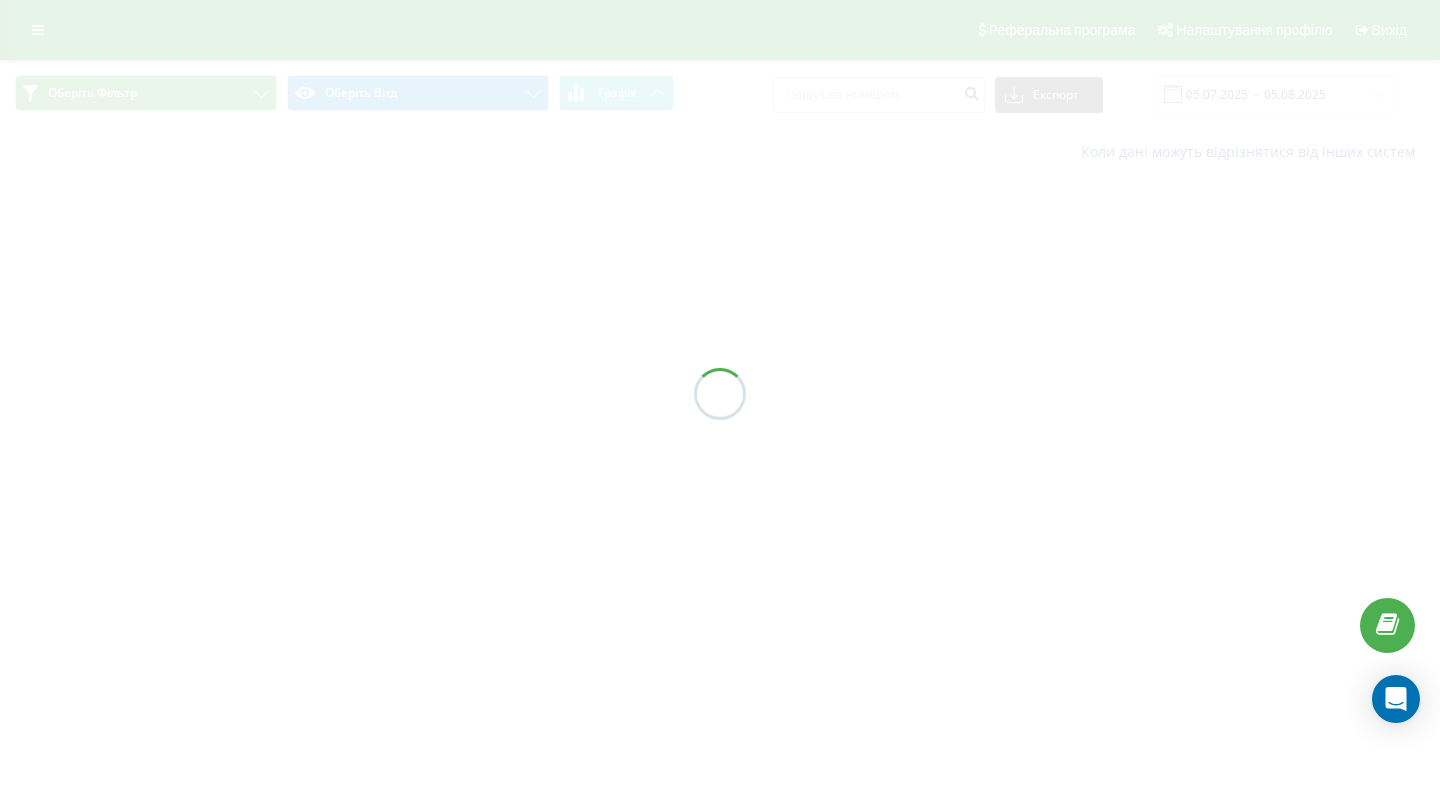 scroll, scrollTop: 0, scrollLeft: 0, axis: both 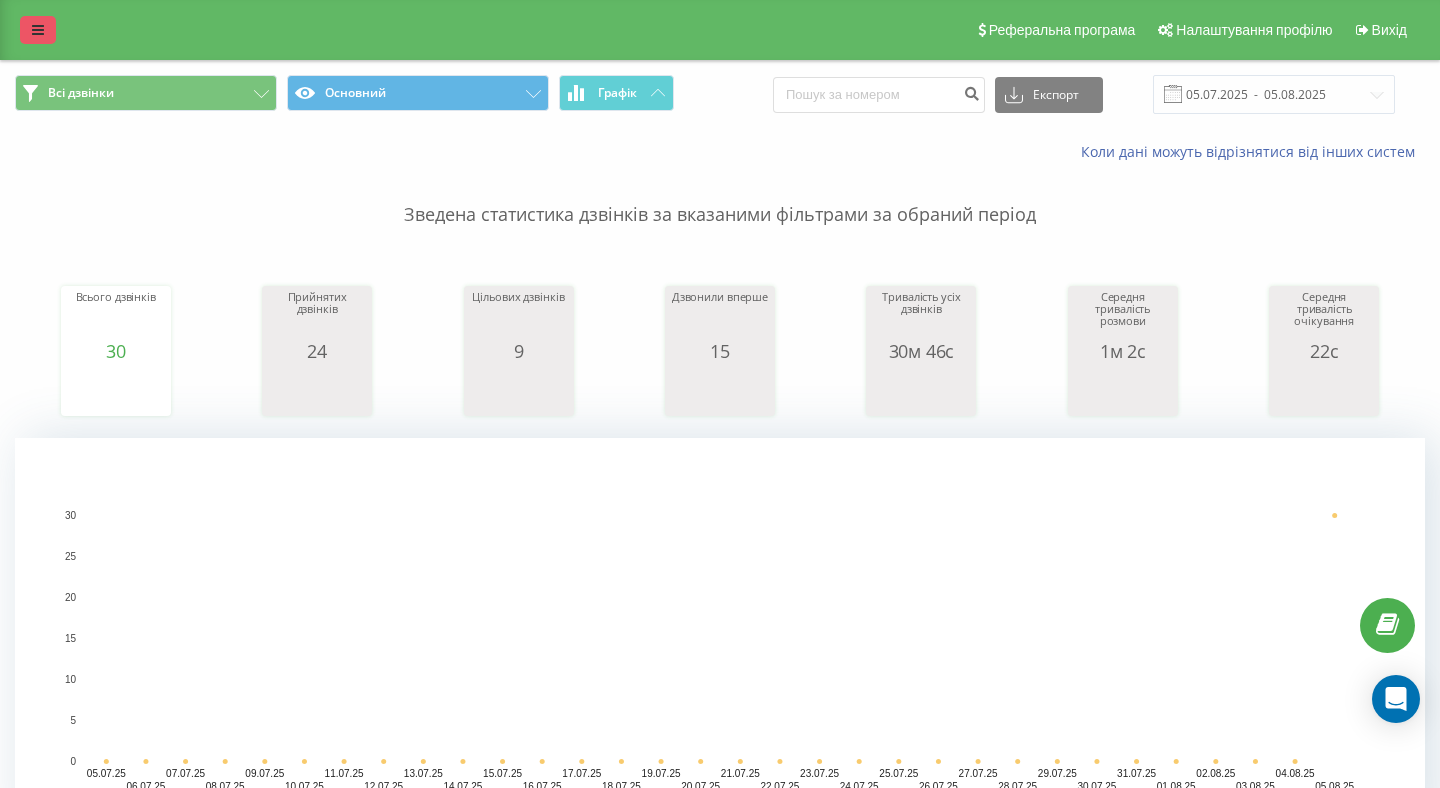 click at bounding box center (38, 30) 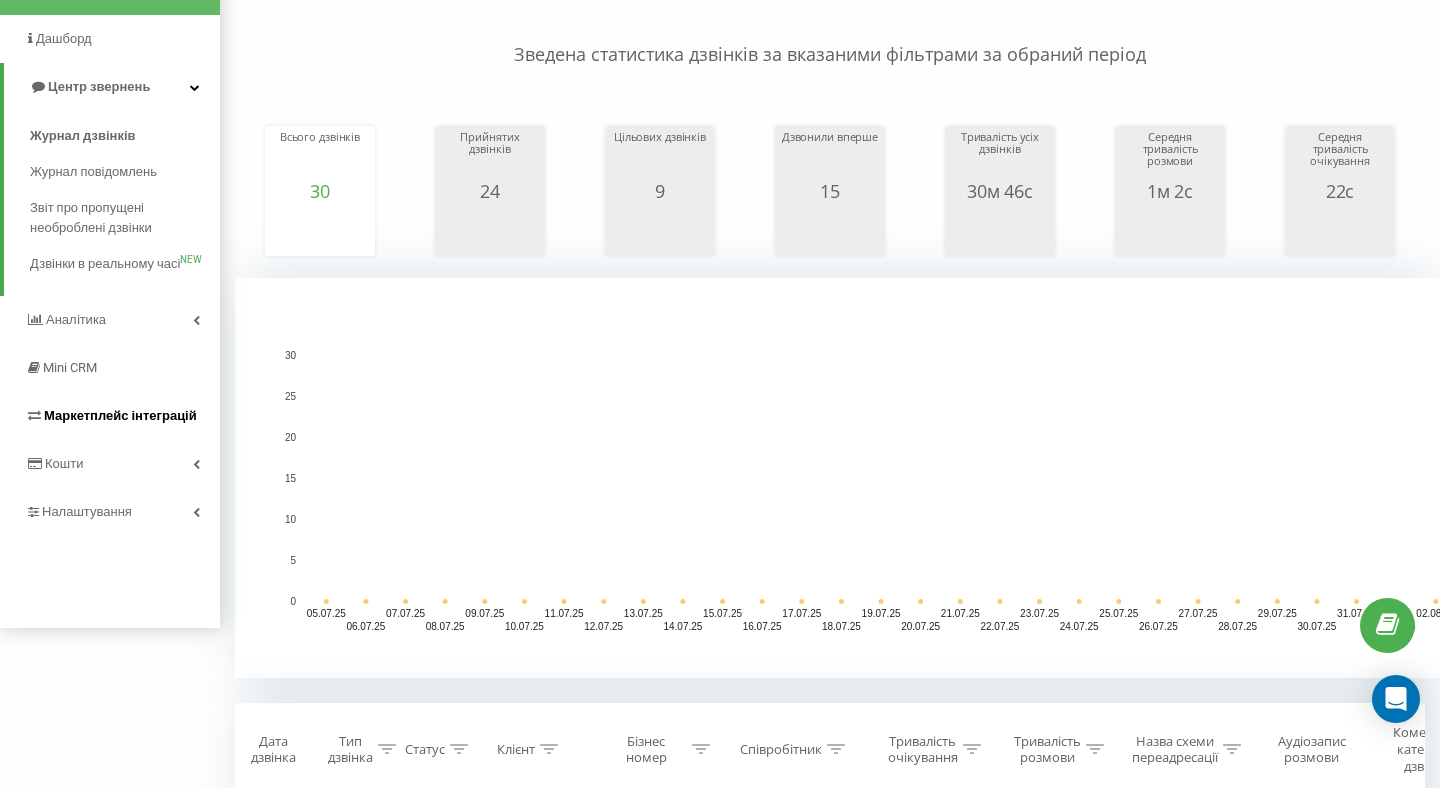 scroll, scrollTop: 162, scrollLeft: 0, axis: vertical 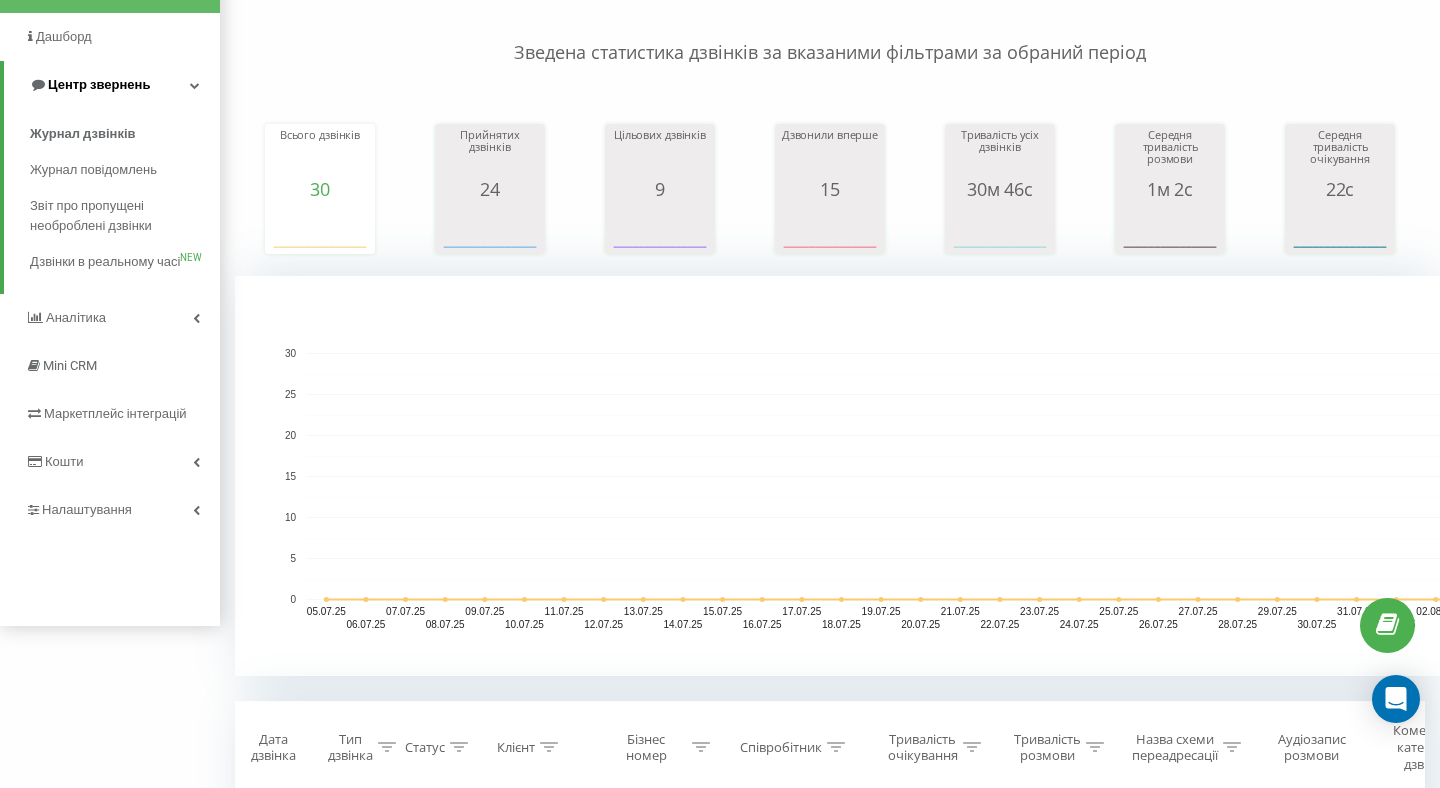 click at bounding box center (195, 85) 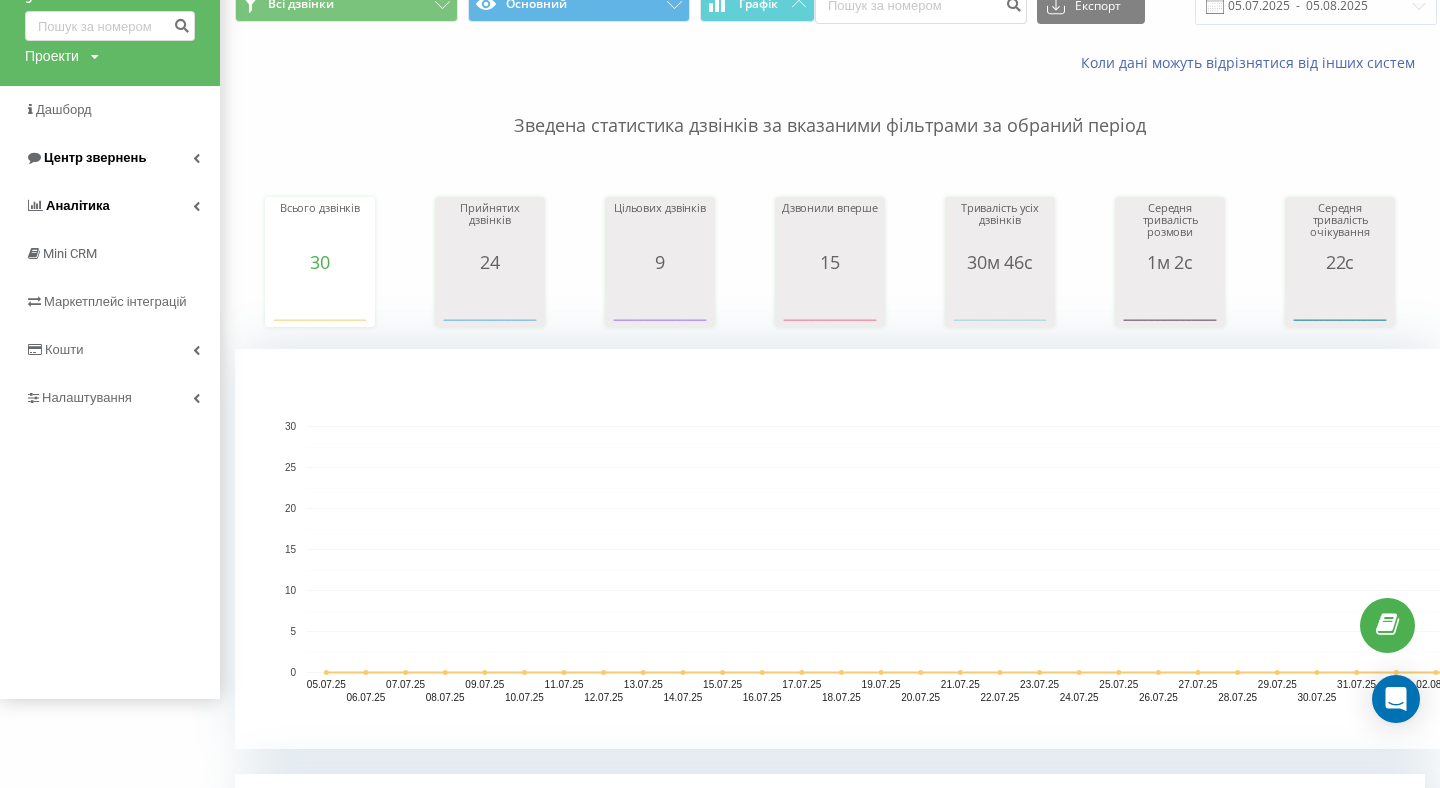 scroll, scrollTop: 90, scrollLeft: 0, axis: vertical 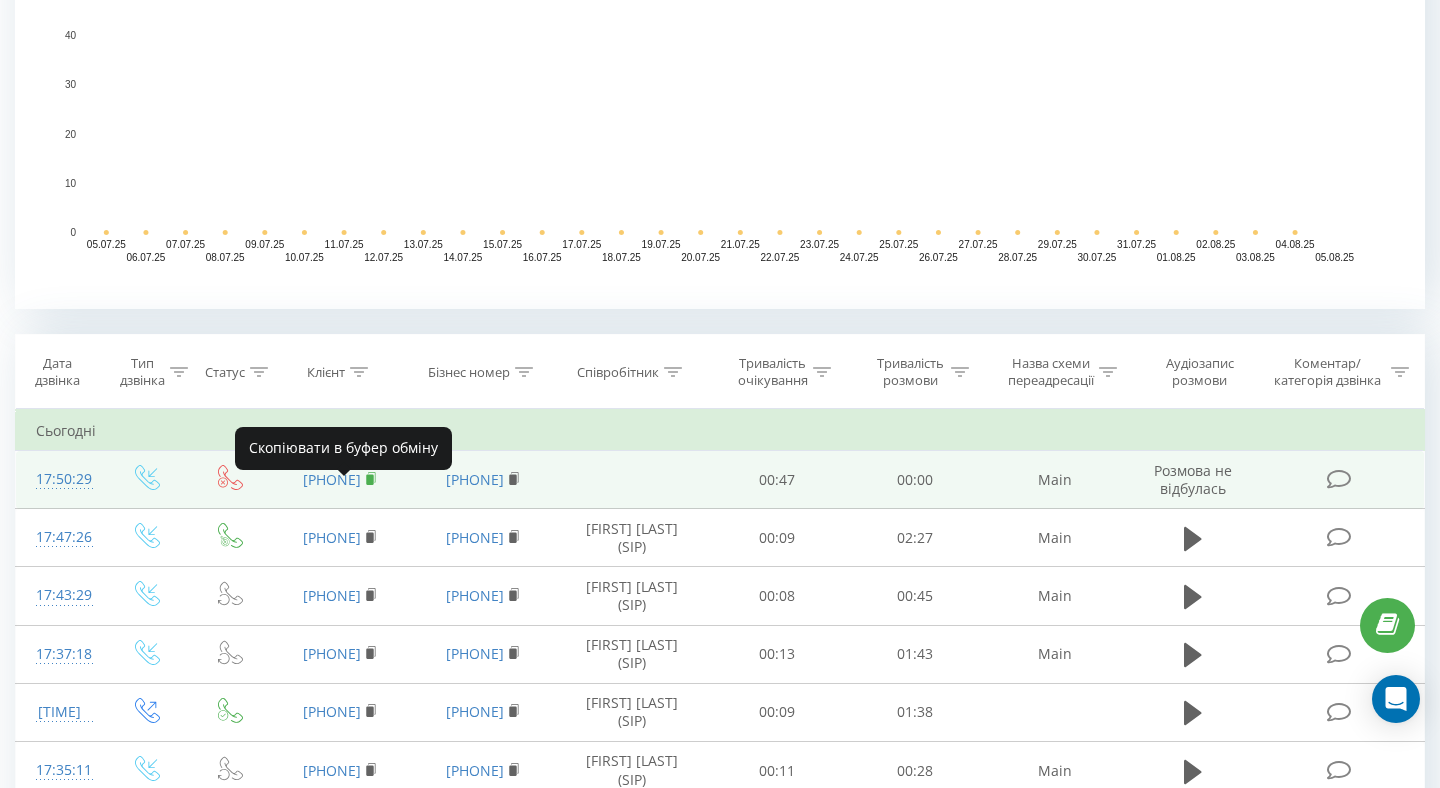 click 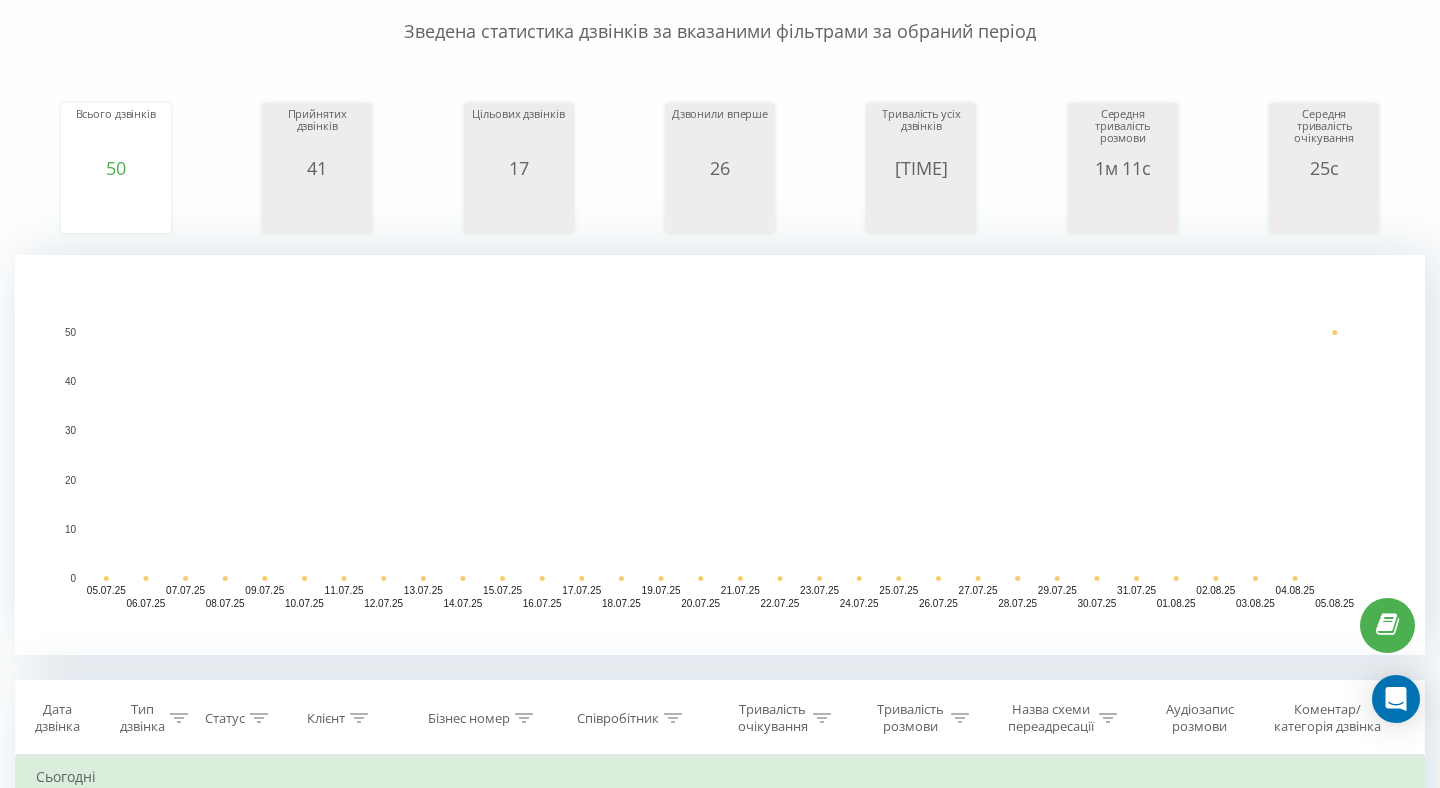 scroll, scrollTop: 0, scrollLeft: 0, axis: both 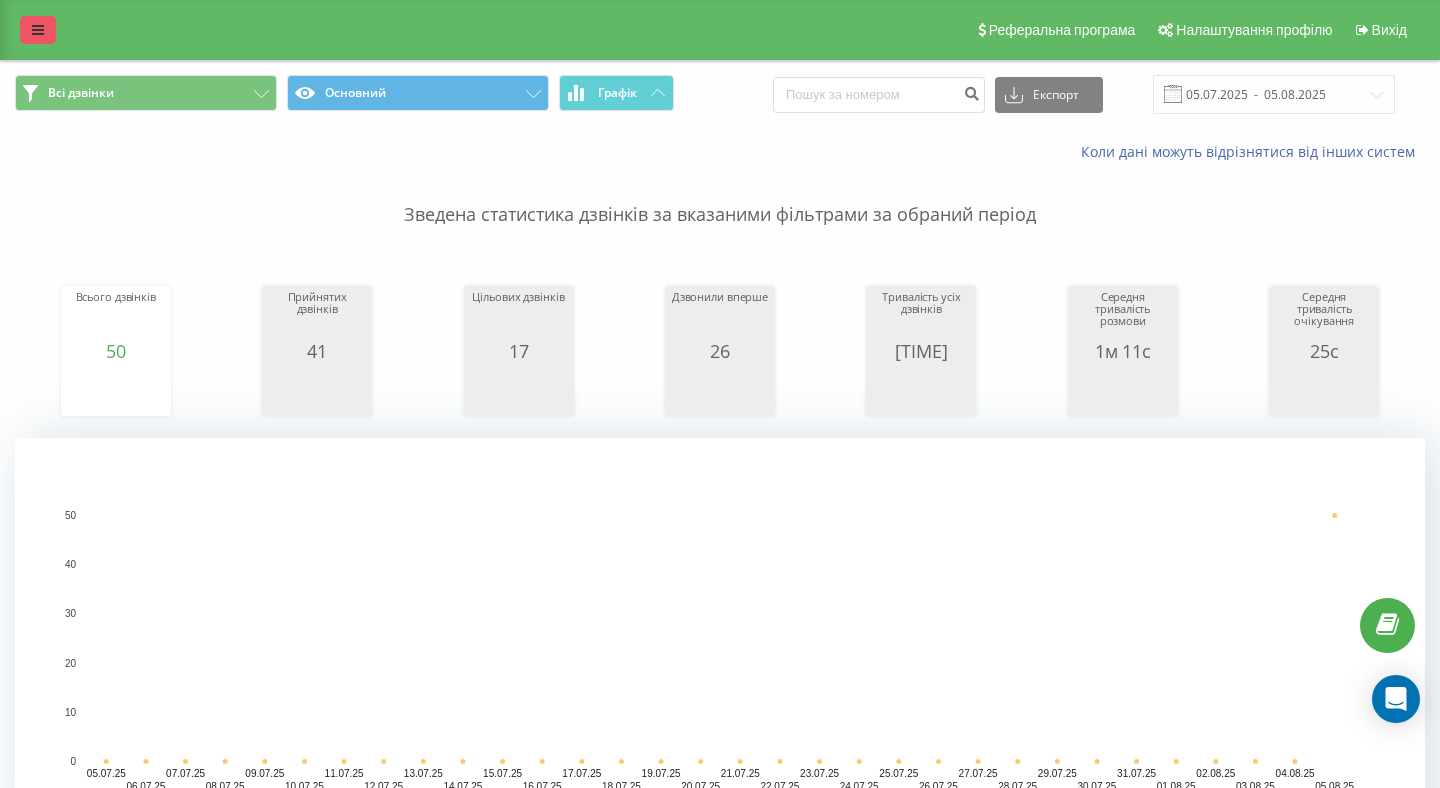 click at bounding box center [38, 30] 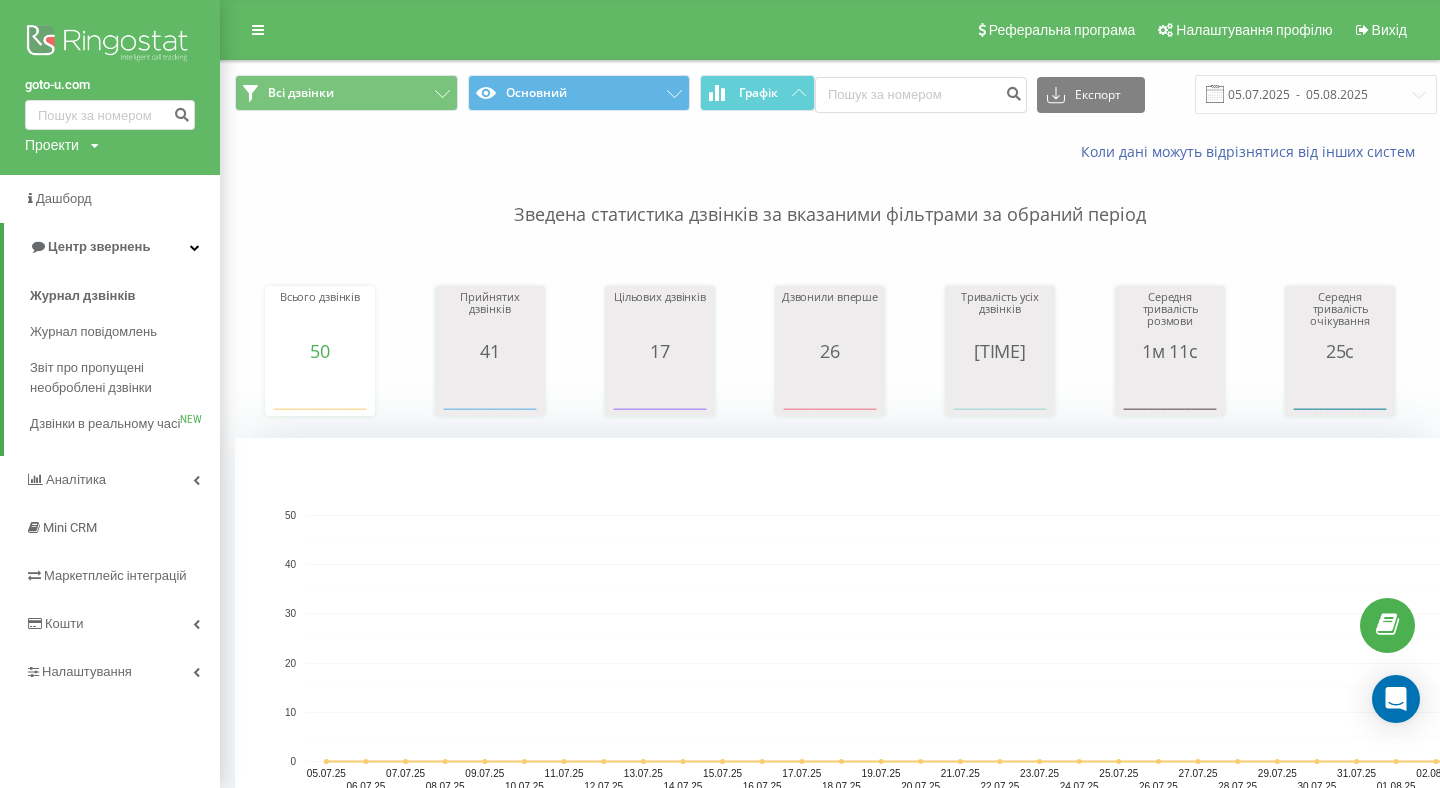 click on "Зведена статистика дзвінків за вказаними фільтрами за обраний період" at bounding box center [830, 195] 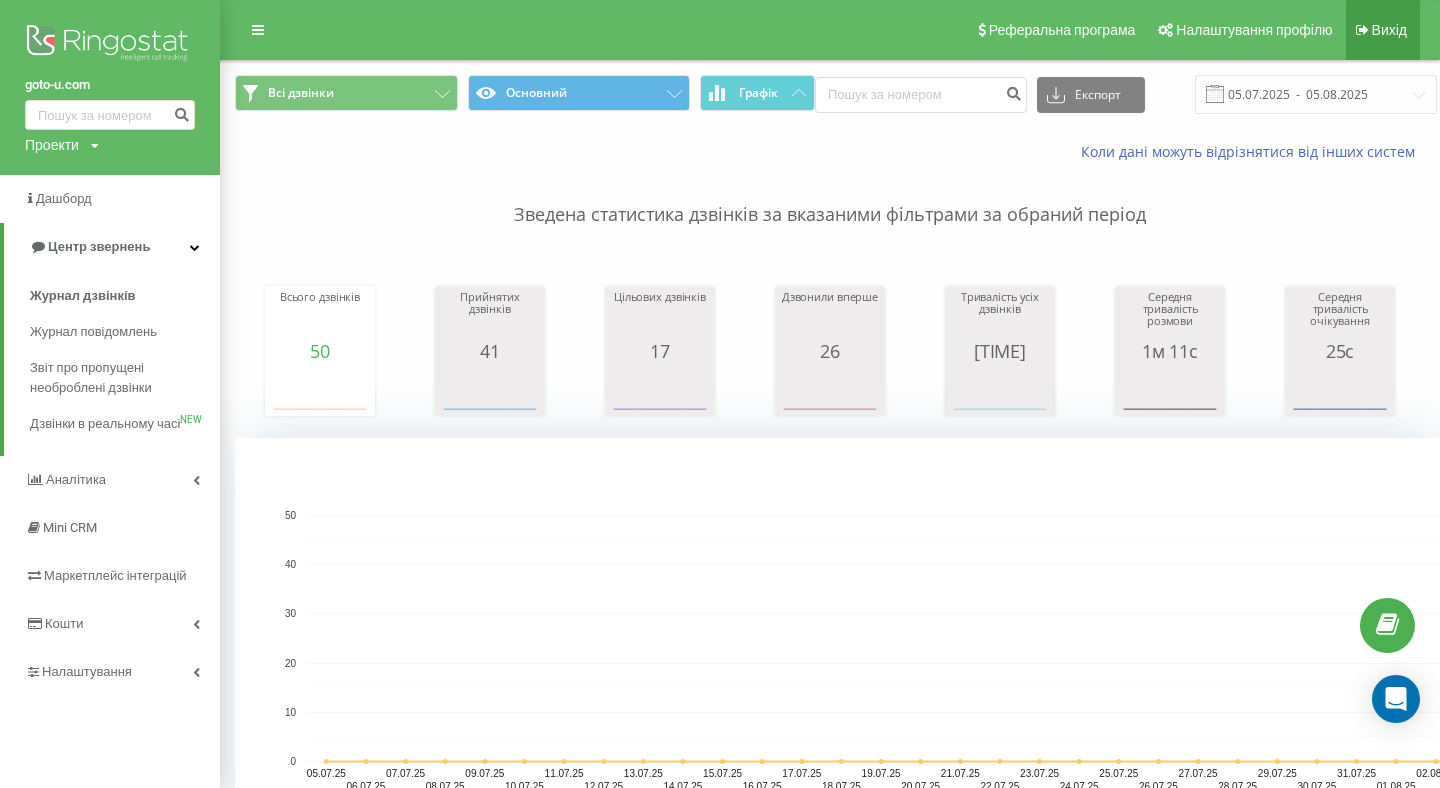 click on "Вихід" at bounding box center (1389, 30) 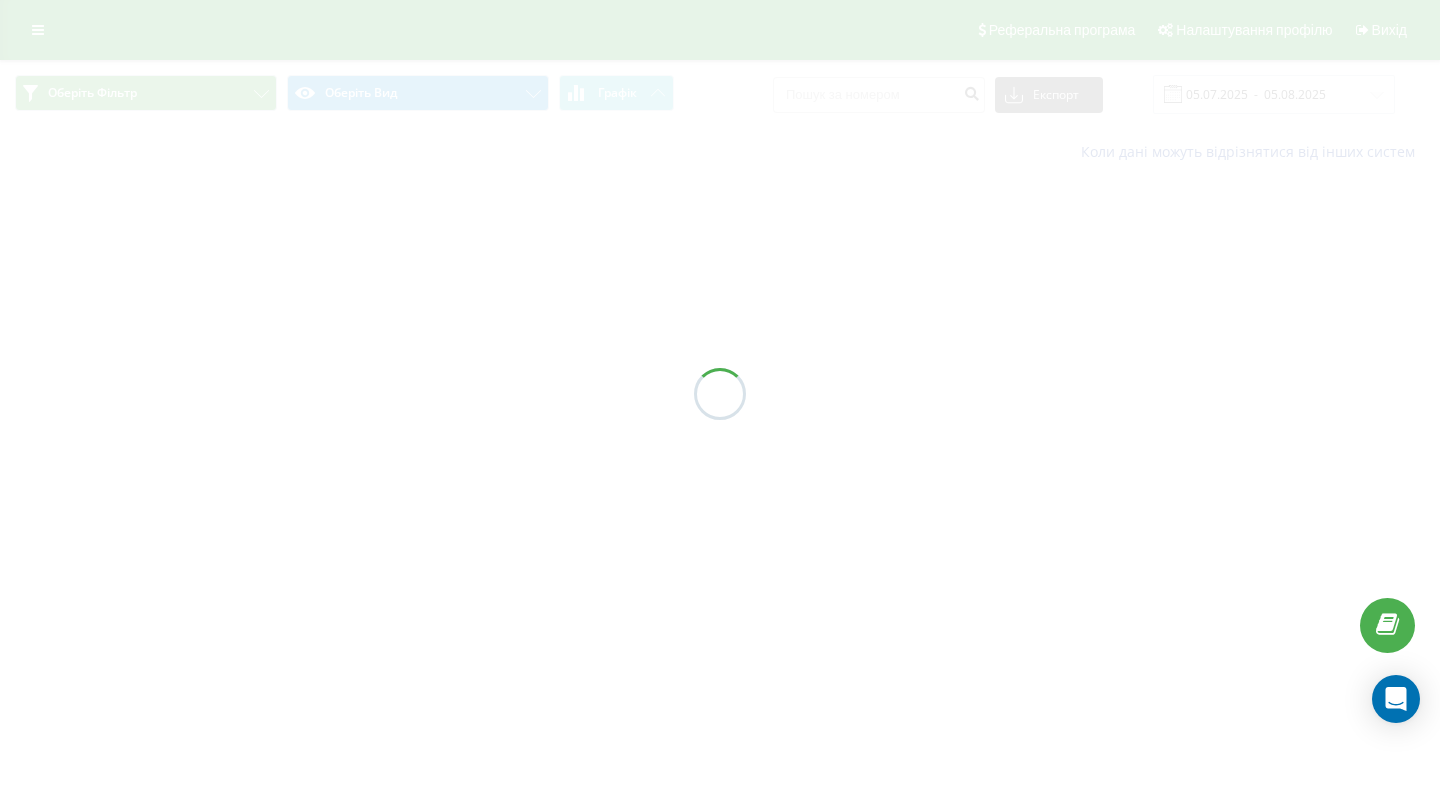 scroll, scrollTop: 0, scrollLeft: 0, axis: both 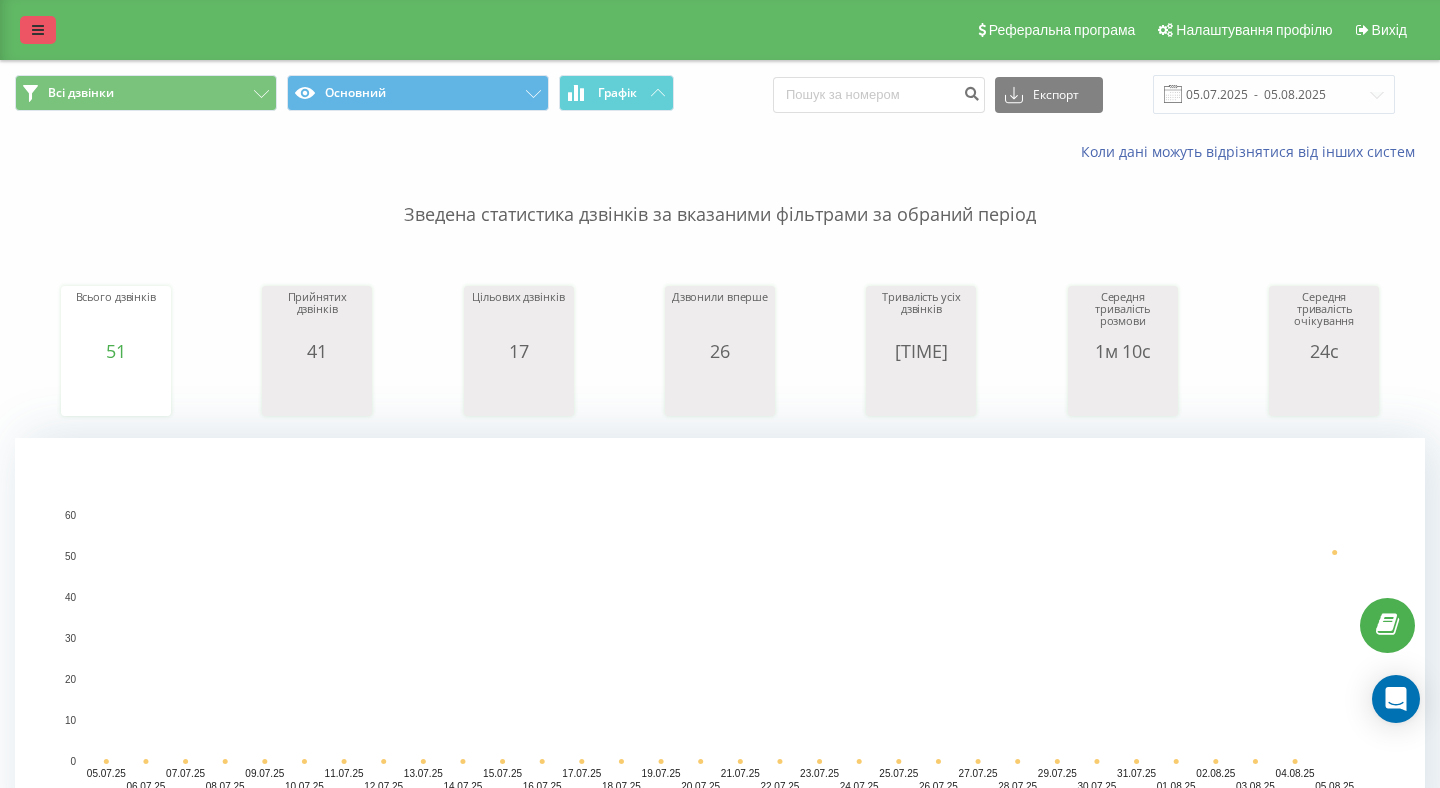 click at bounding box center [38, 30] 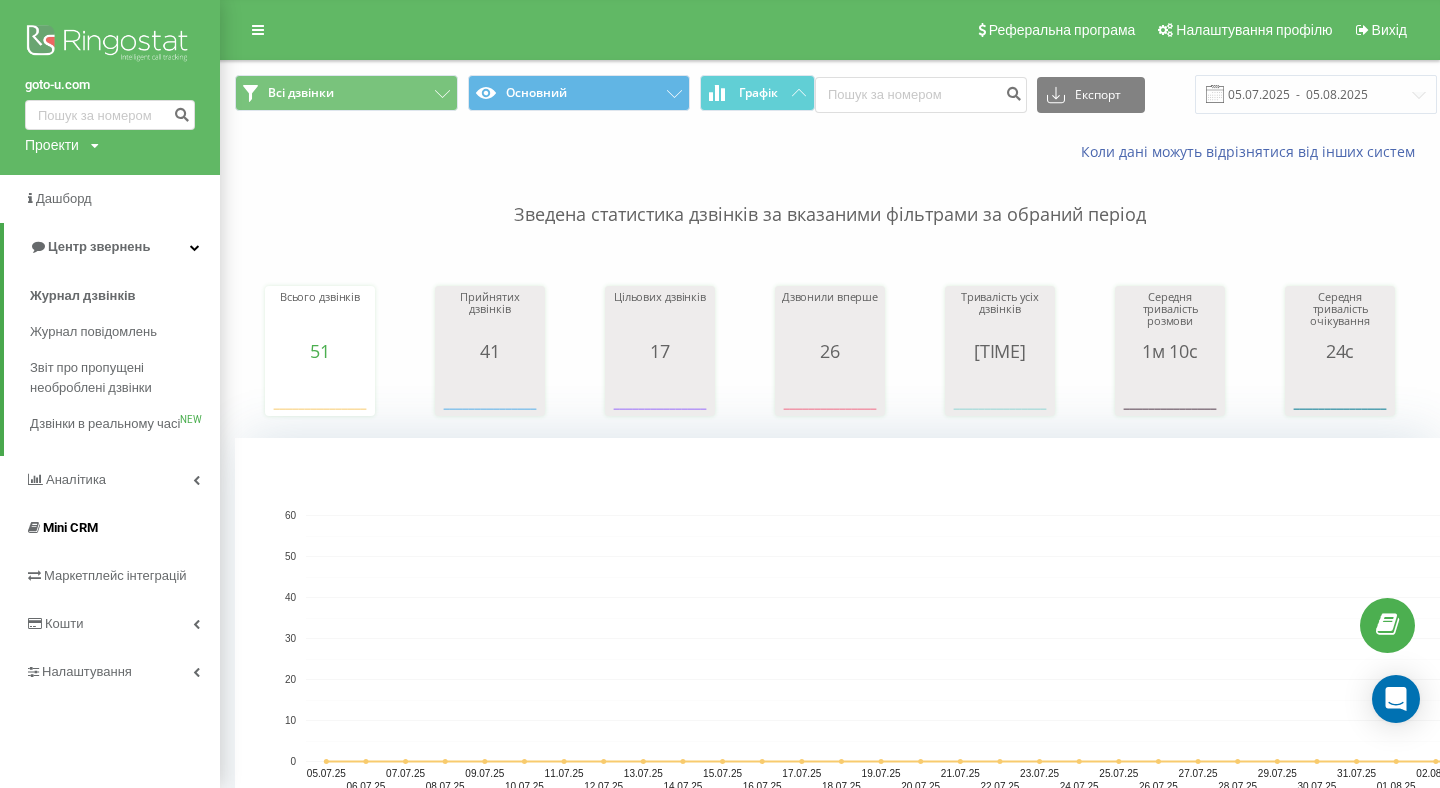 click on "Mini CRM" at bounding box center [110, 528] 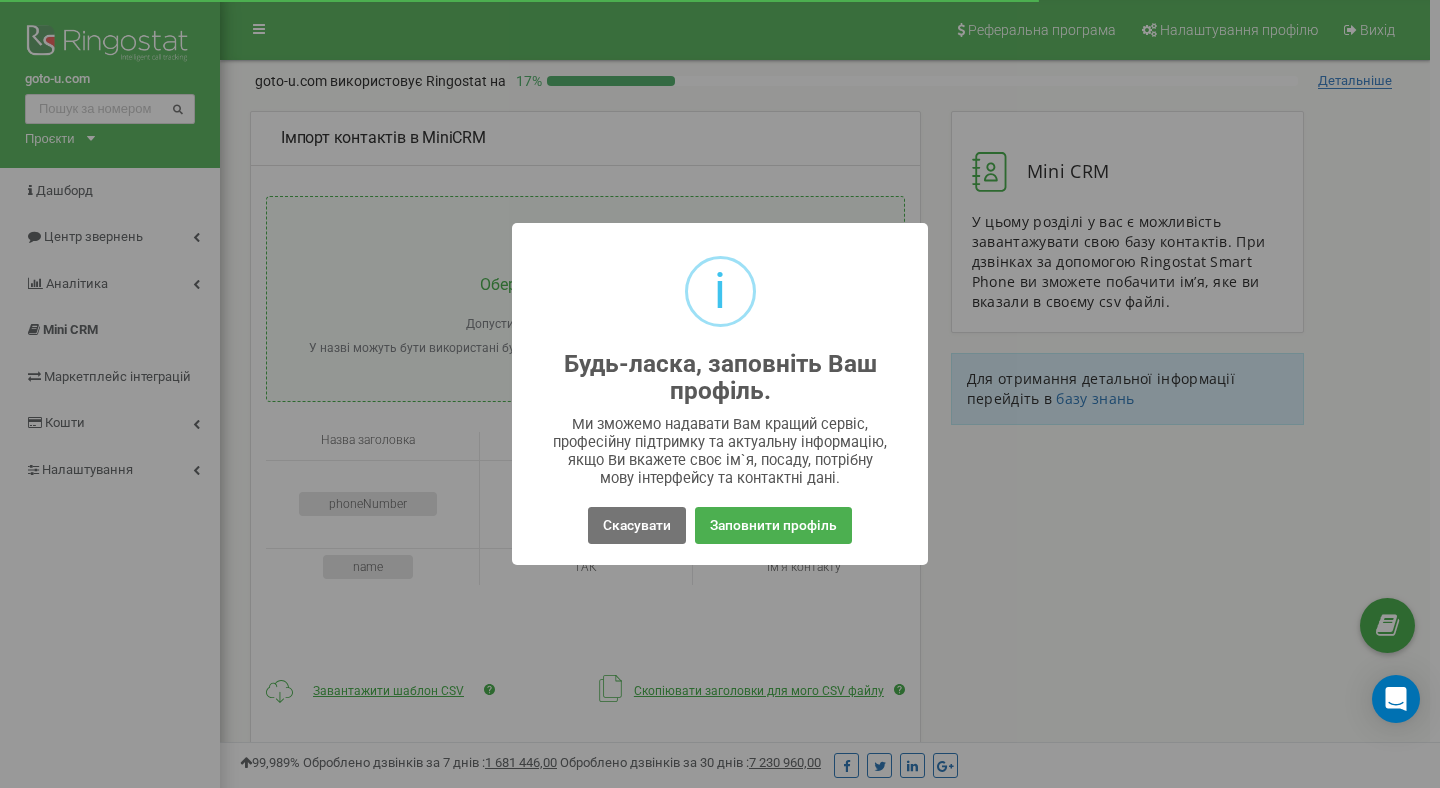 scroll, scrollTop: 0, scrollLeft: 0, axis: both 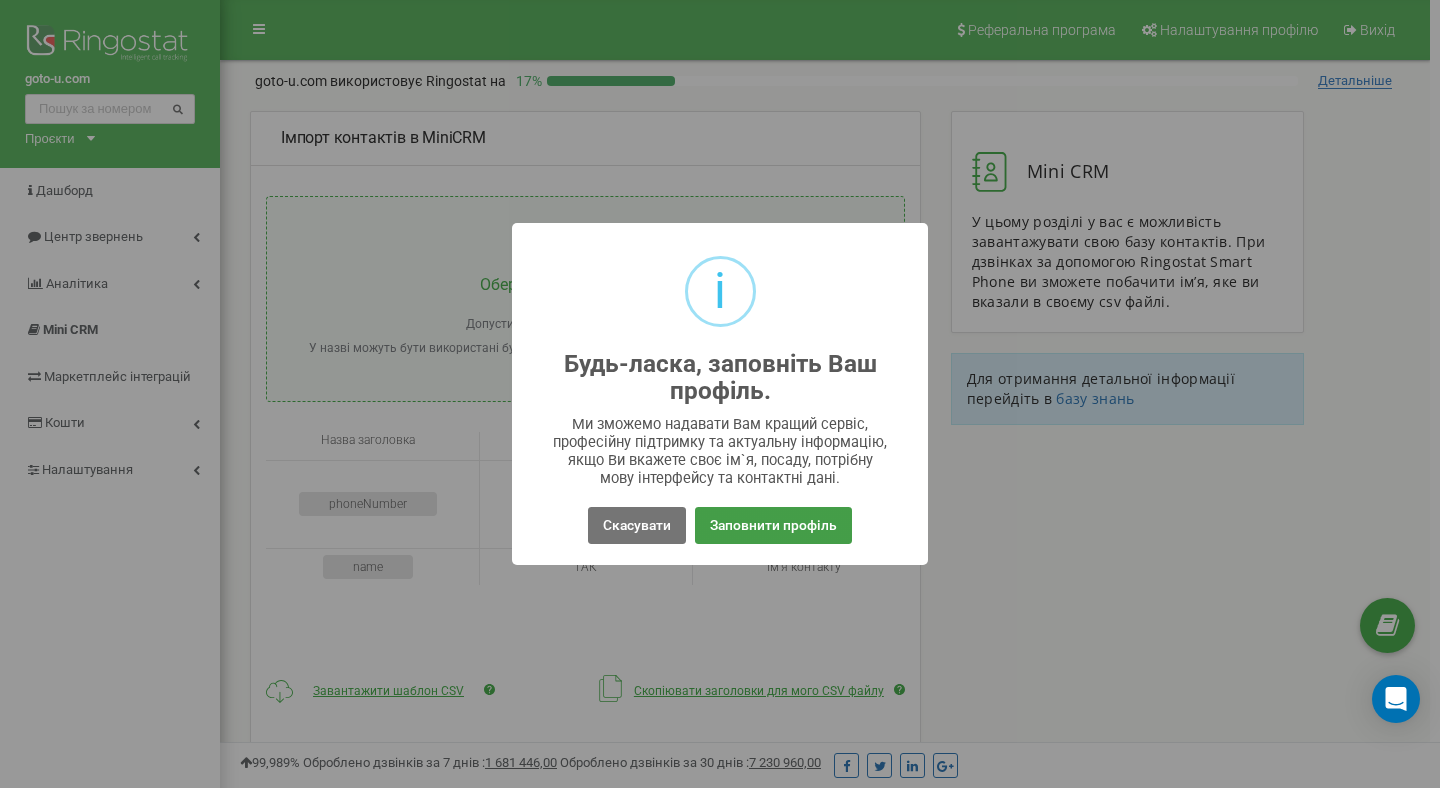 click on "Заповнити профіль" at bounding box center [773, 525] 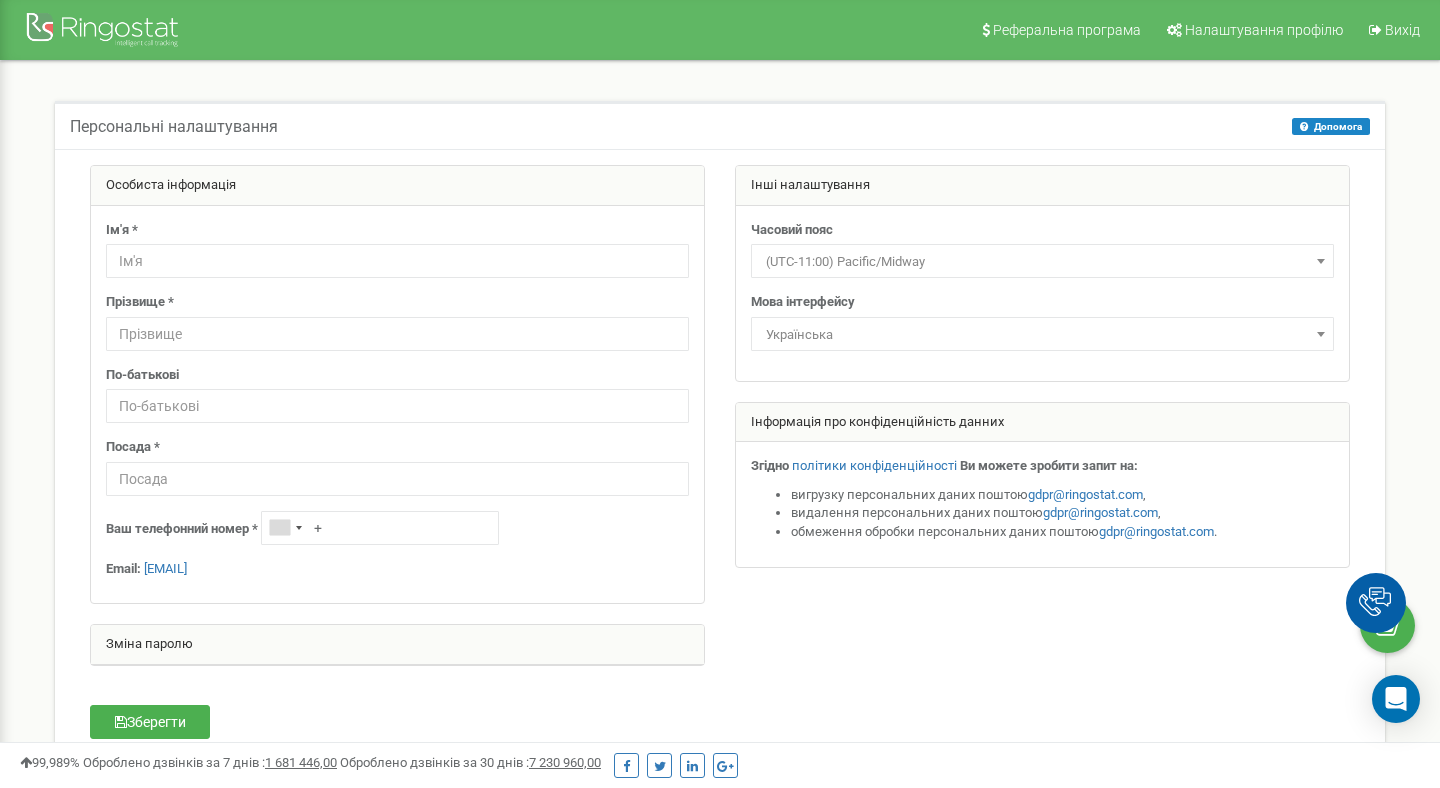 scroll, scrollTop: 0, scrollLeft: 0, axis: both 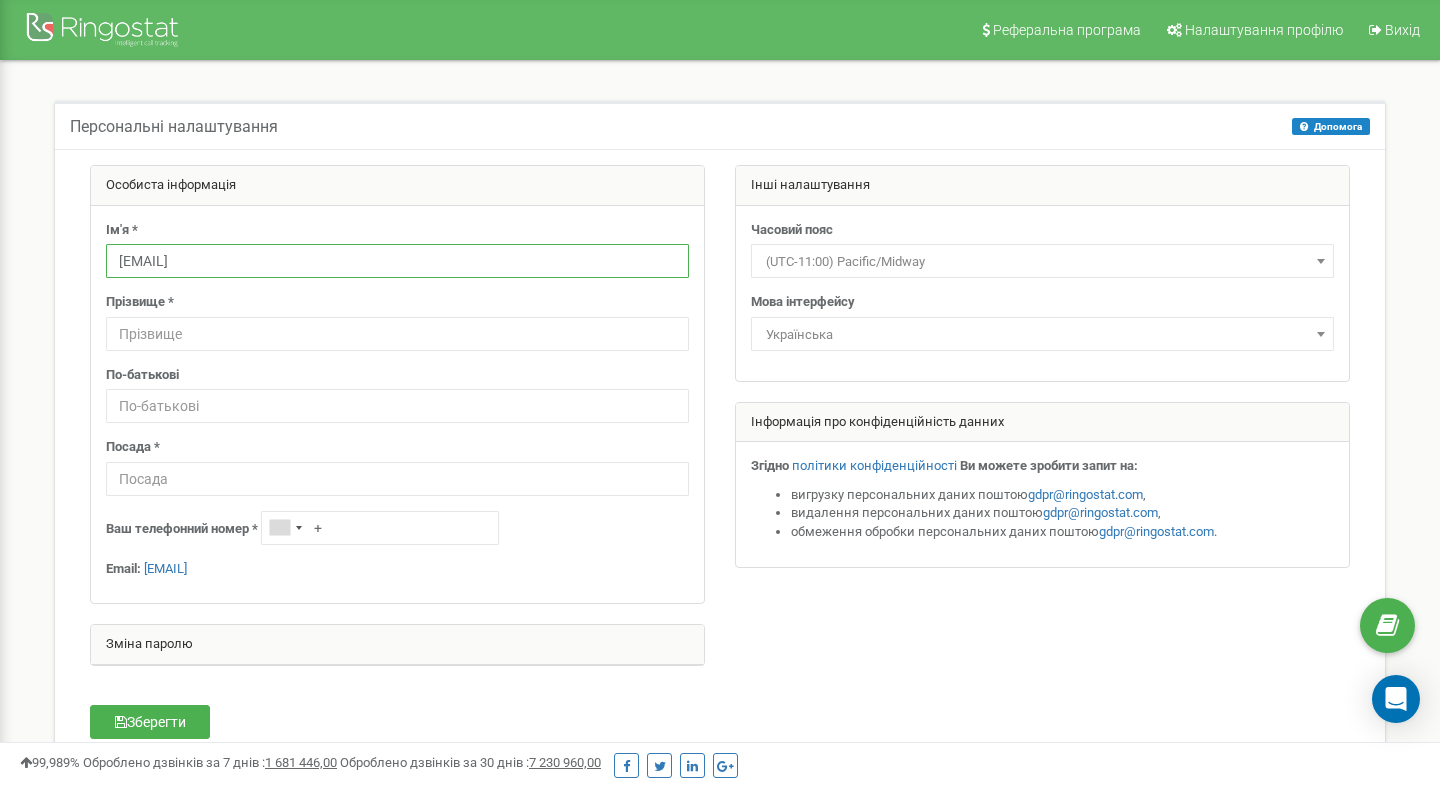 drag, startPoint x: 343, startPoint y: 260, endPoint x: 101, endPoint y: 237, distance: 243.09052 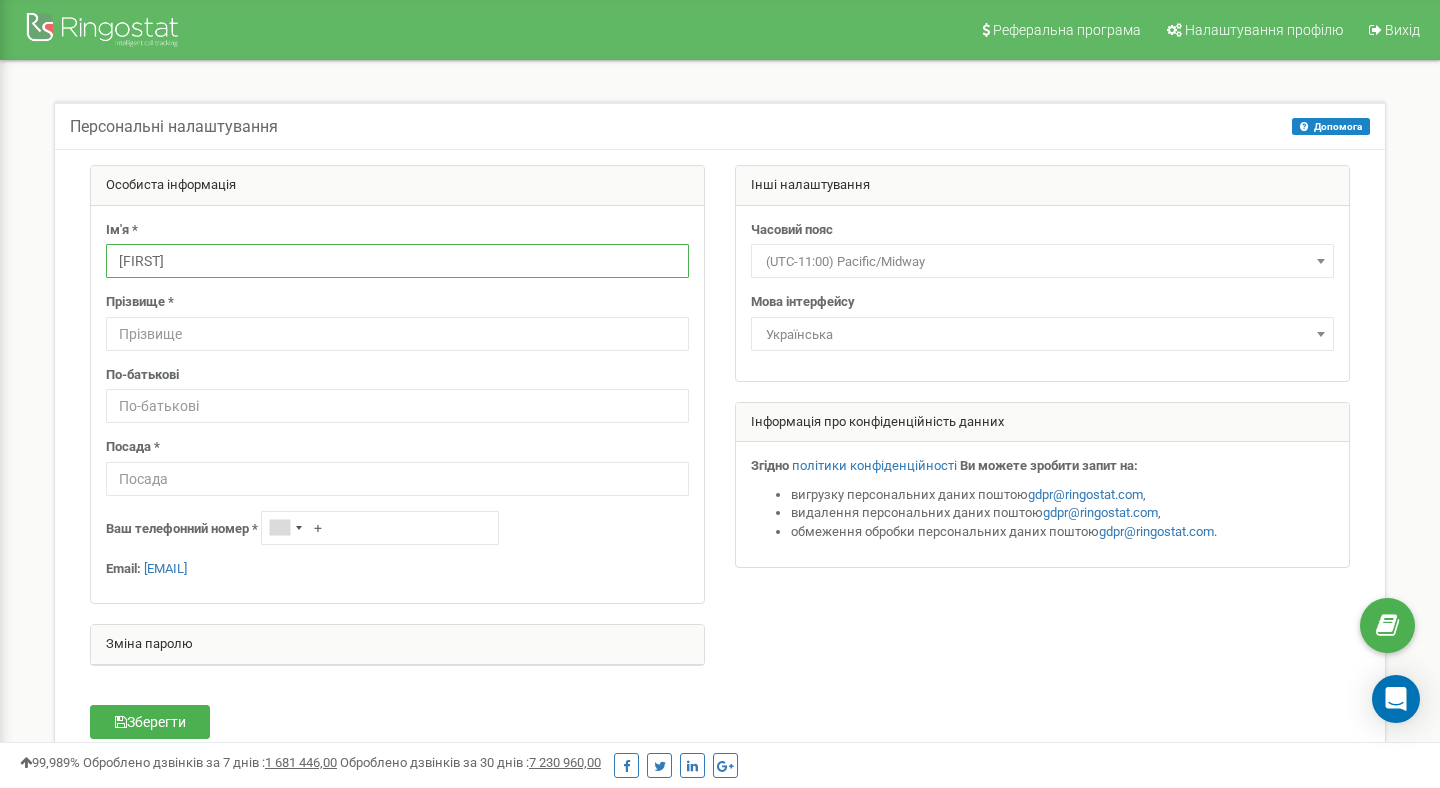 type on "Денис" 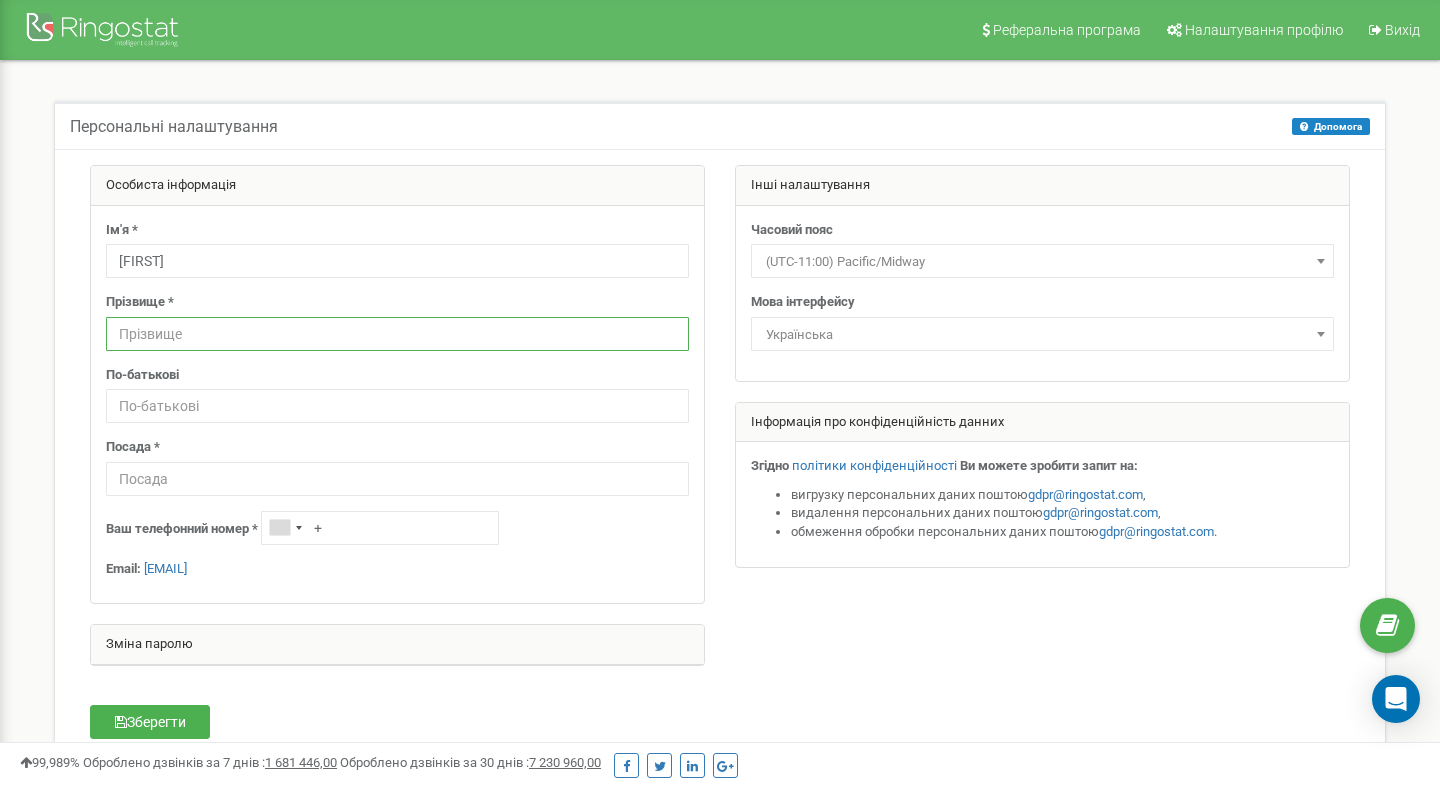 click at bounding box center (397, 334) 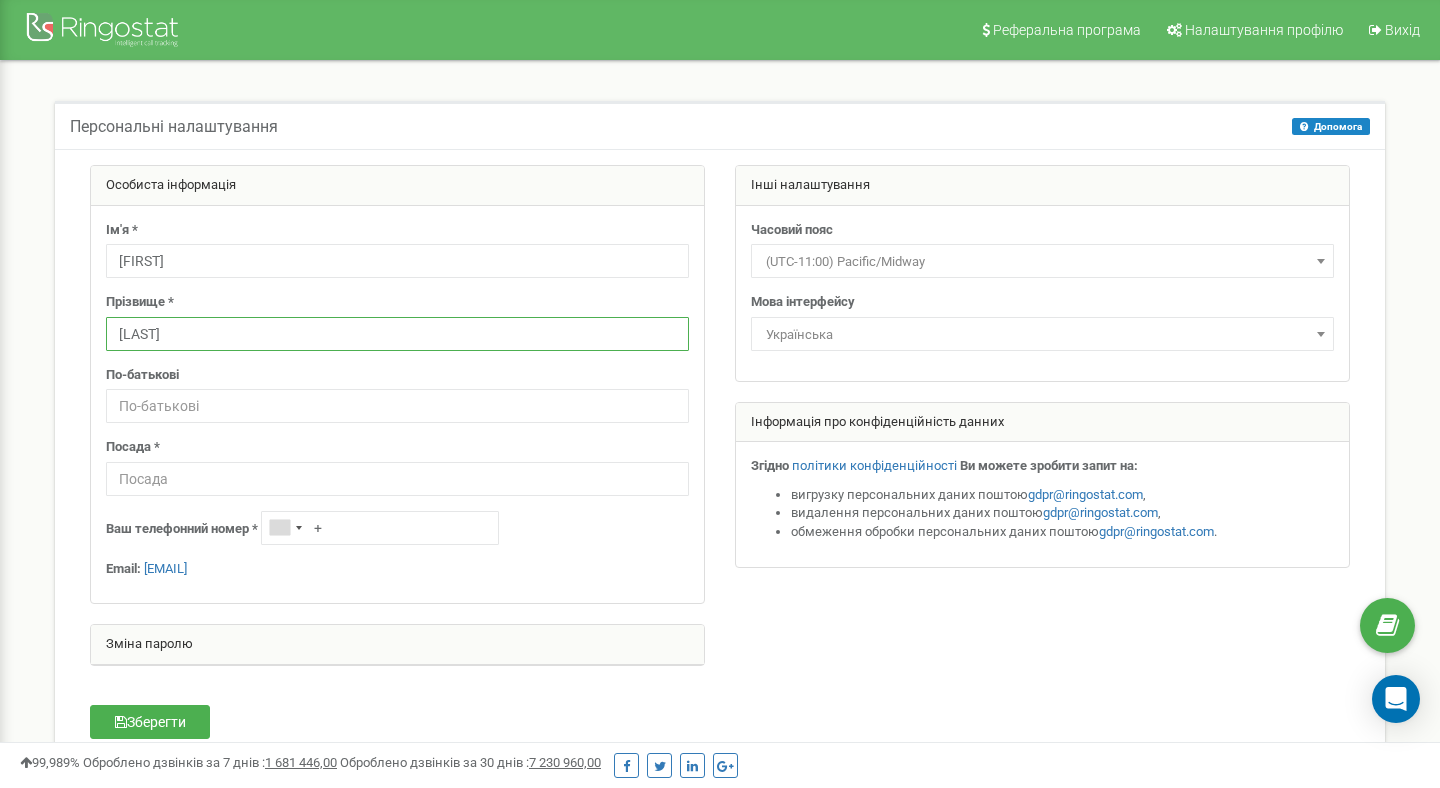 type on "Шевчук" 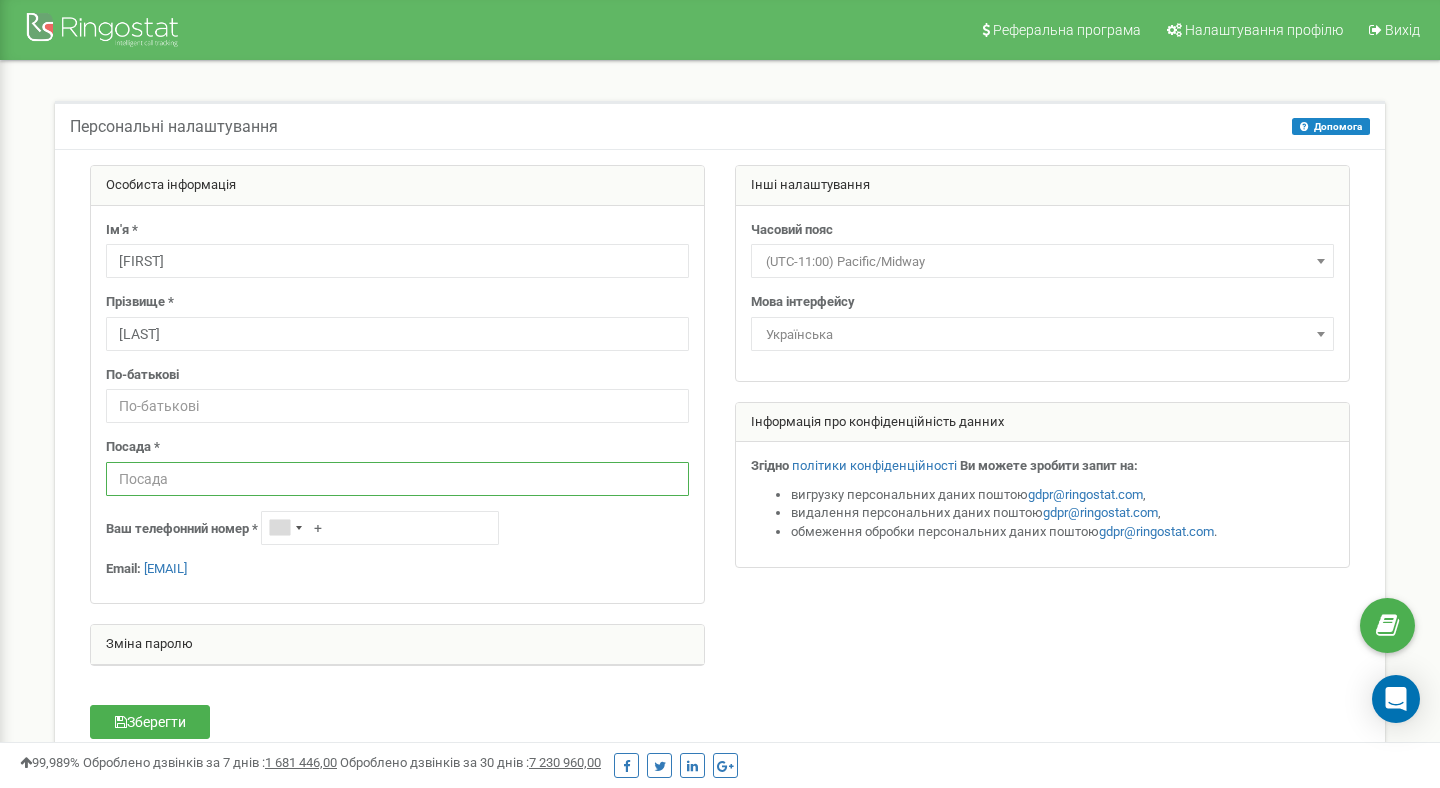 click at bounding box center [397, 479] 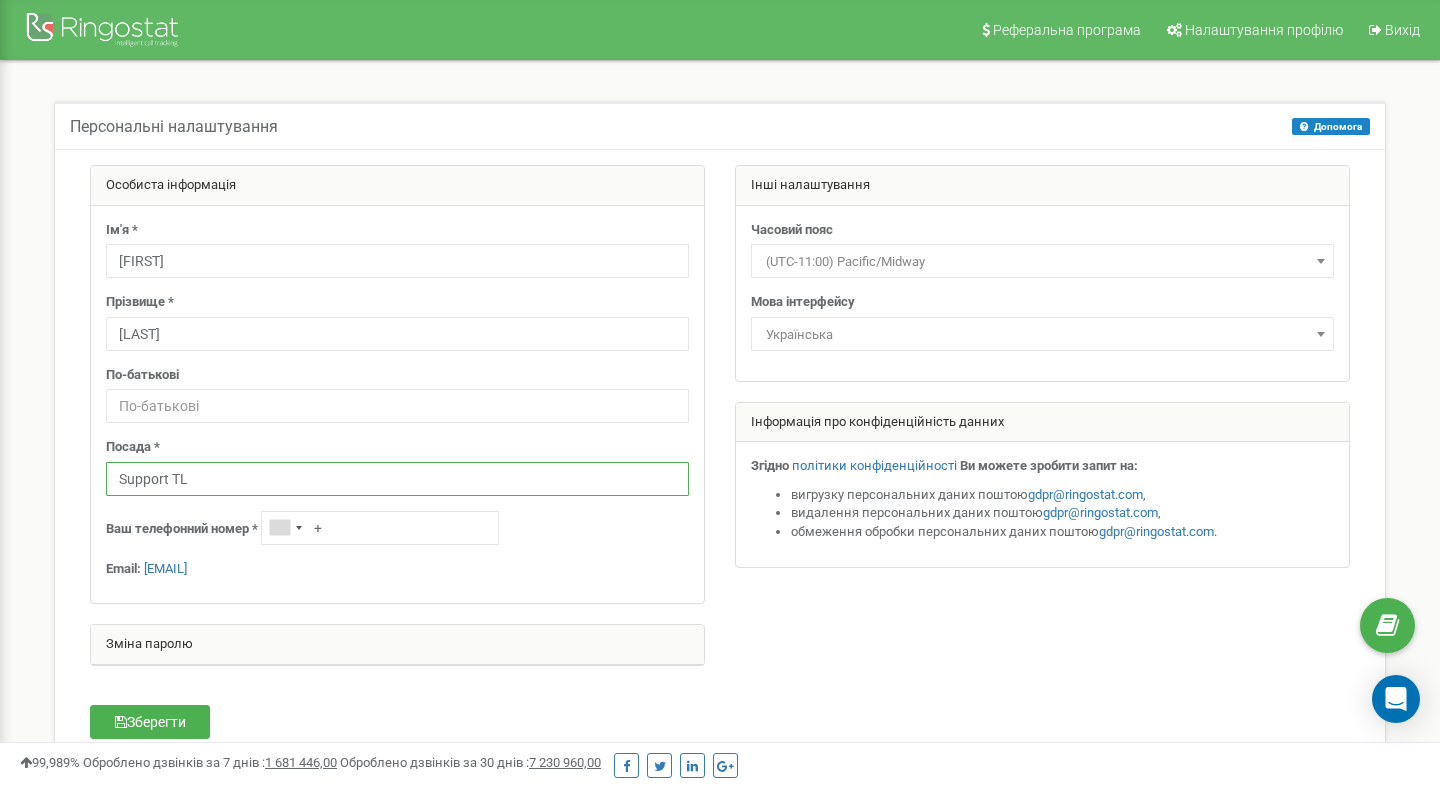 type on "Support TL" 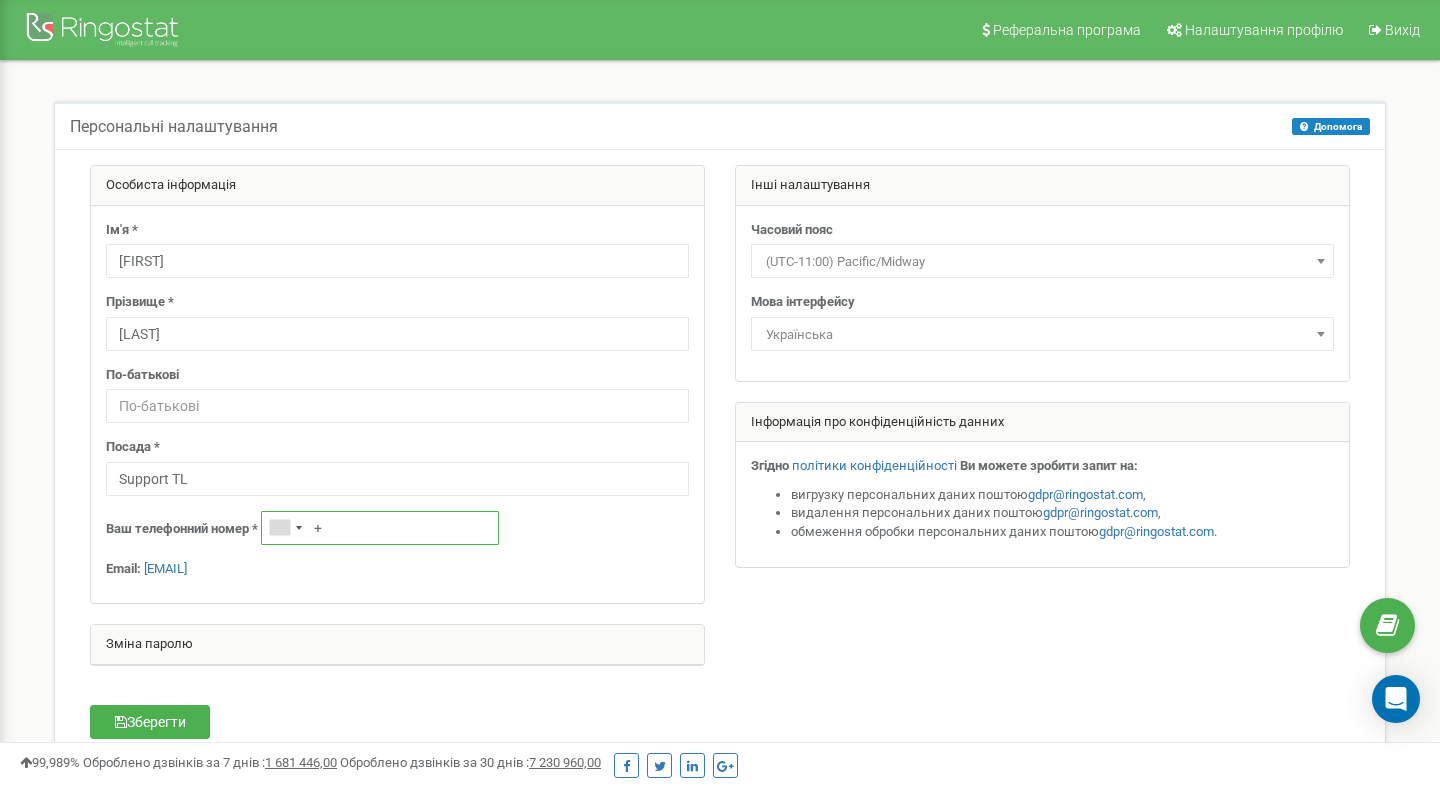 click on "+" at bounding box center (380, 528) 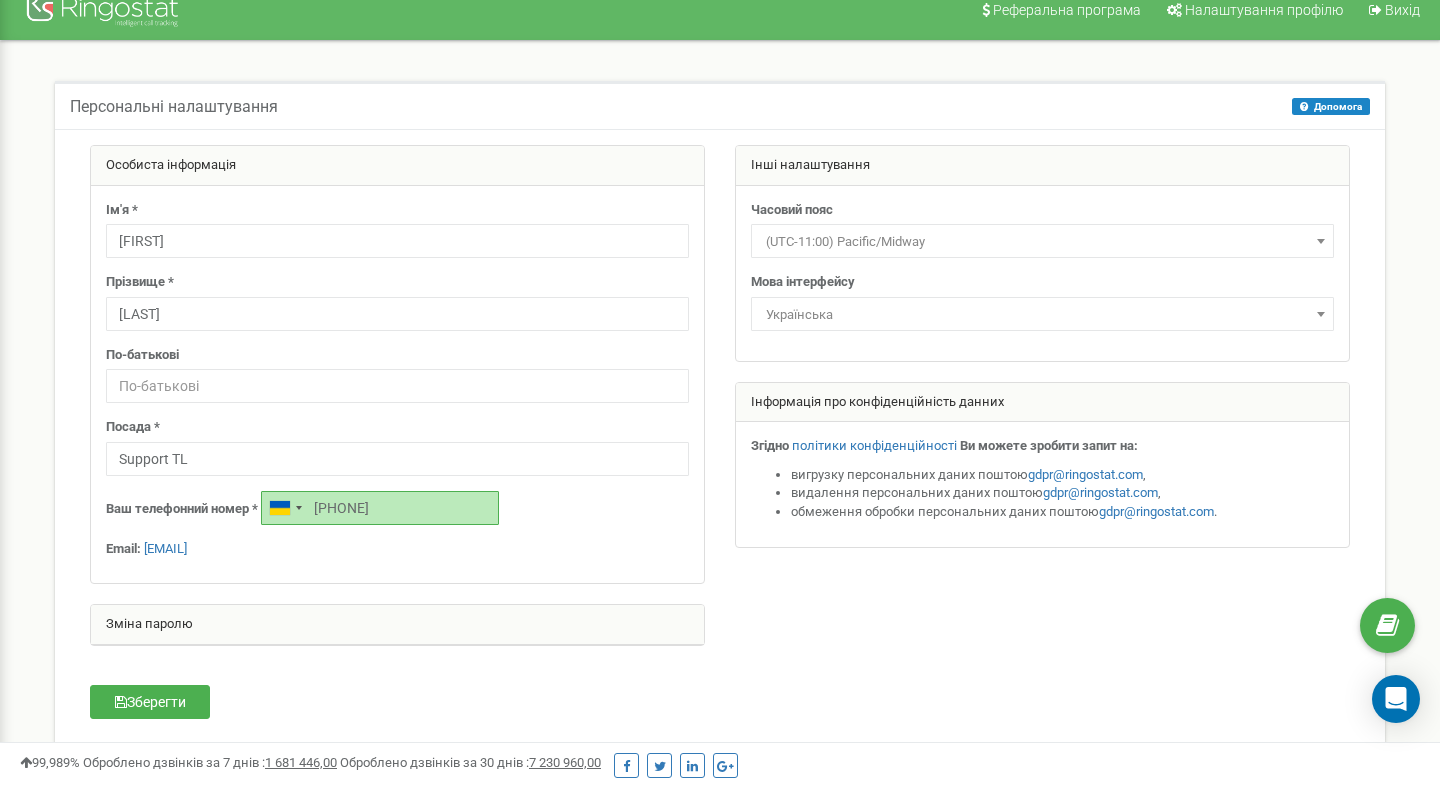 scroll, scrollTop: 0, scrollLeft: 0, axis: both 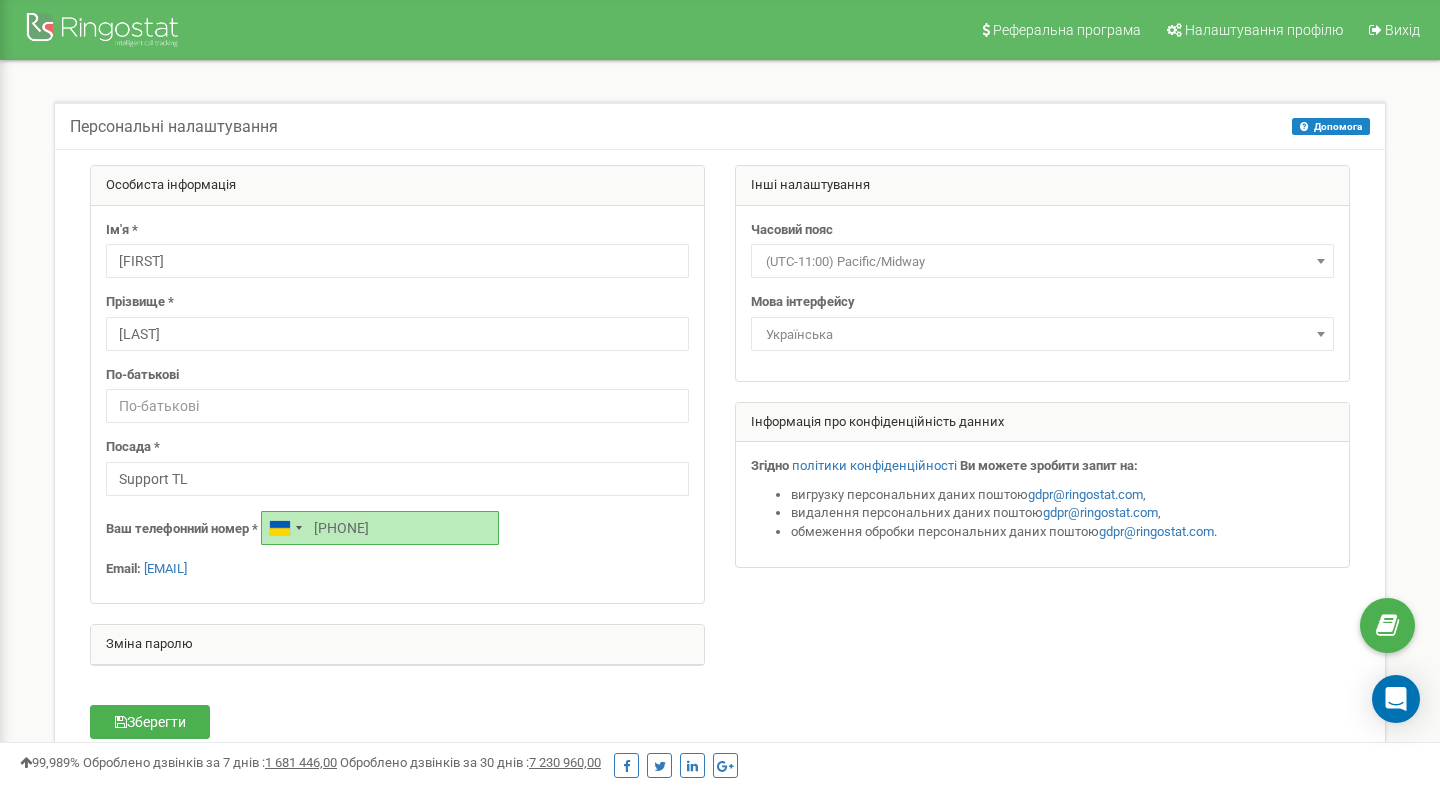 type on "+380503215318" 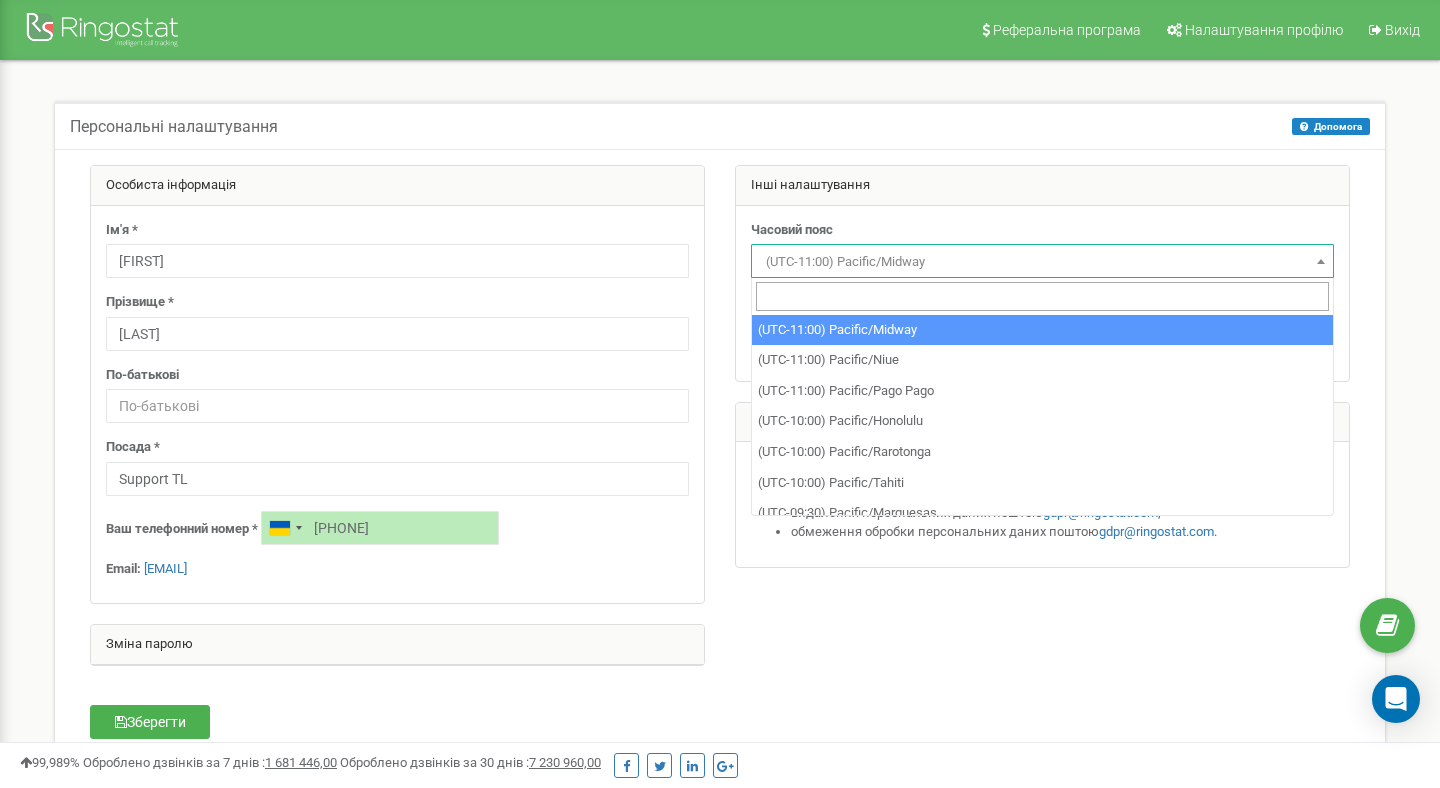 click on "(UTC-11:00) Pacific/Midway" at bounding box center (1042, 262) 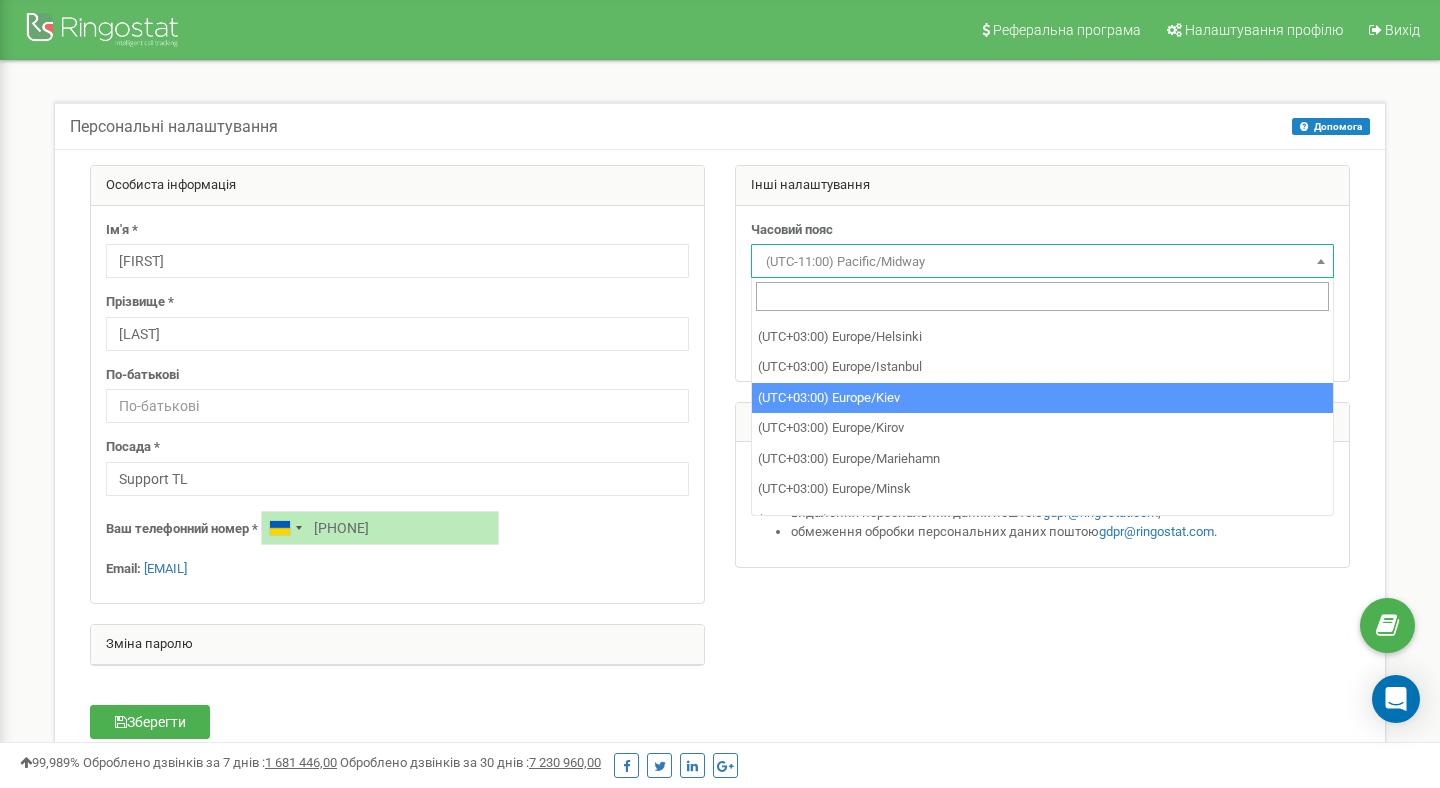 scroll, scrollTop: 8521, scrollLeft: 0, axis: vertical 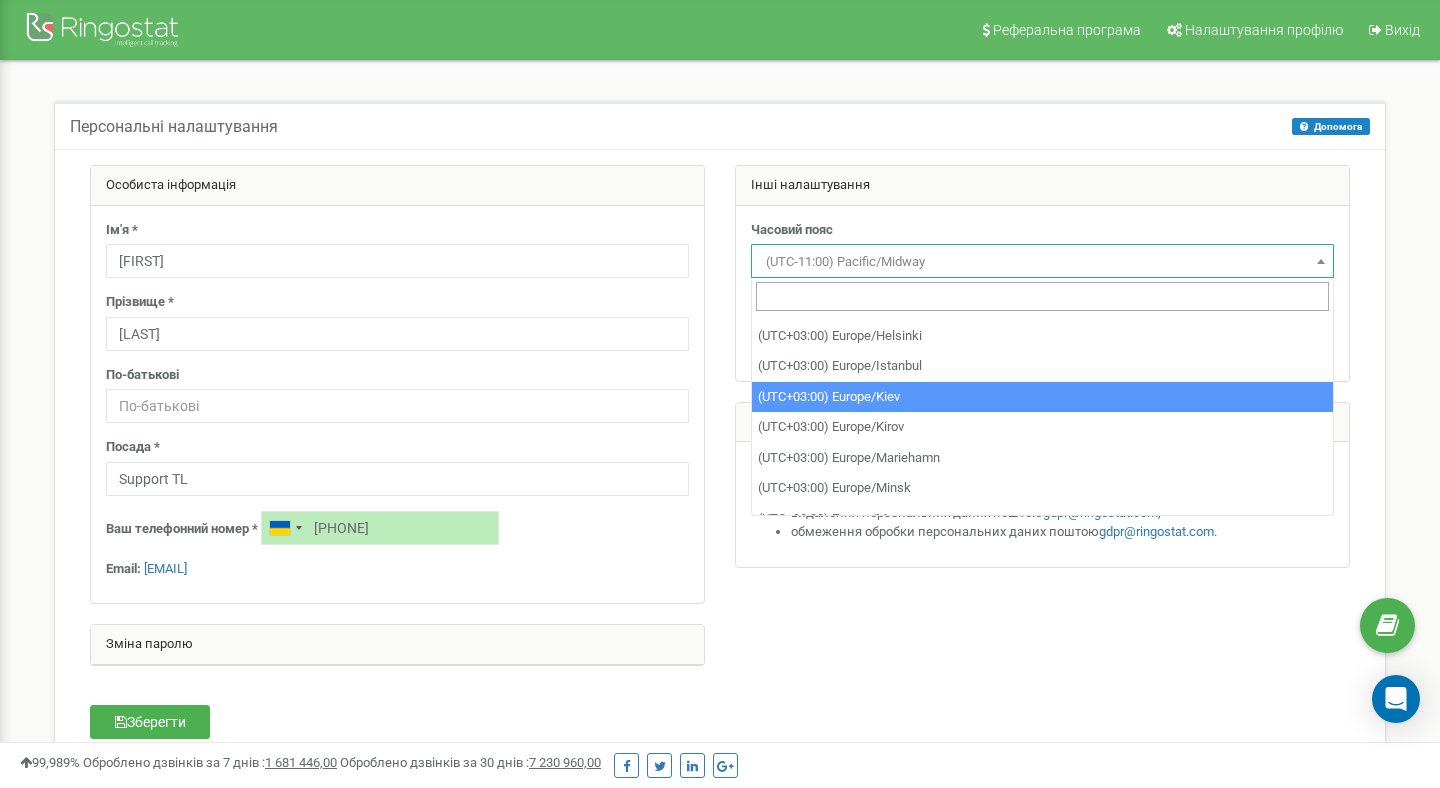 select on "Europe/Kiev" 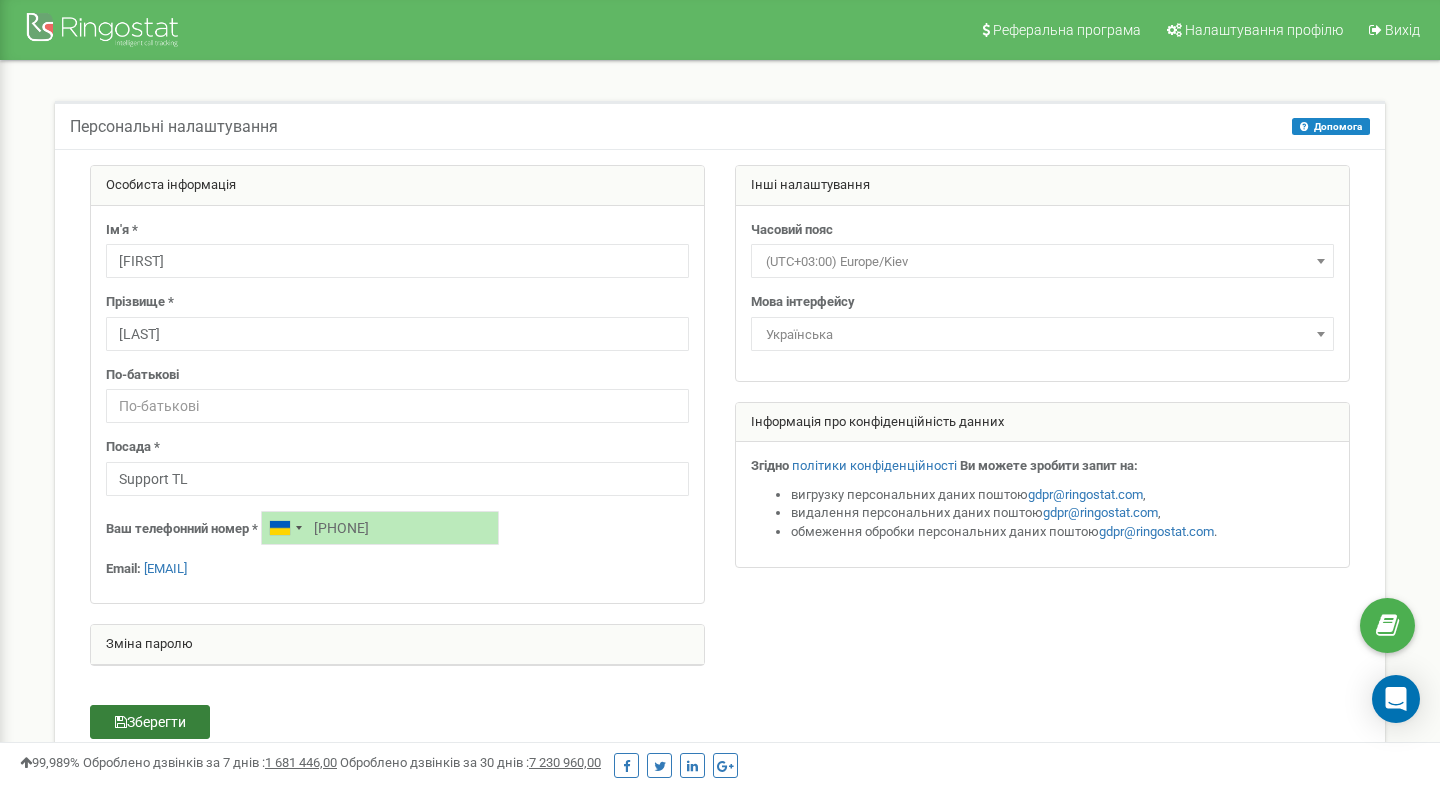 click on "Зберегти" at bounding box center (150, 722) 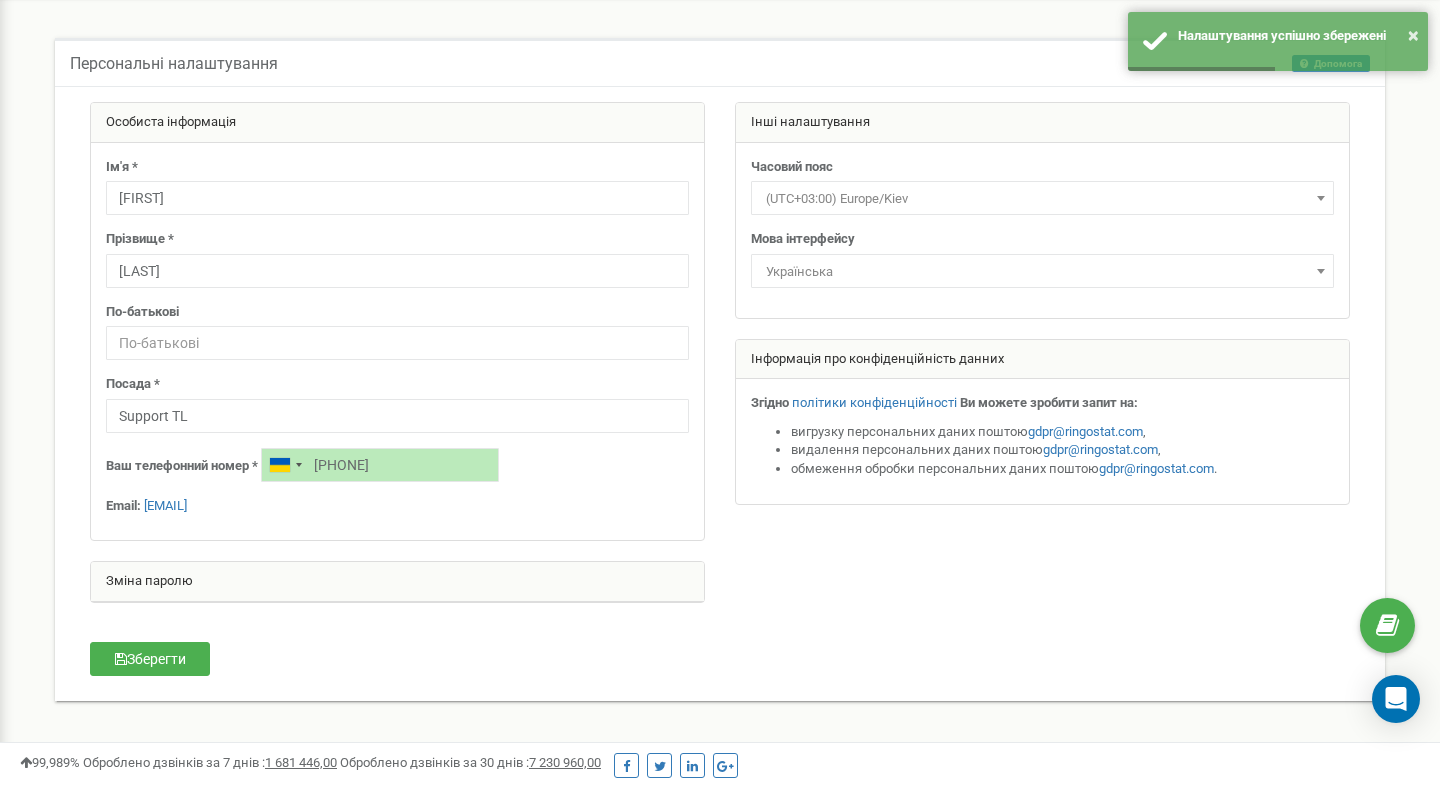 scroll, scrollTop: 0, scrollLeft: 0, axis: both 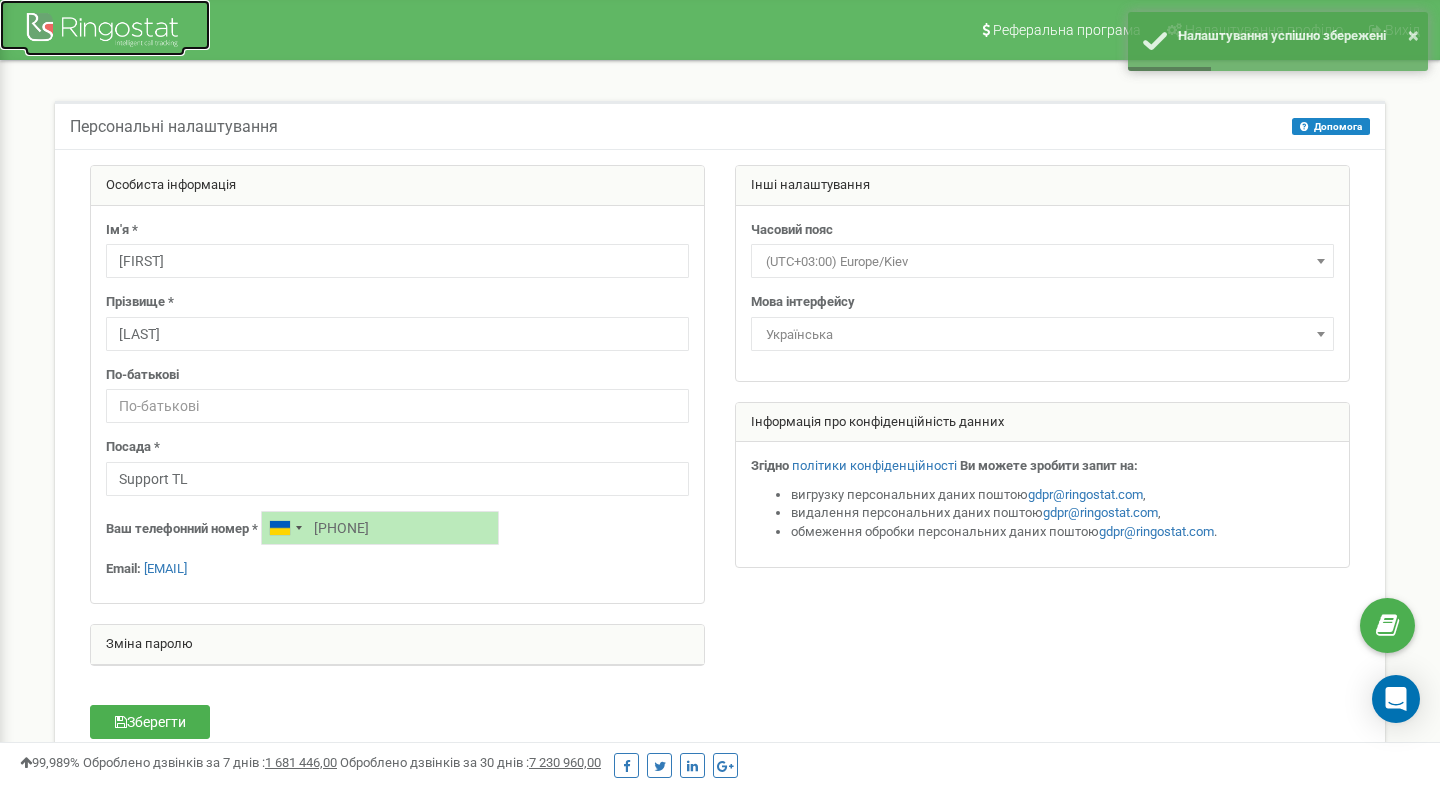 click at bounding box center [105, 32] 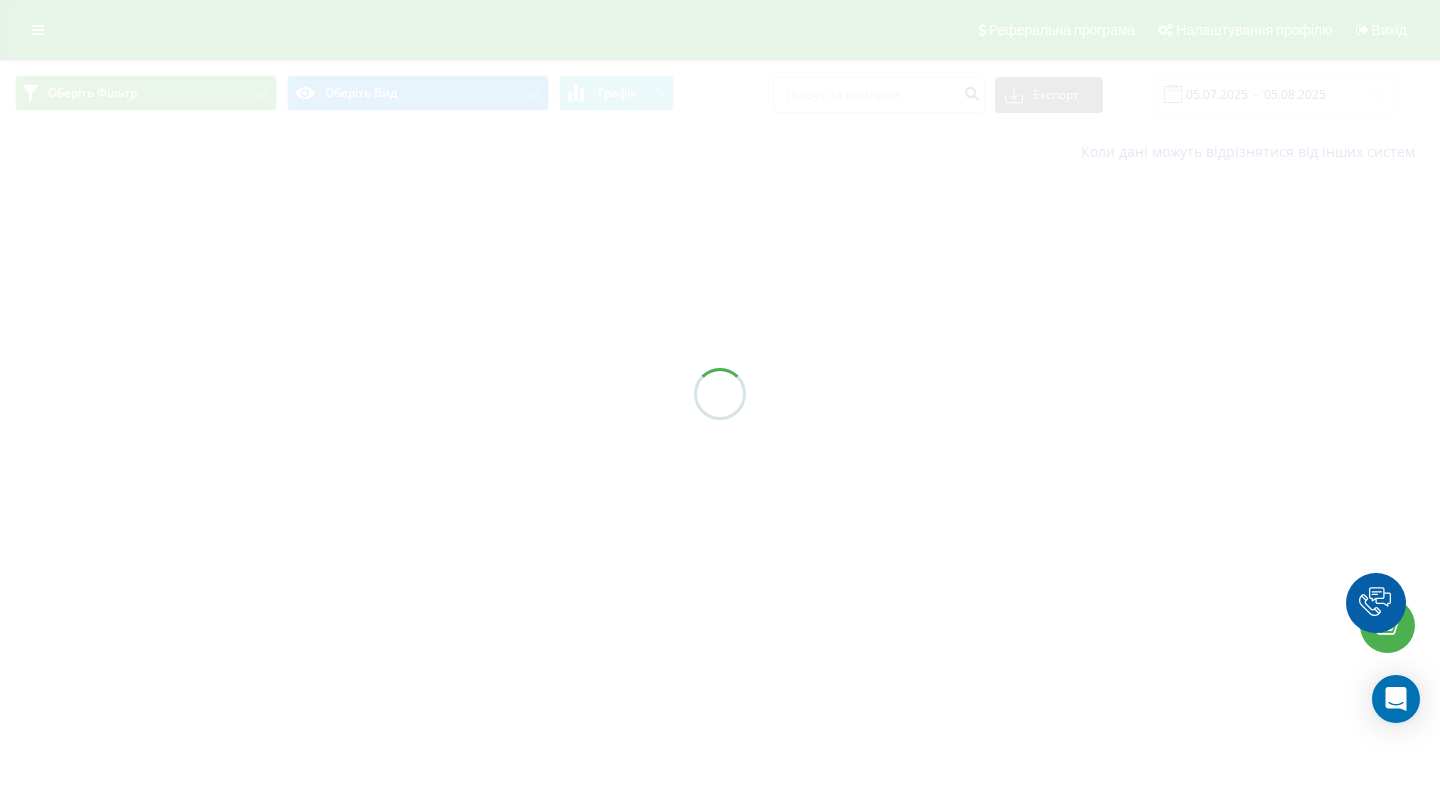 scroll, scrollTop: 0, scrollLeft: 0, axis: both 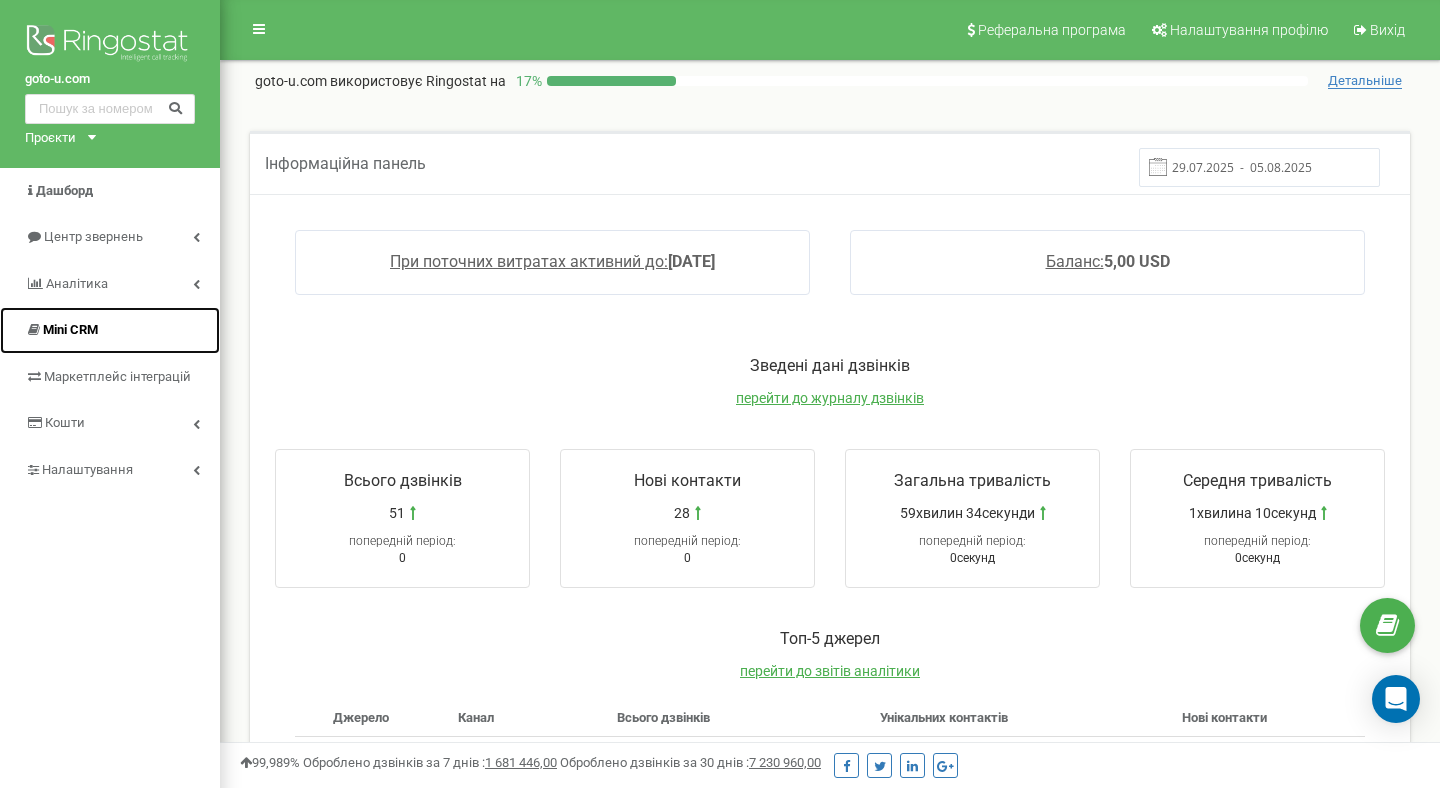 click on "Mini CRM" at bounding box center [70, 329] 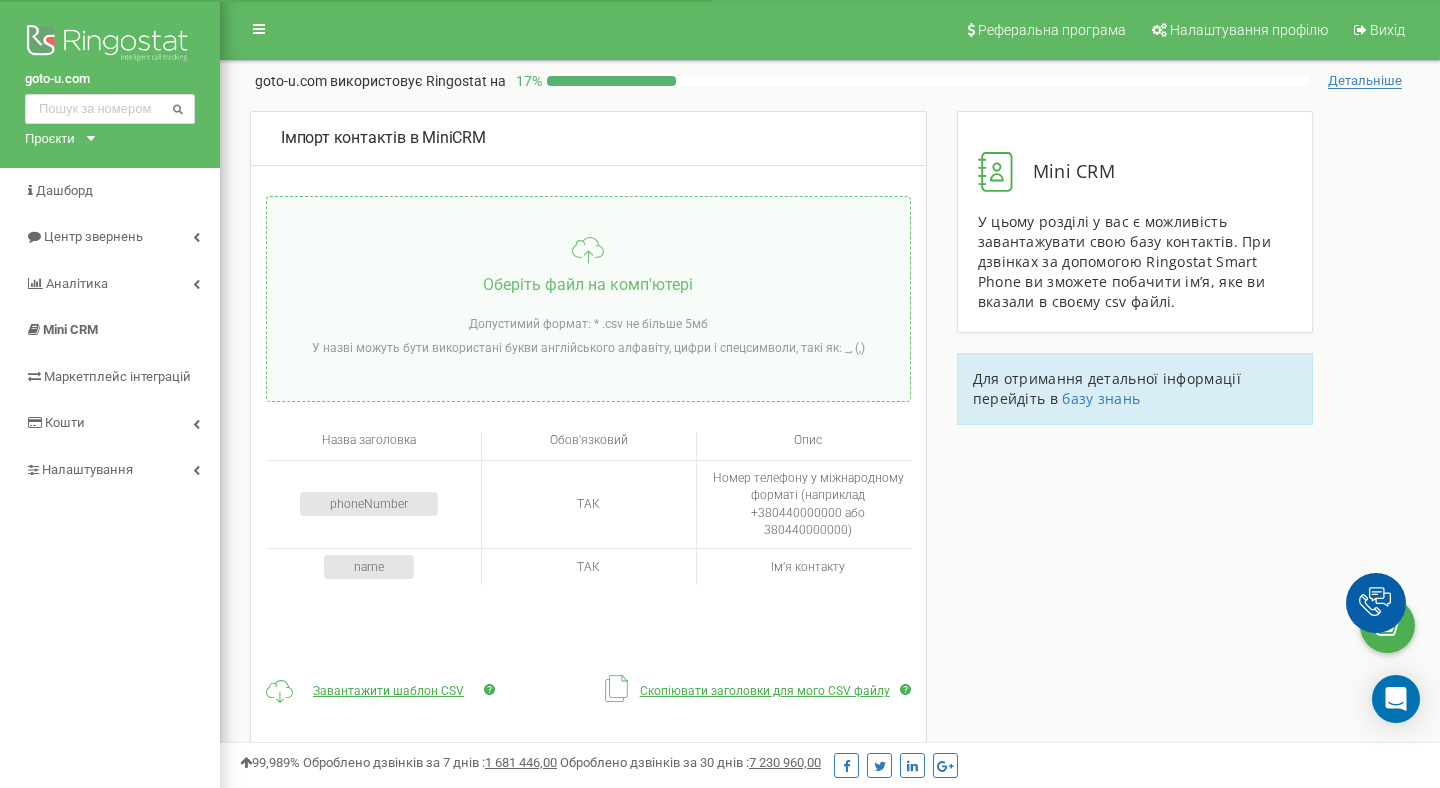 scroll, scrollTop: 0, scrollLeft: 0, axis: both 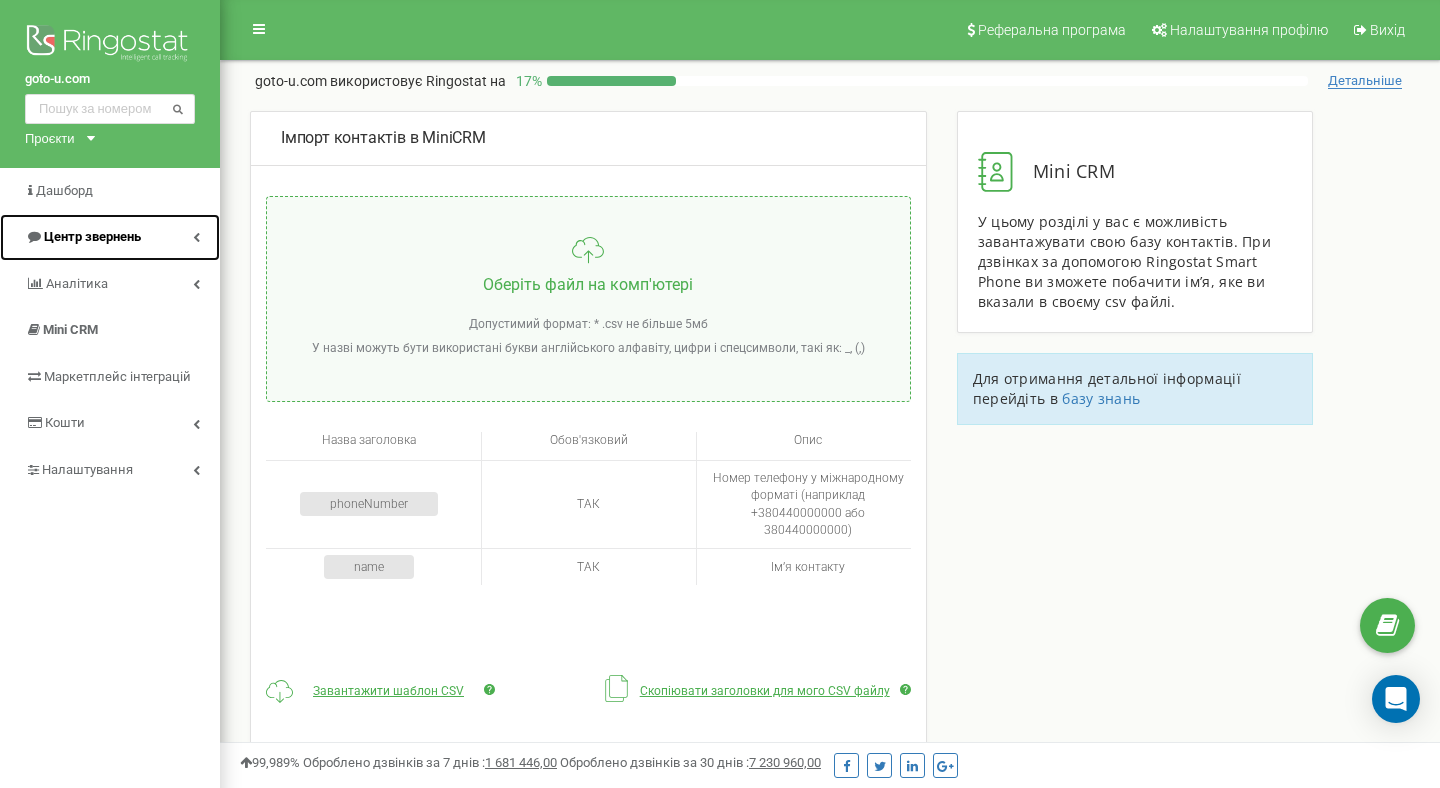 click on "Центр звернень" at bounding box center [92, 236] 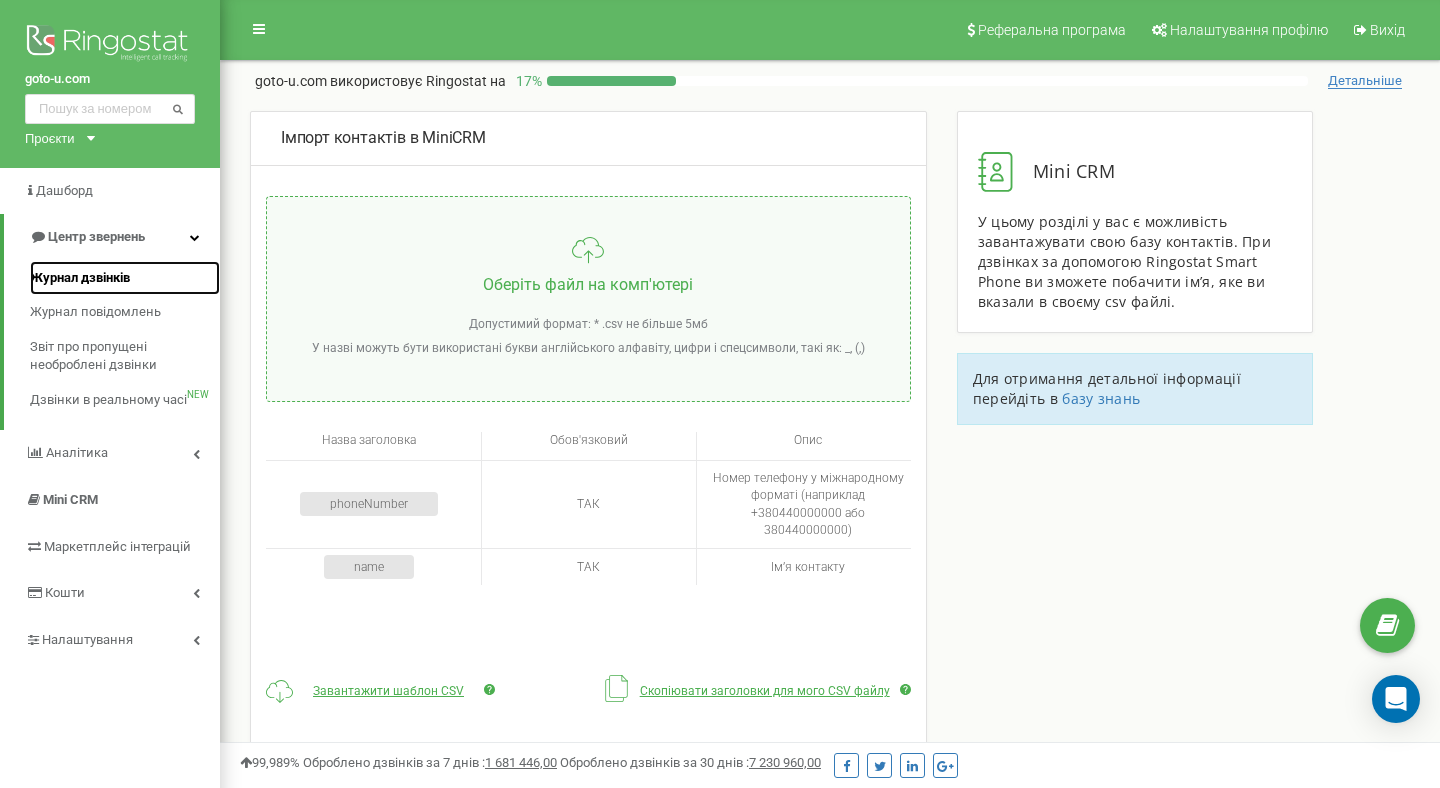 click on "Журнал дзвінків" at bounding box center [80, 278] 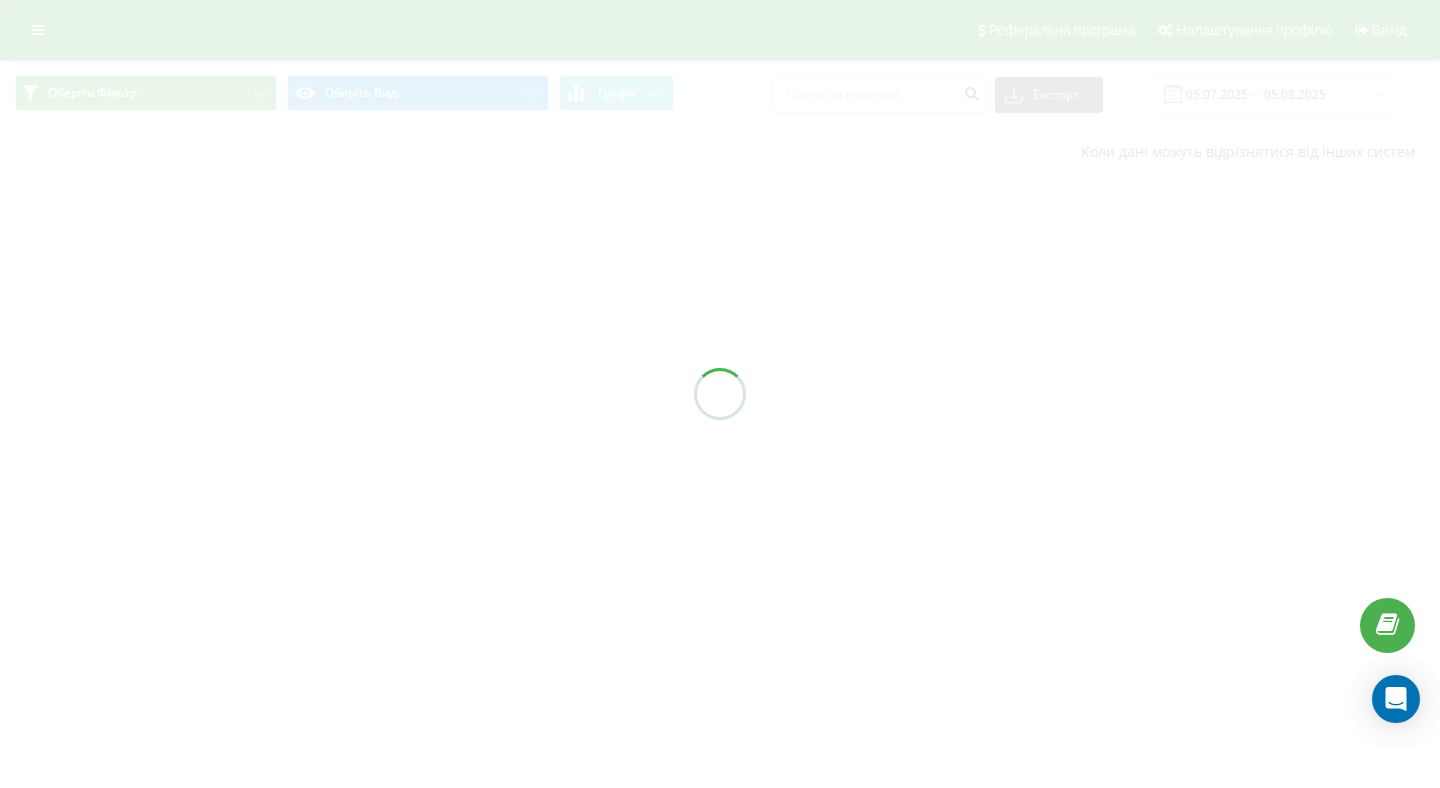 scroll, scrollTop: 0, scrollLeft: 0, axis: both 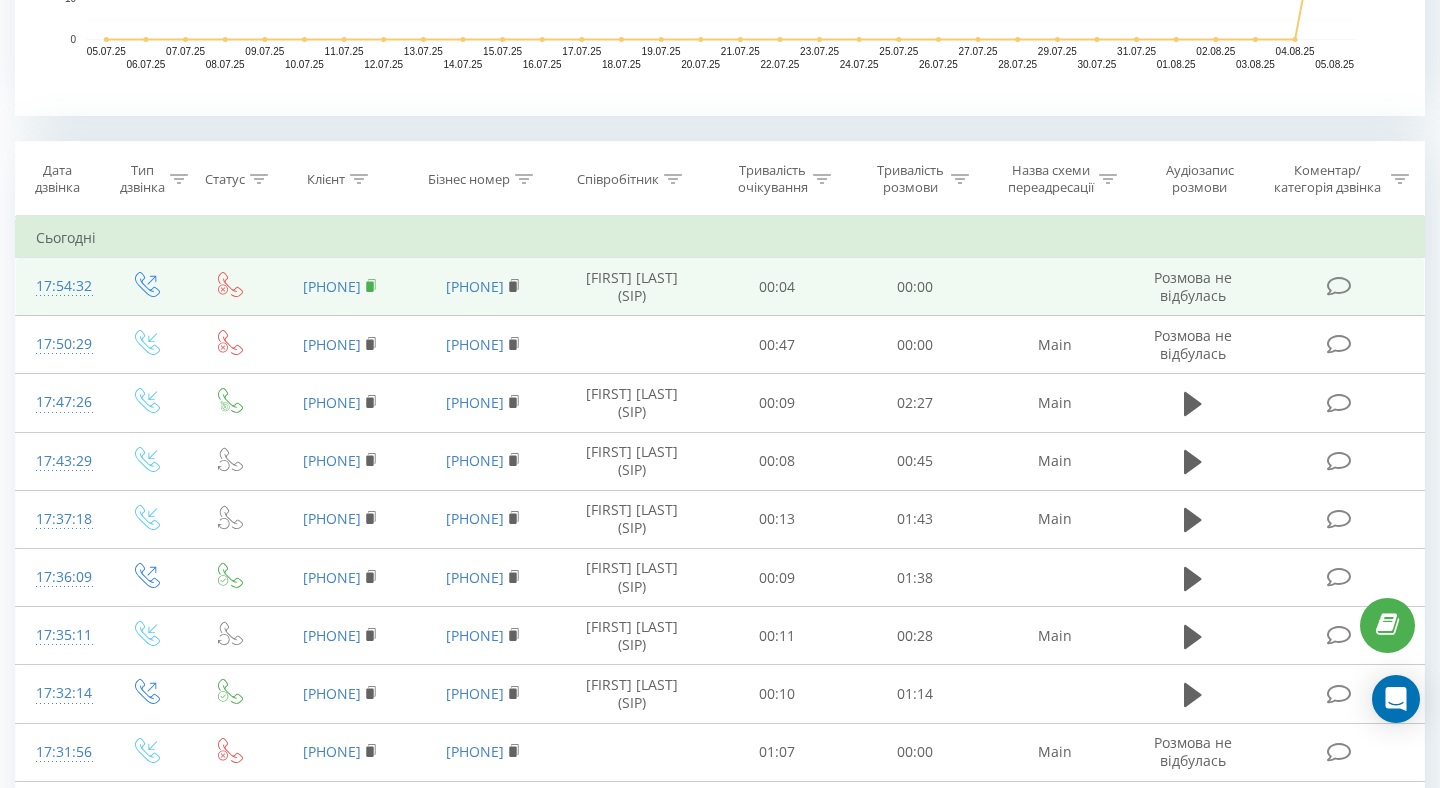 click 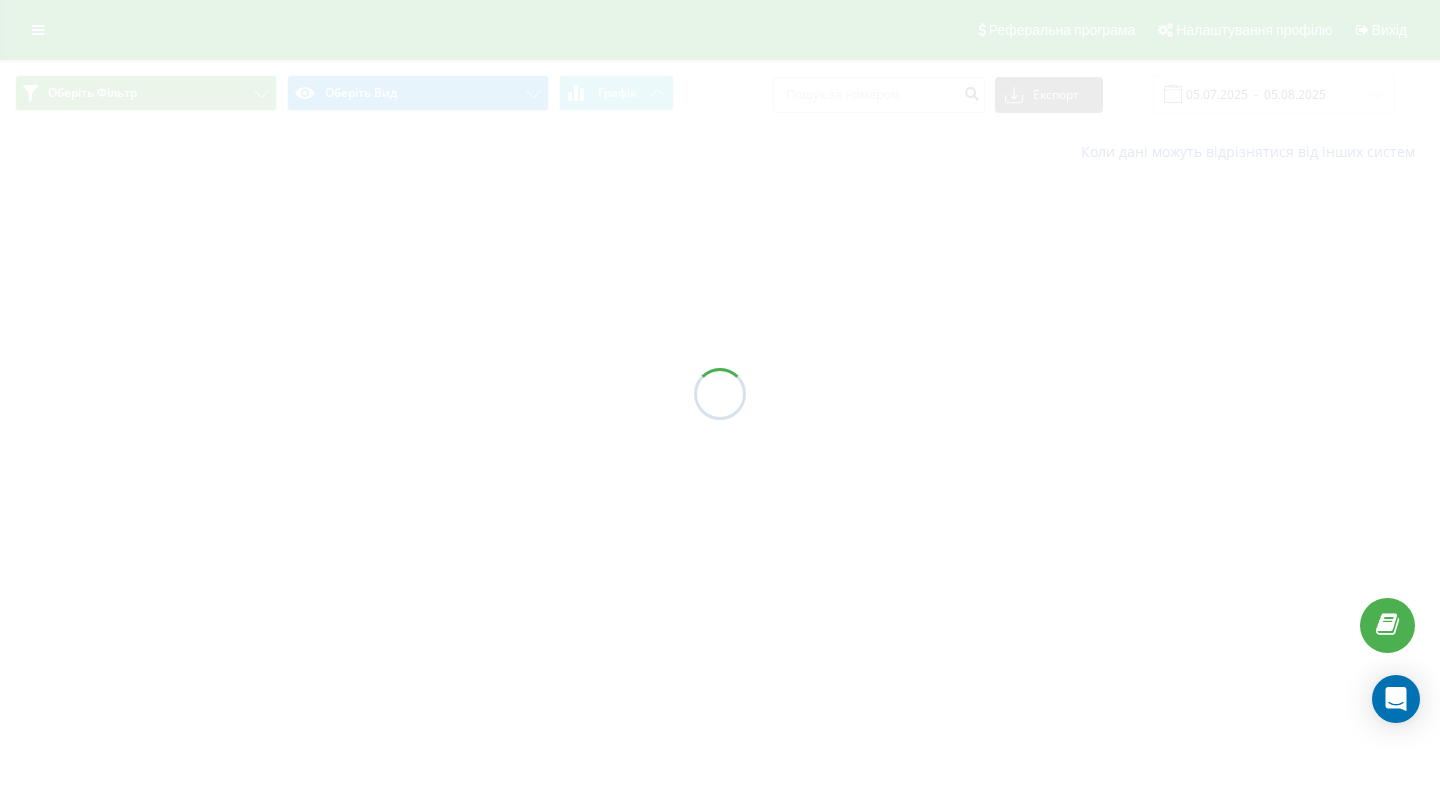 scroll, scrollTop: 0, scrollLeft: 0, axis: both 